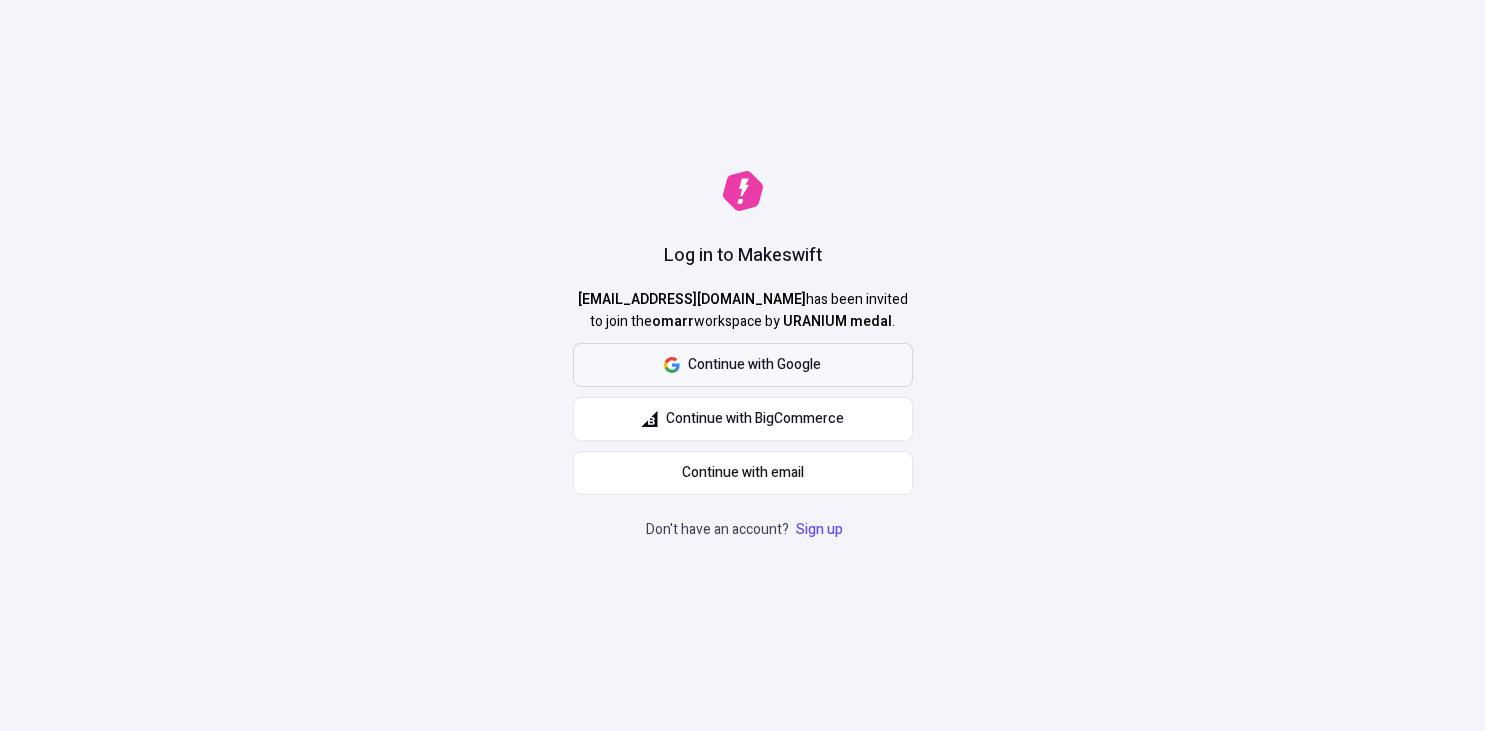scroll, scrollTop: 0, scrollLeft: 0, axis: both 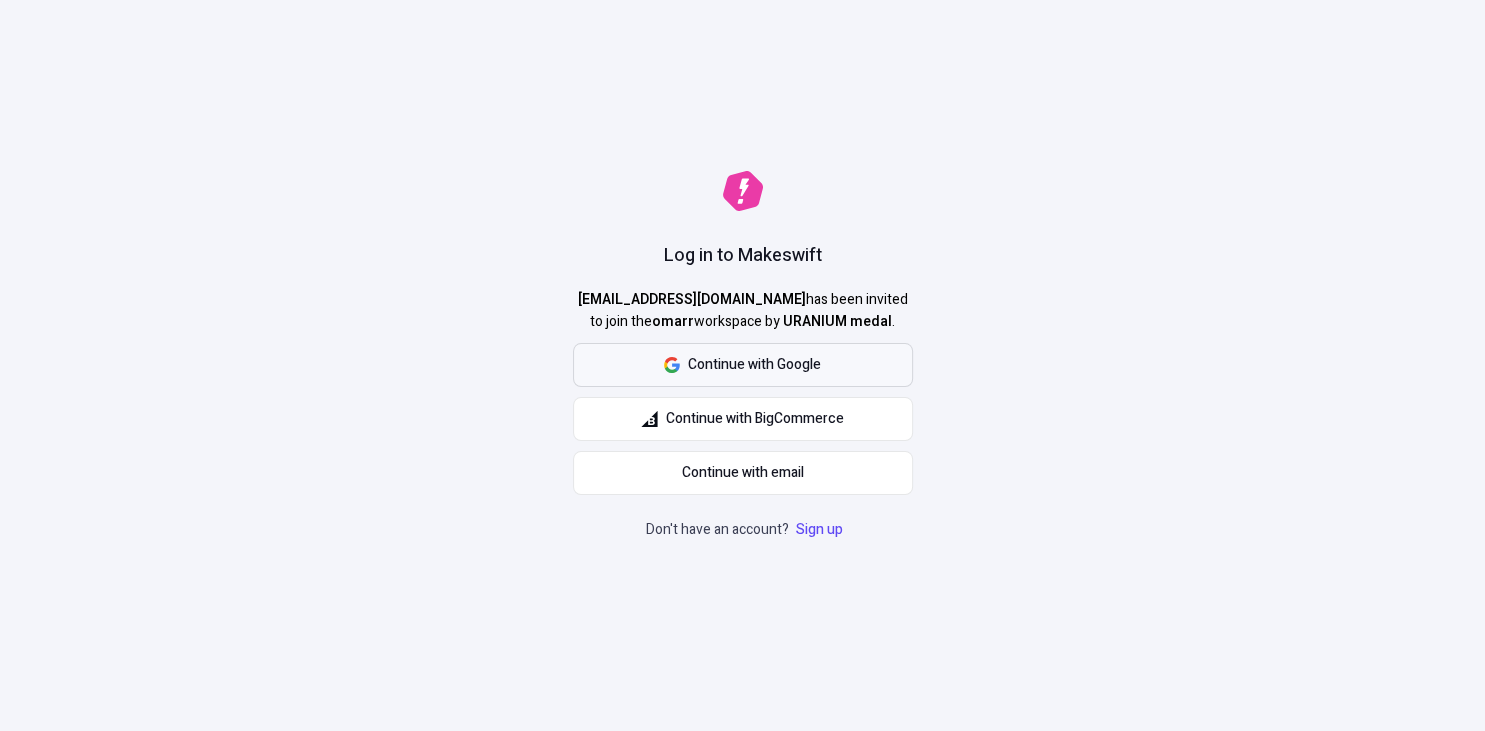 click on "Continue with Google" at bounding box center (754, 365) 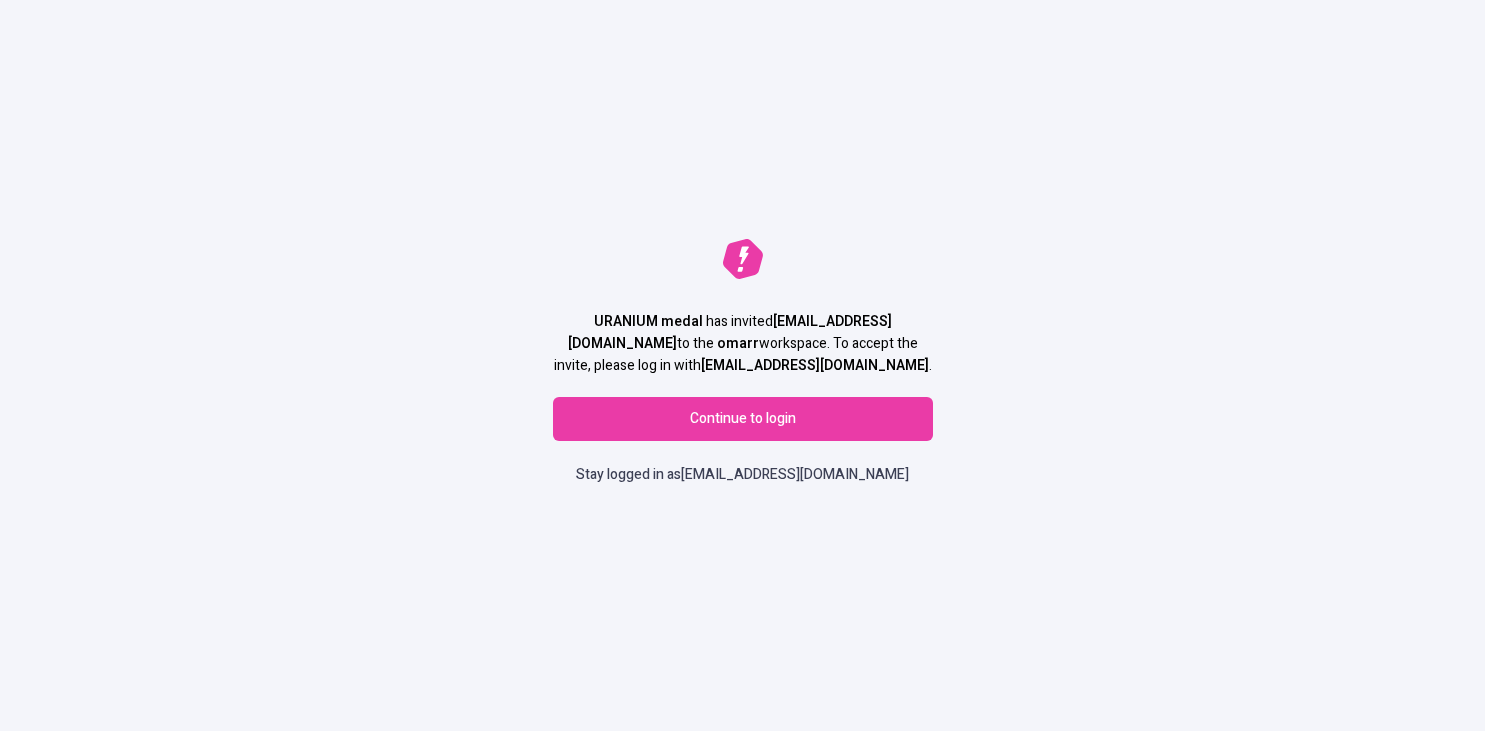 scroll, scrollTop: 0, scrollLeft: 0, axis: both 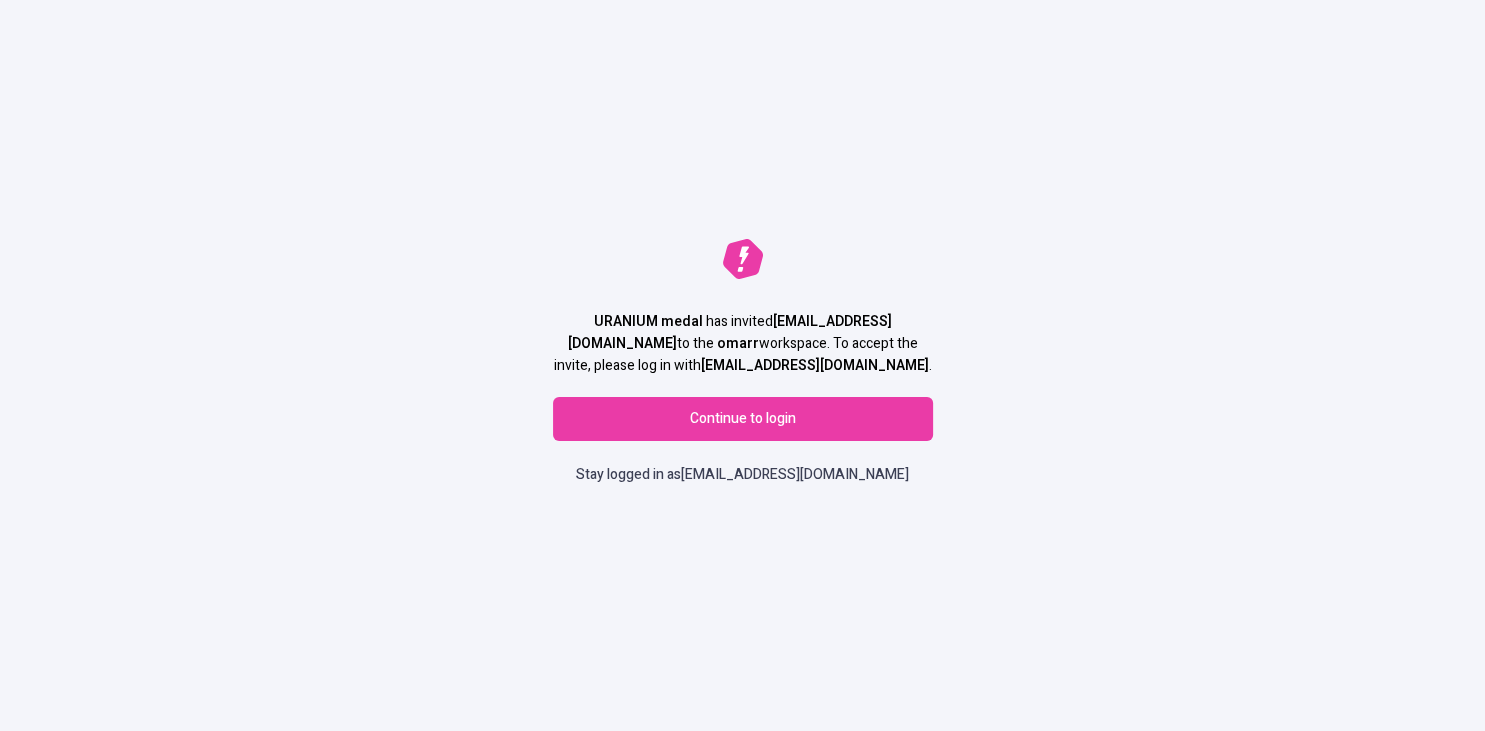 click on "Stay logged in as  [EMAIL_ADDRESS][DOMAIN_NAME]" at bounding box center [742, 475] 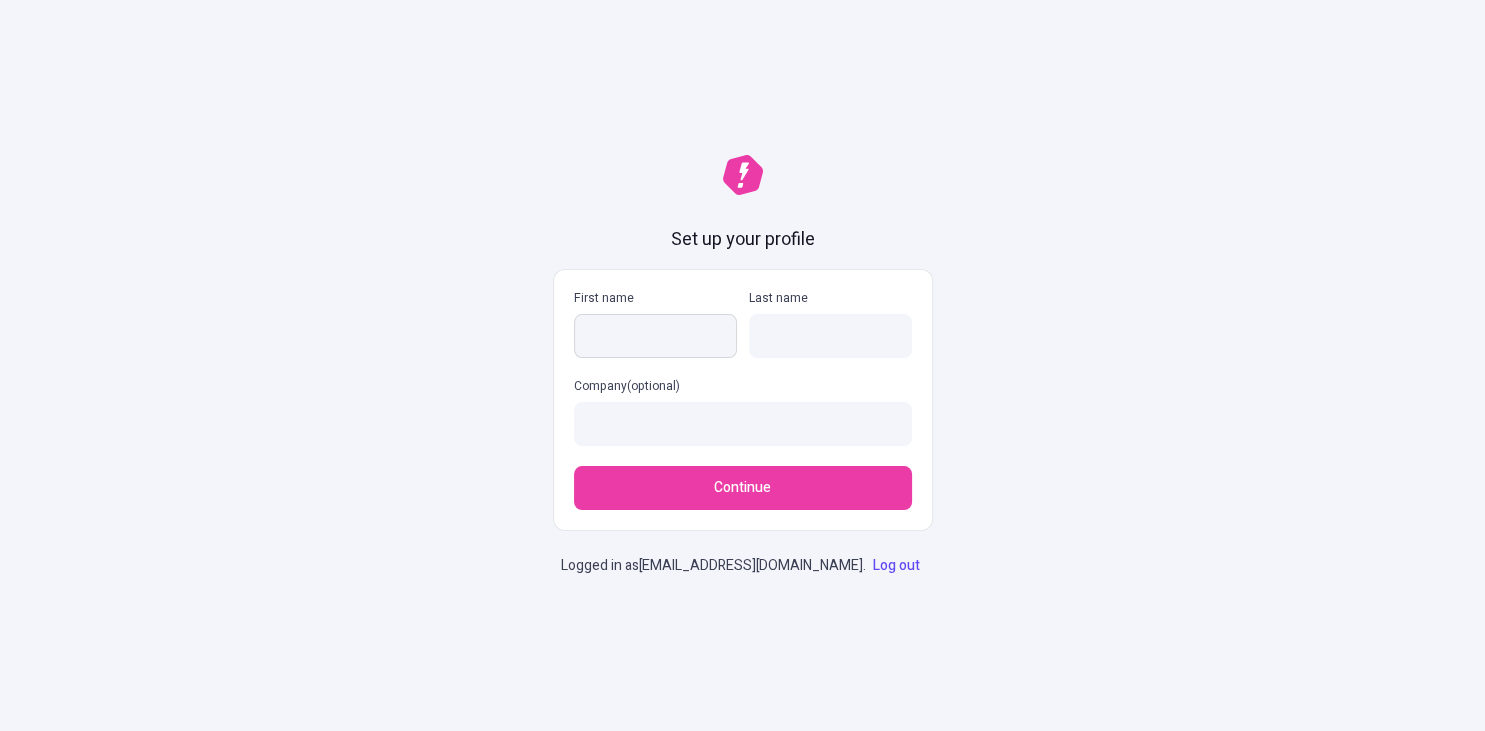 click on "First name" at bounding box center [655, 336] 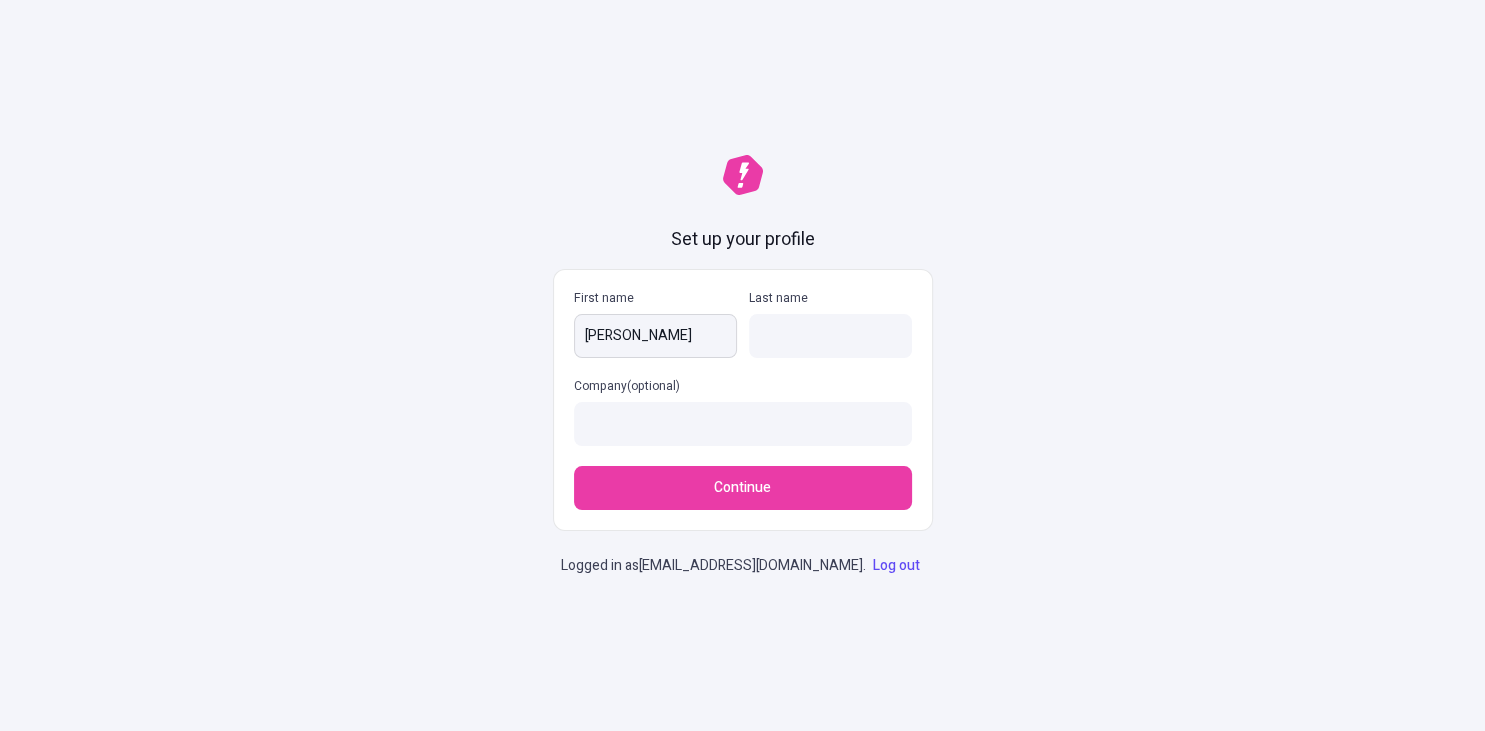 type on "[PERSON_NAME]" 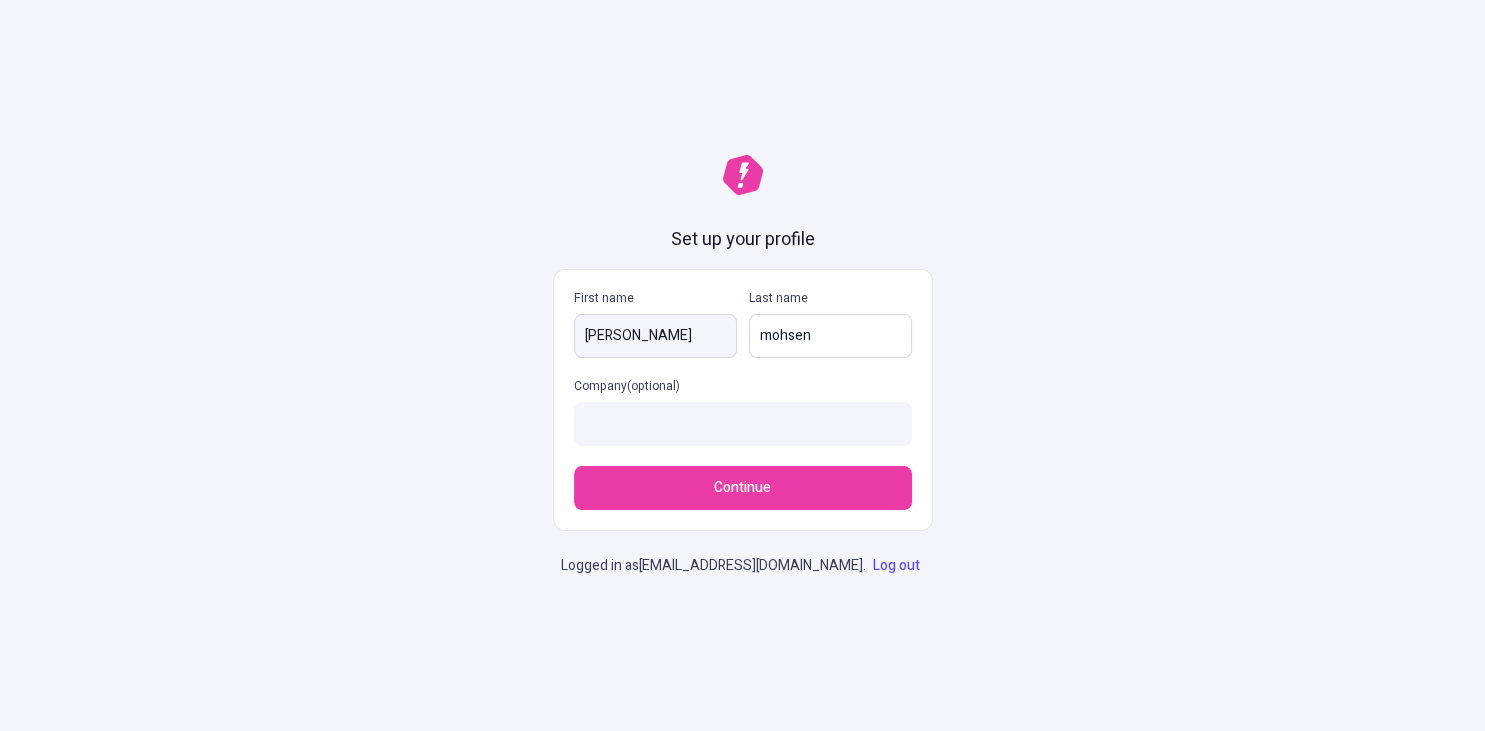 type on "mohsen" 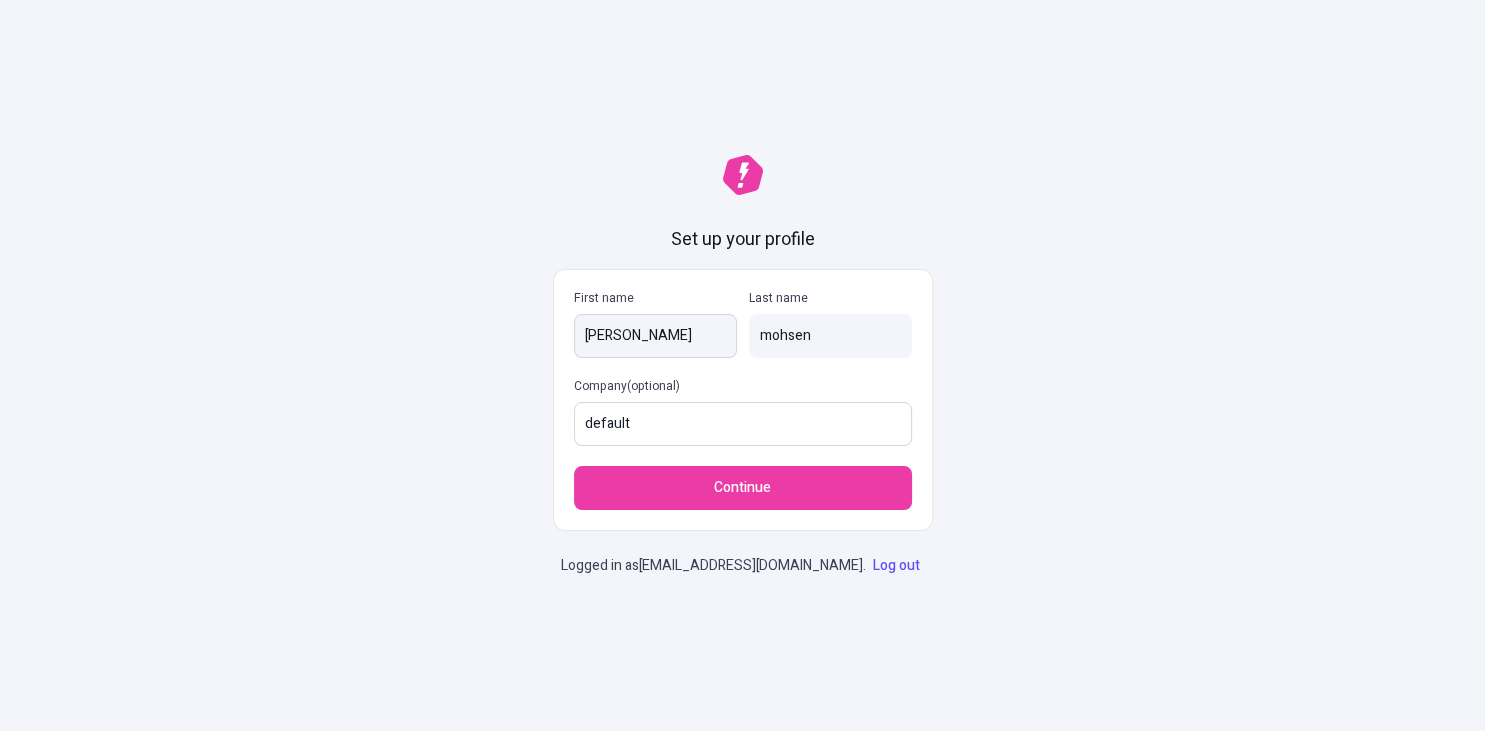 type on "default" 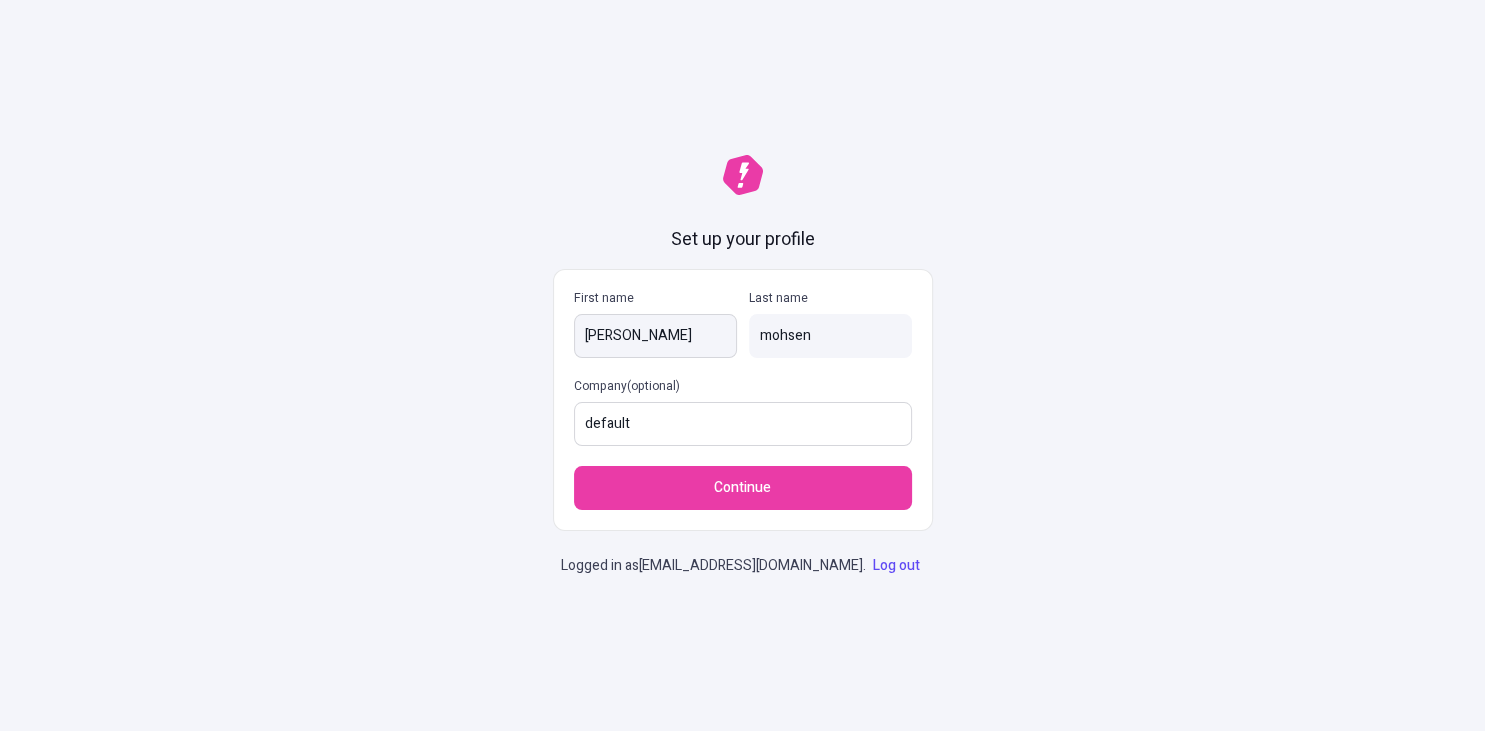 click on "Continue" at bounding box center (743, 488) 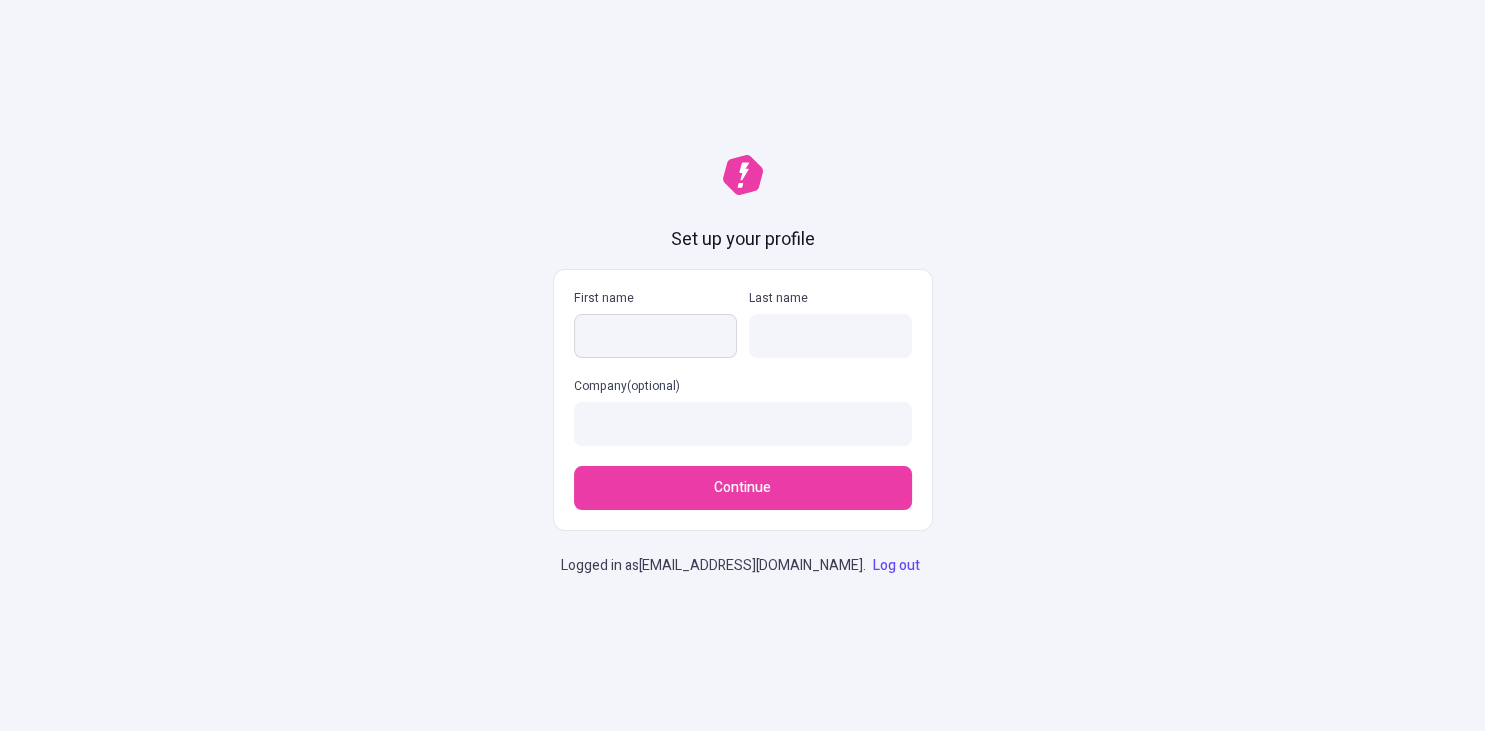 click on "First name" at bounding box center (655, 336) 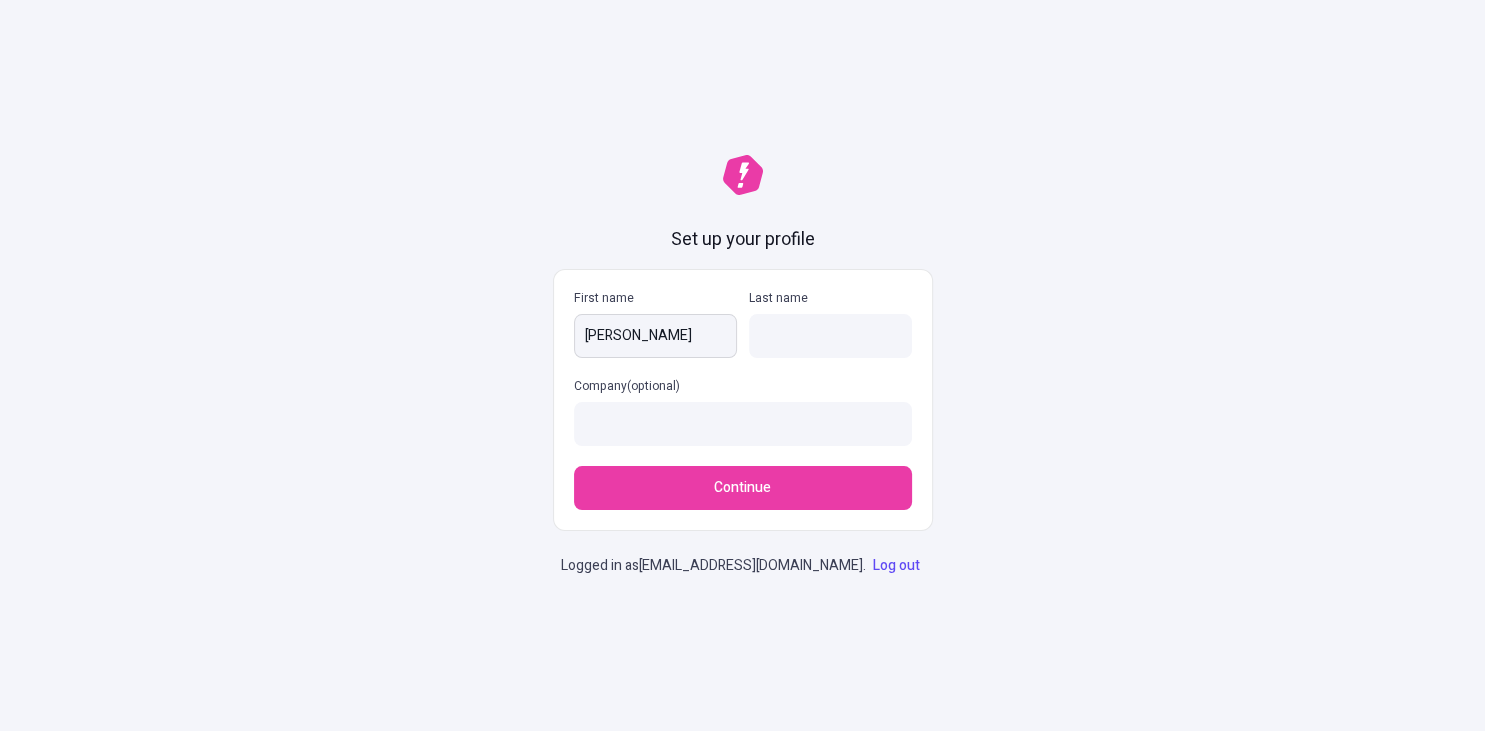type on "[PERSON_NAME]" 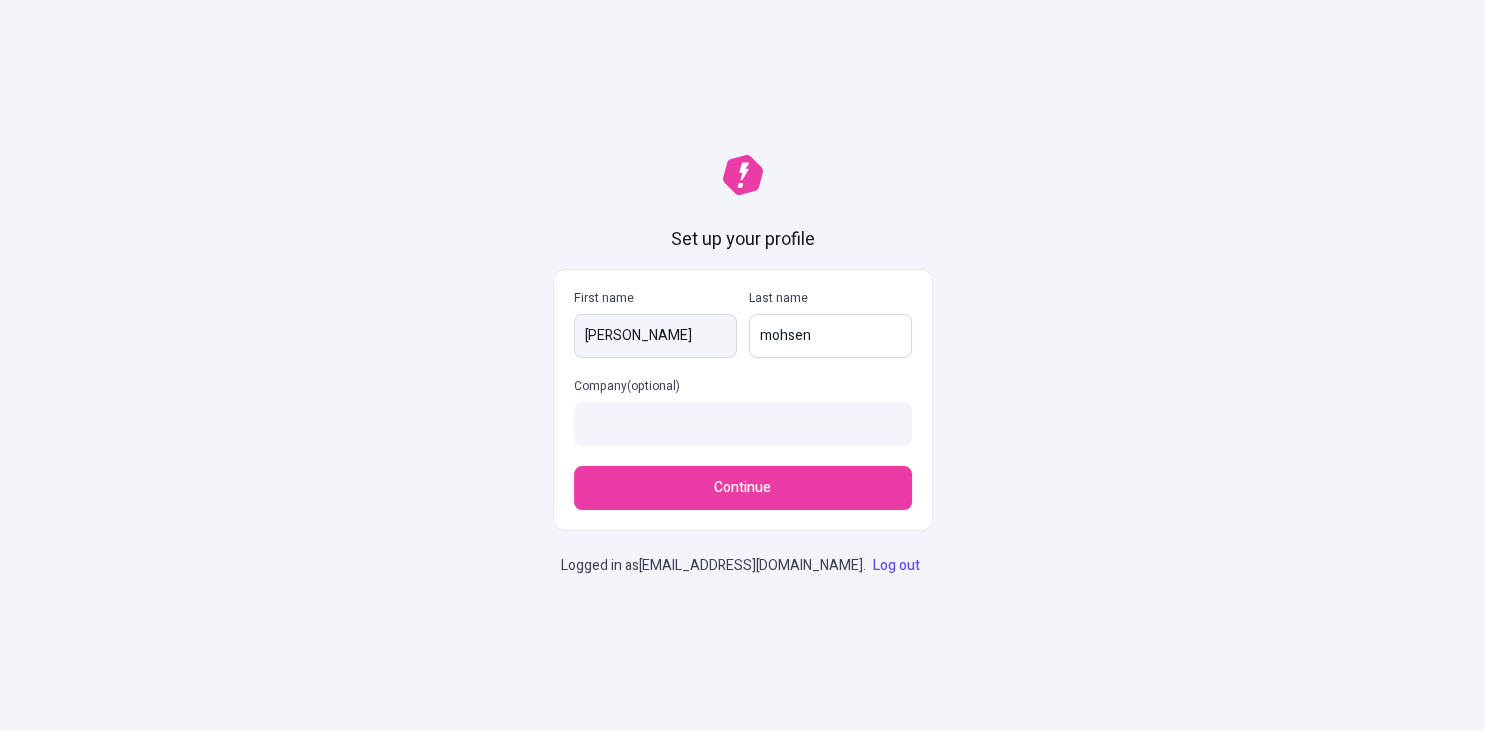 type on "mohsen" 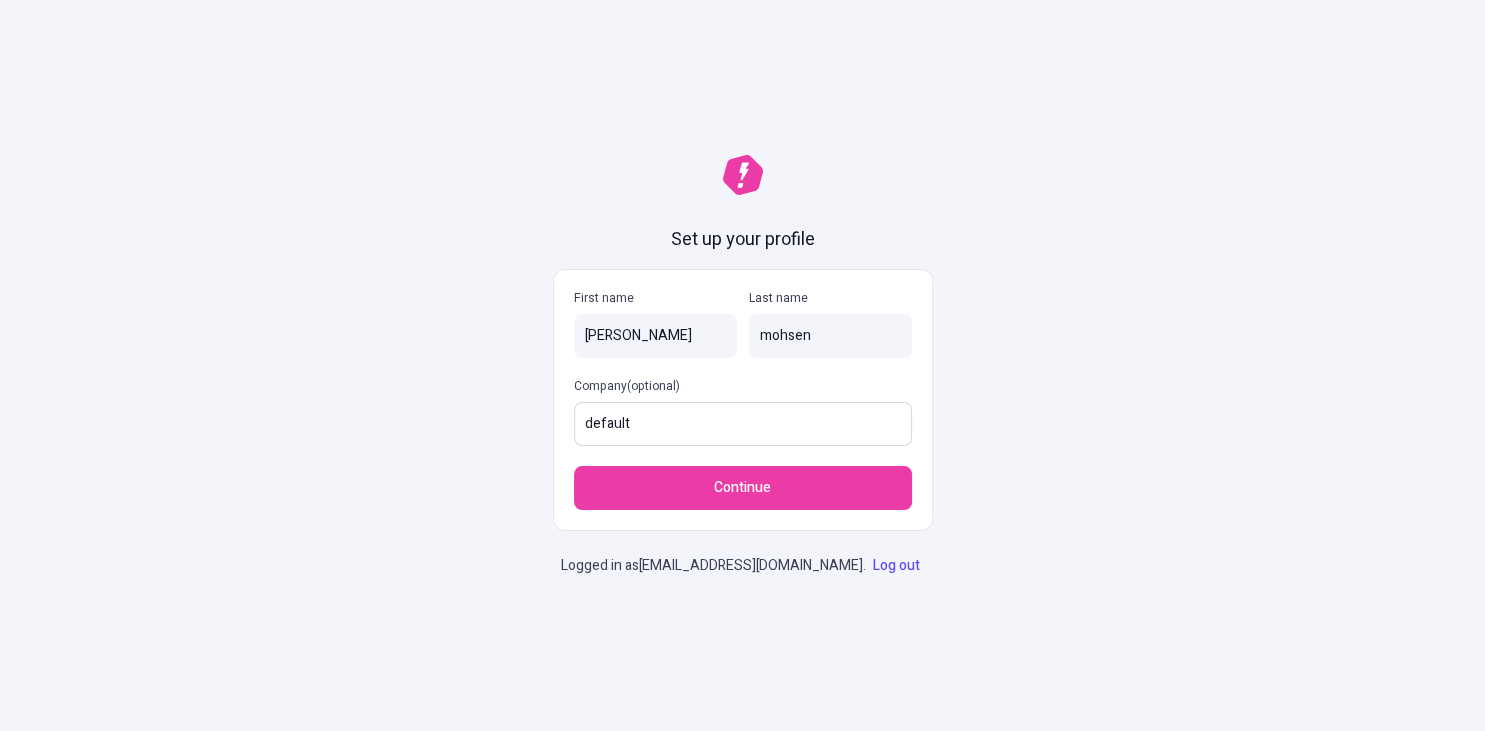 type on "default" 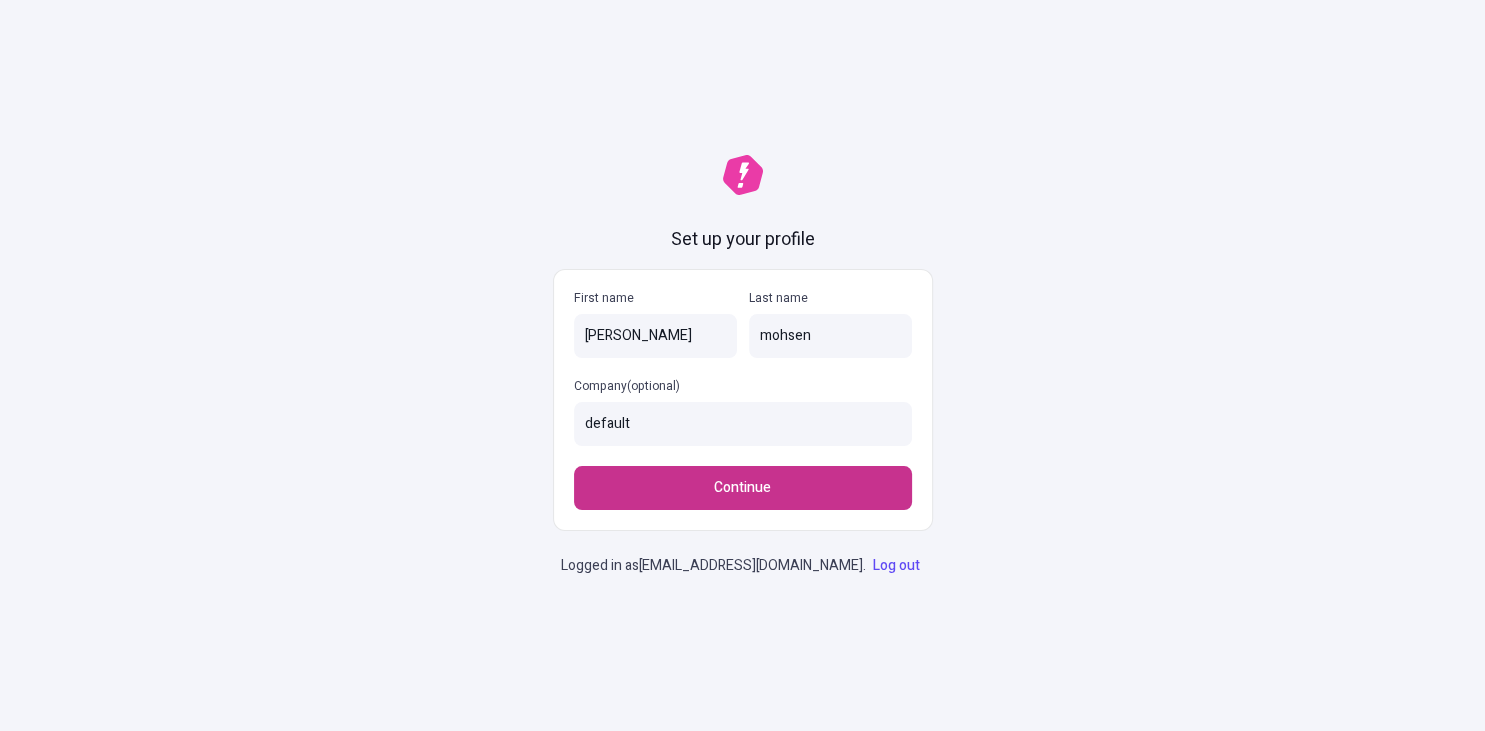 click on "Continue" at bounding box center [743, 488] 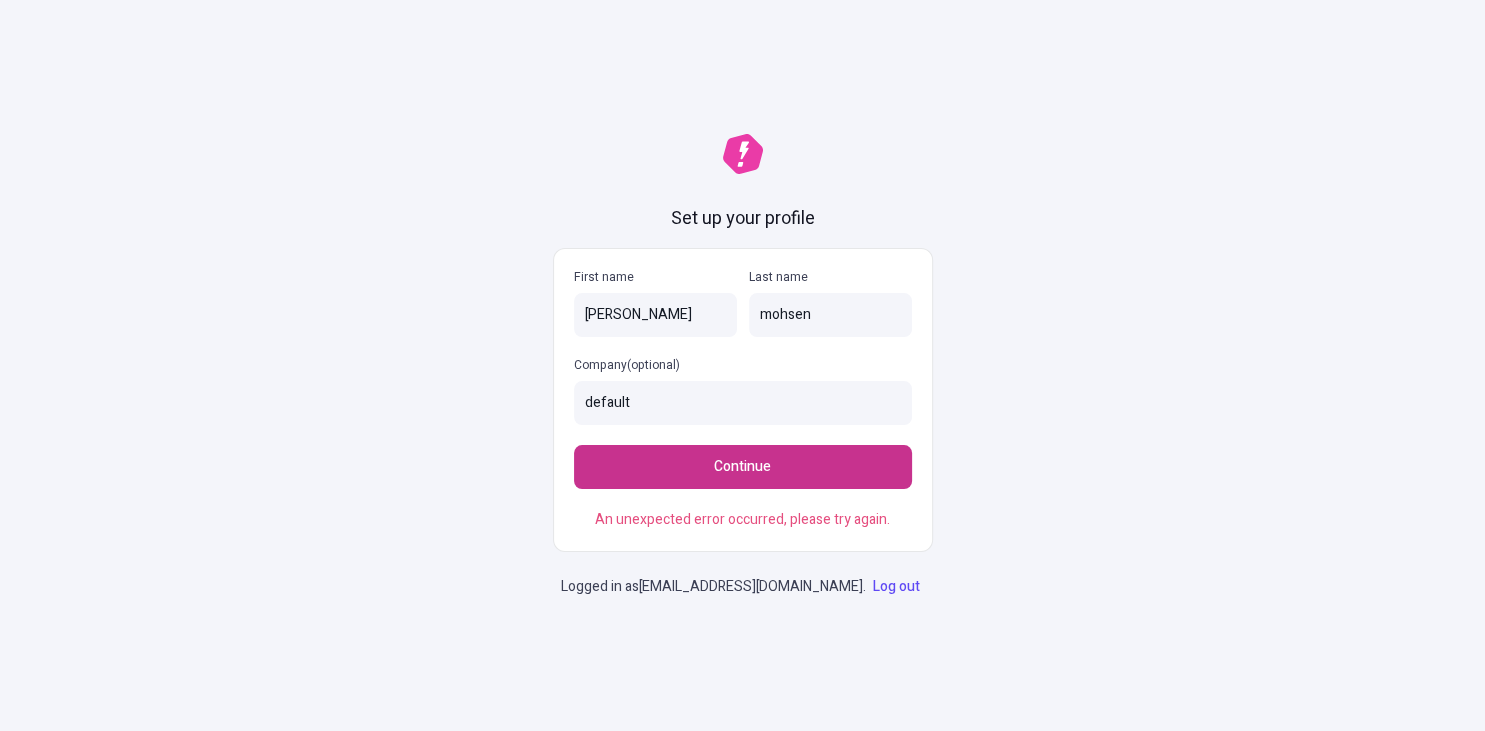 click on "Continue" at bounding box center (743, 467) 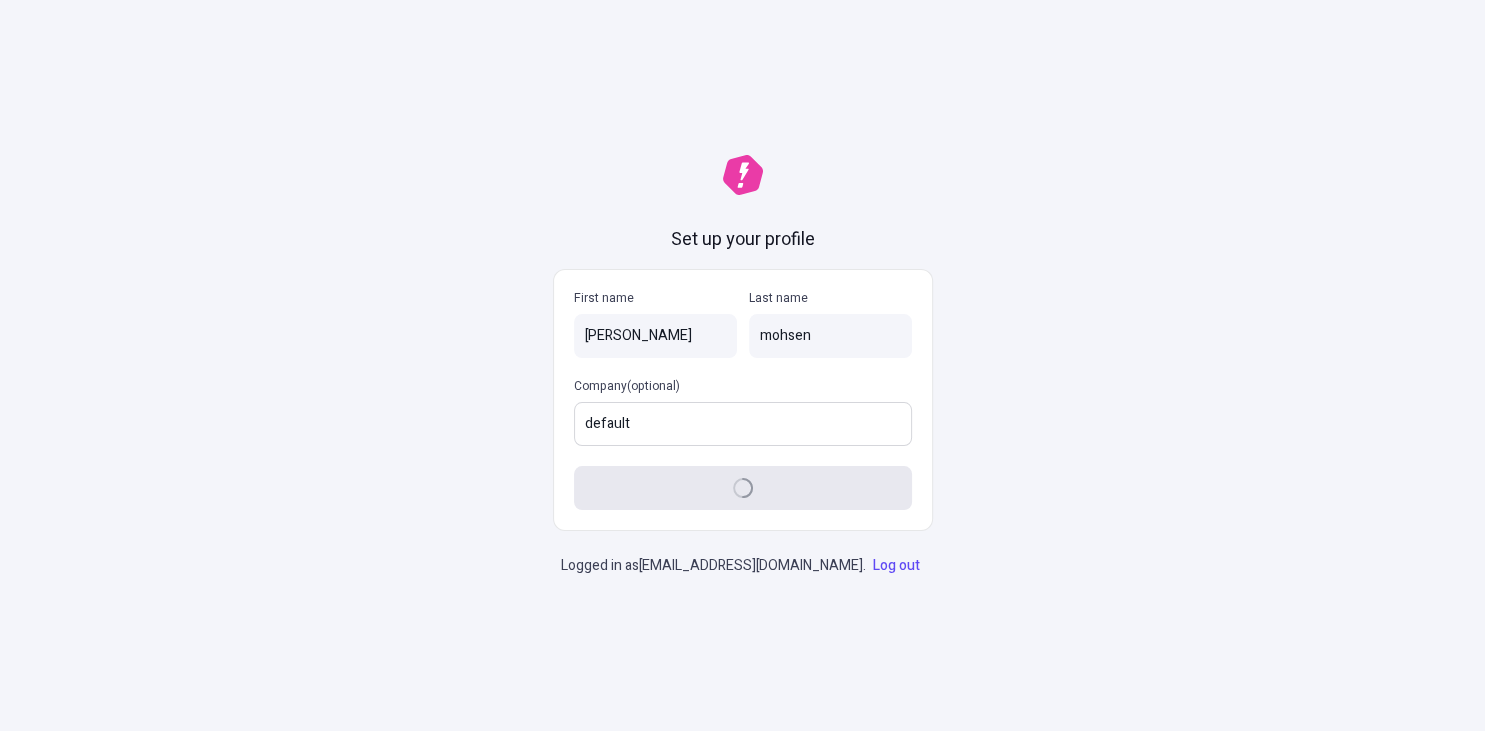 click on "default" at bounding box center [743, 424] 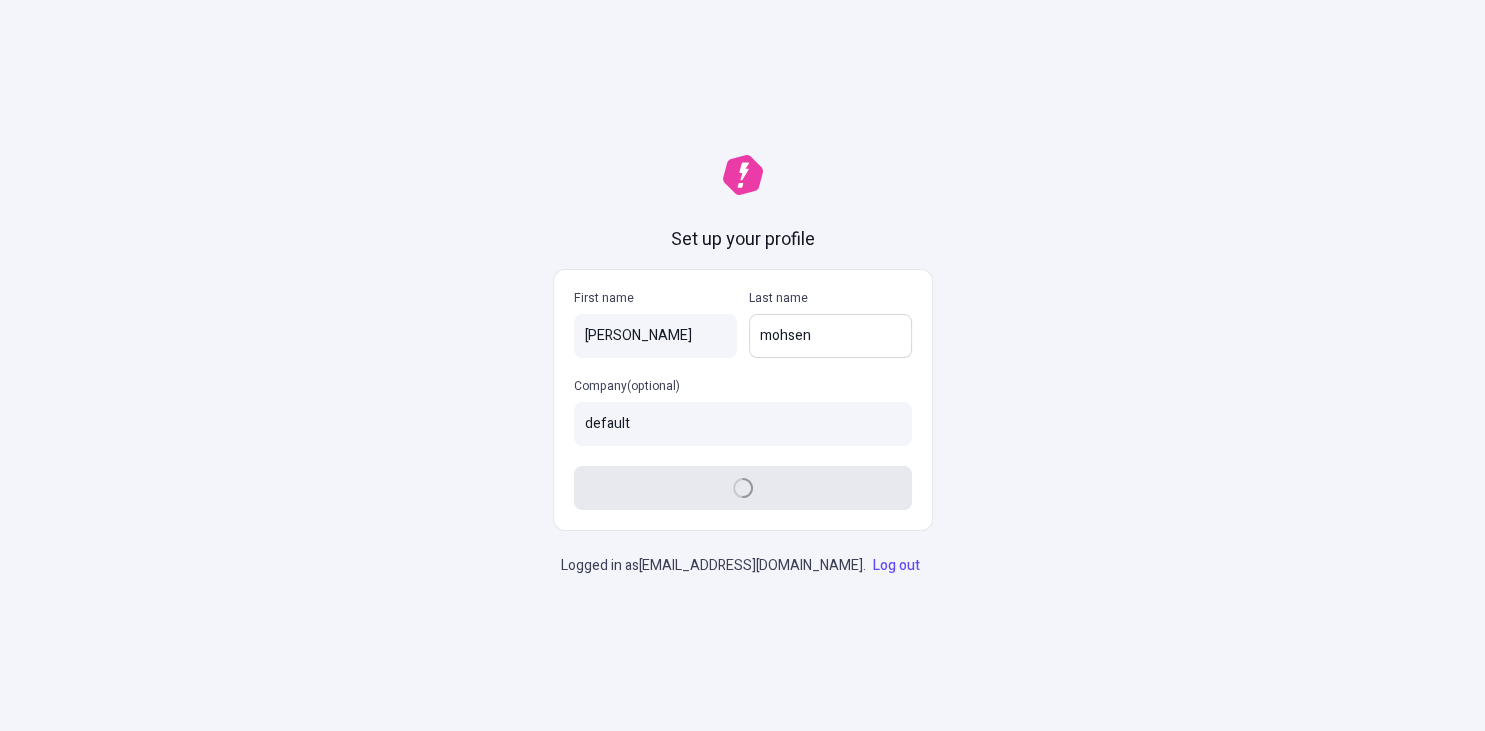 click on "mohsen" at bounding box center (830, 336) 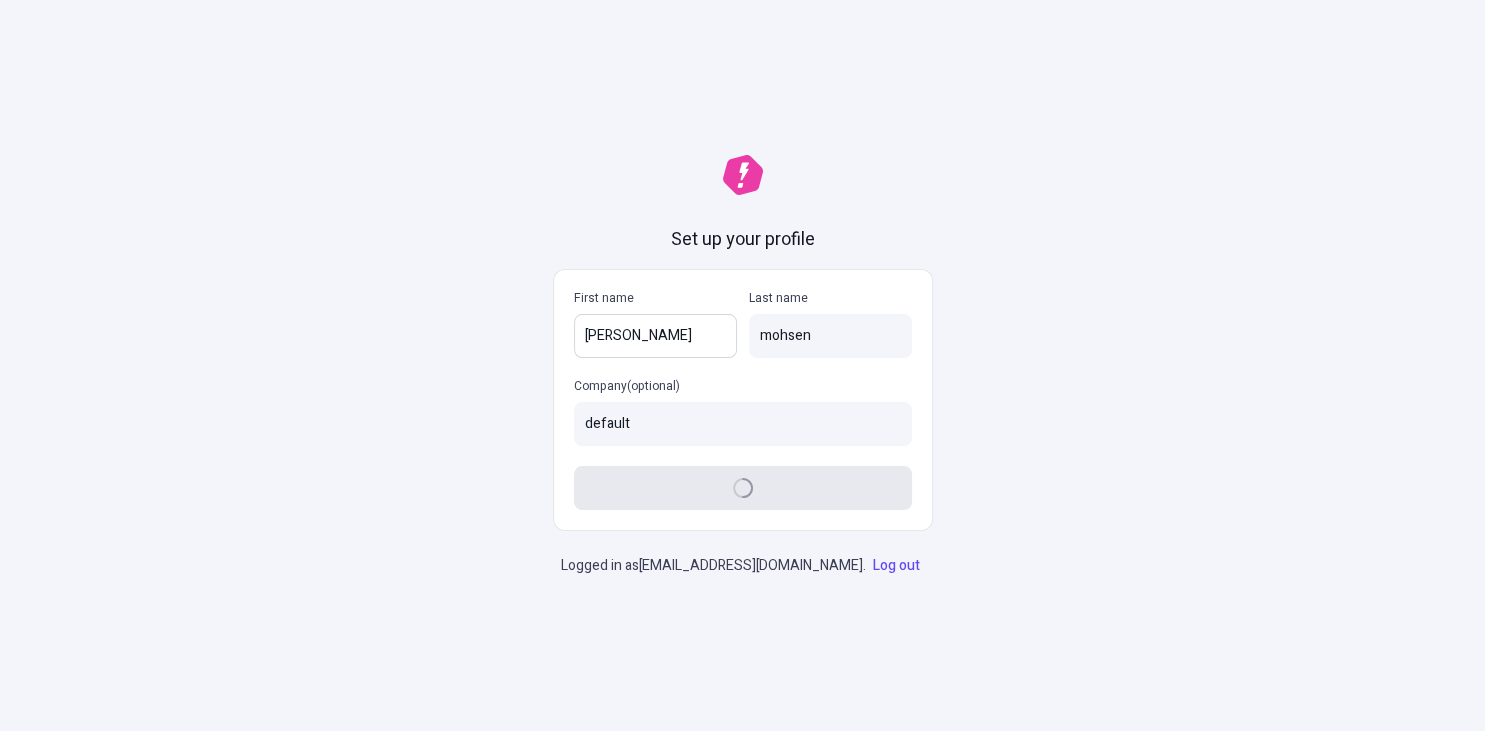 click on "[PERSON_NAME]" at bounding box center [655, 336] 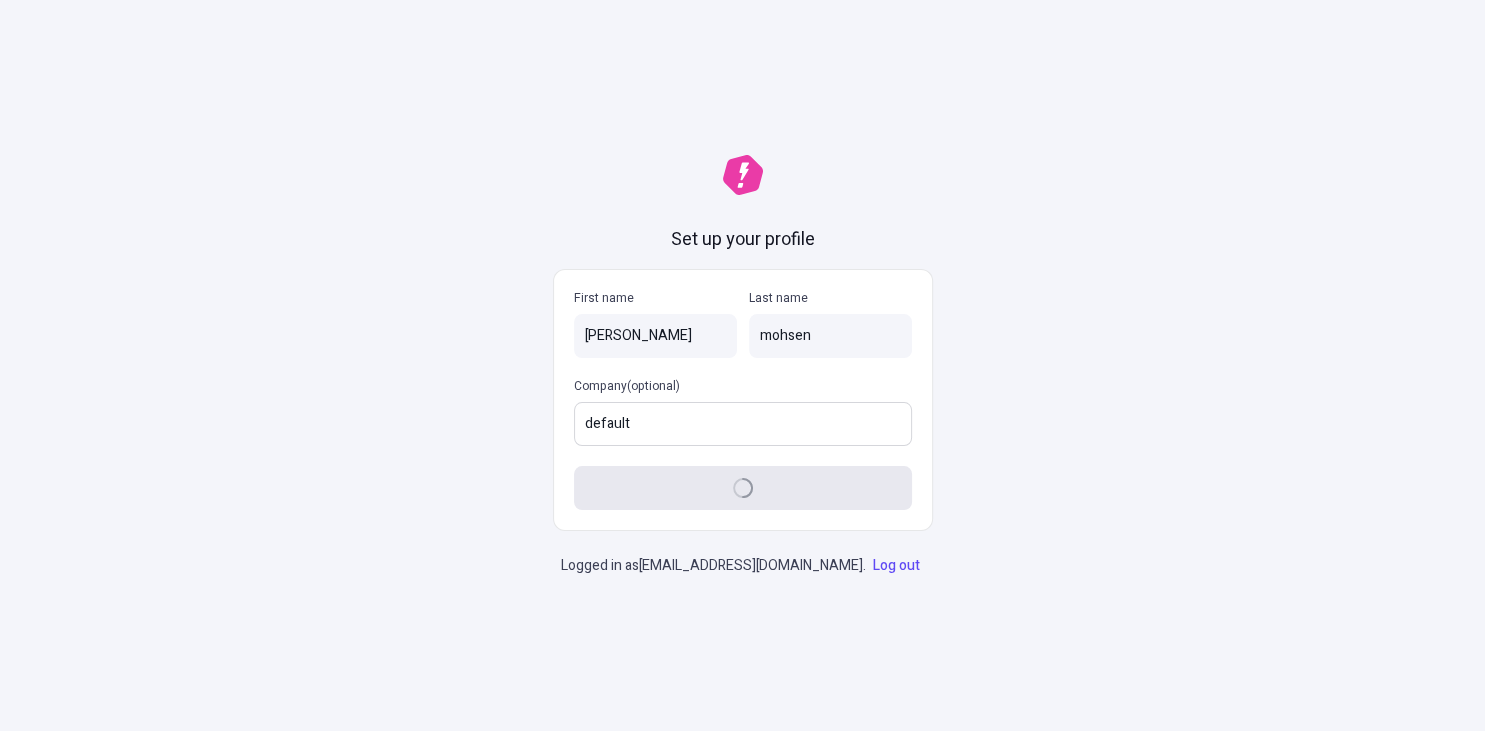click on "default" at bounding box center (743, 424) 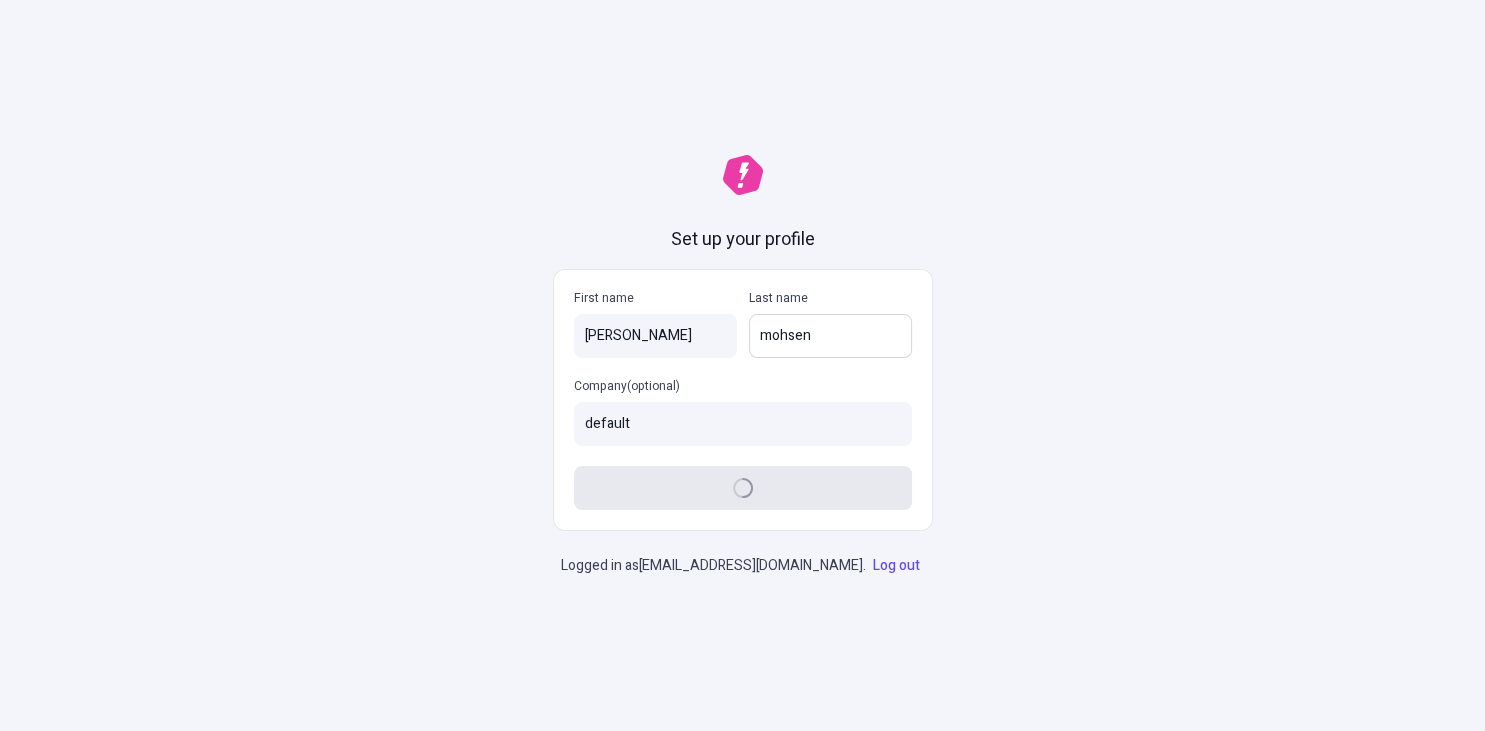 click on "mohsen" at bounding box center (830, 336) 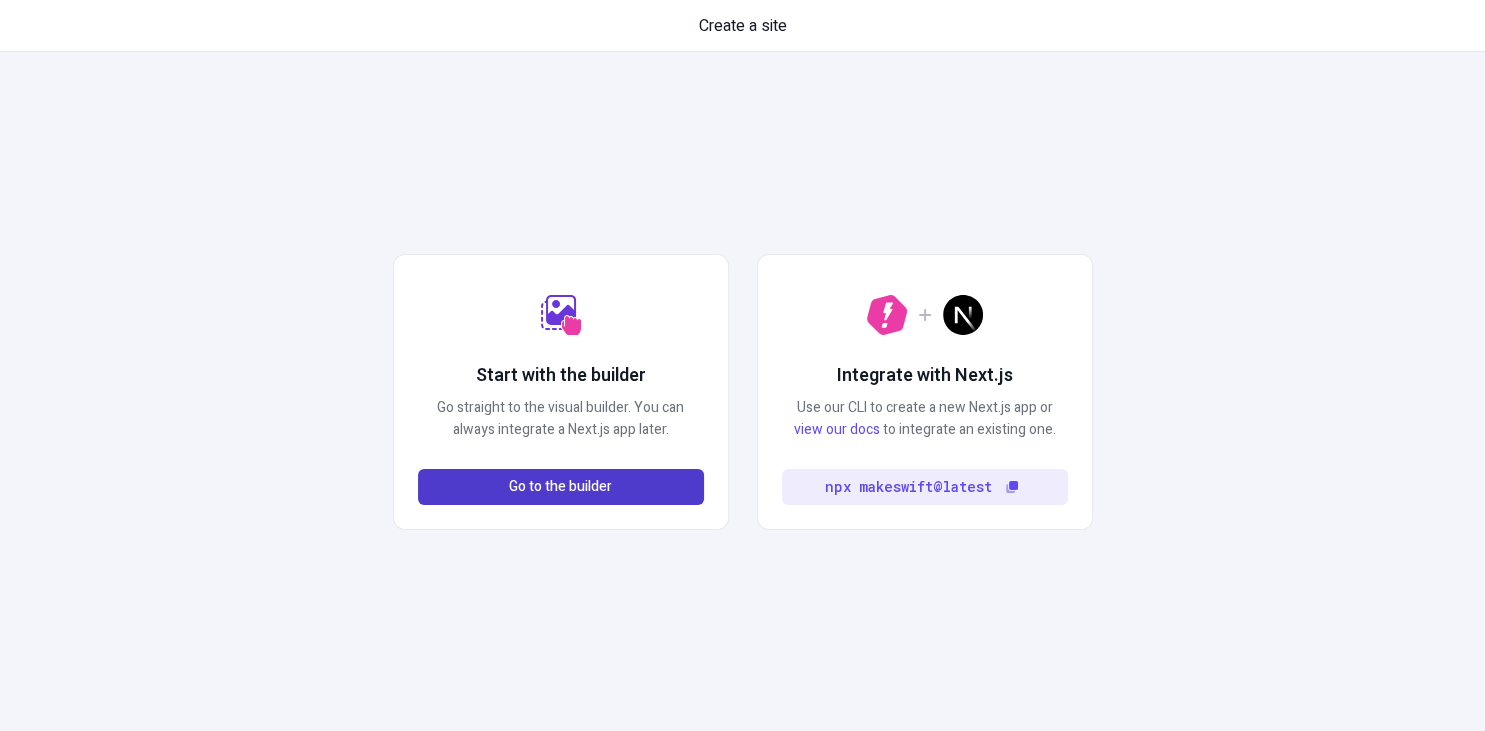 click on "Go to the builder" at bounding box center [561, 487] 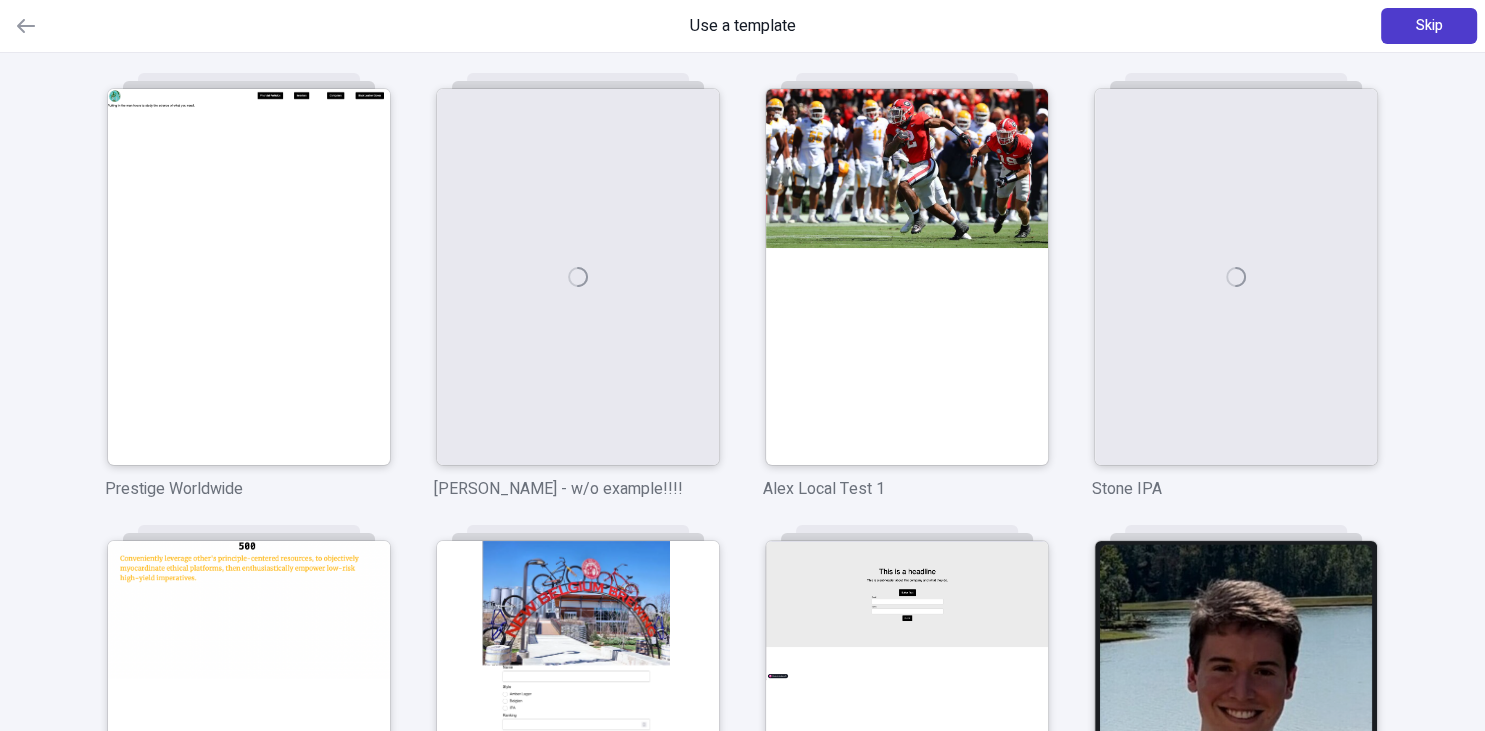 click on "Skip" at bounding box center (1429, 26) 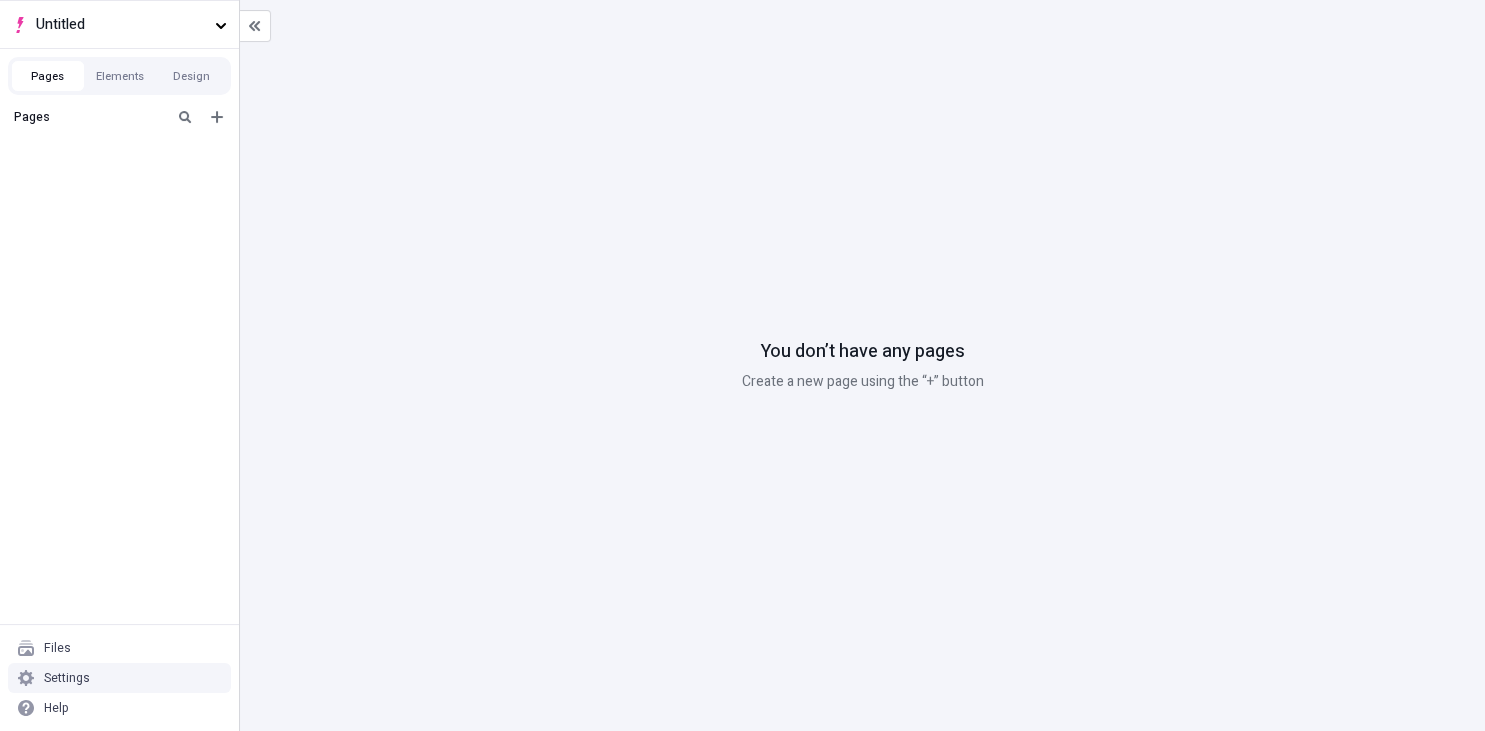click on "Settings" at bounding box center (119, 678) 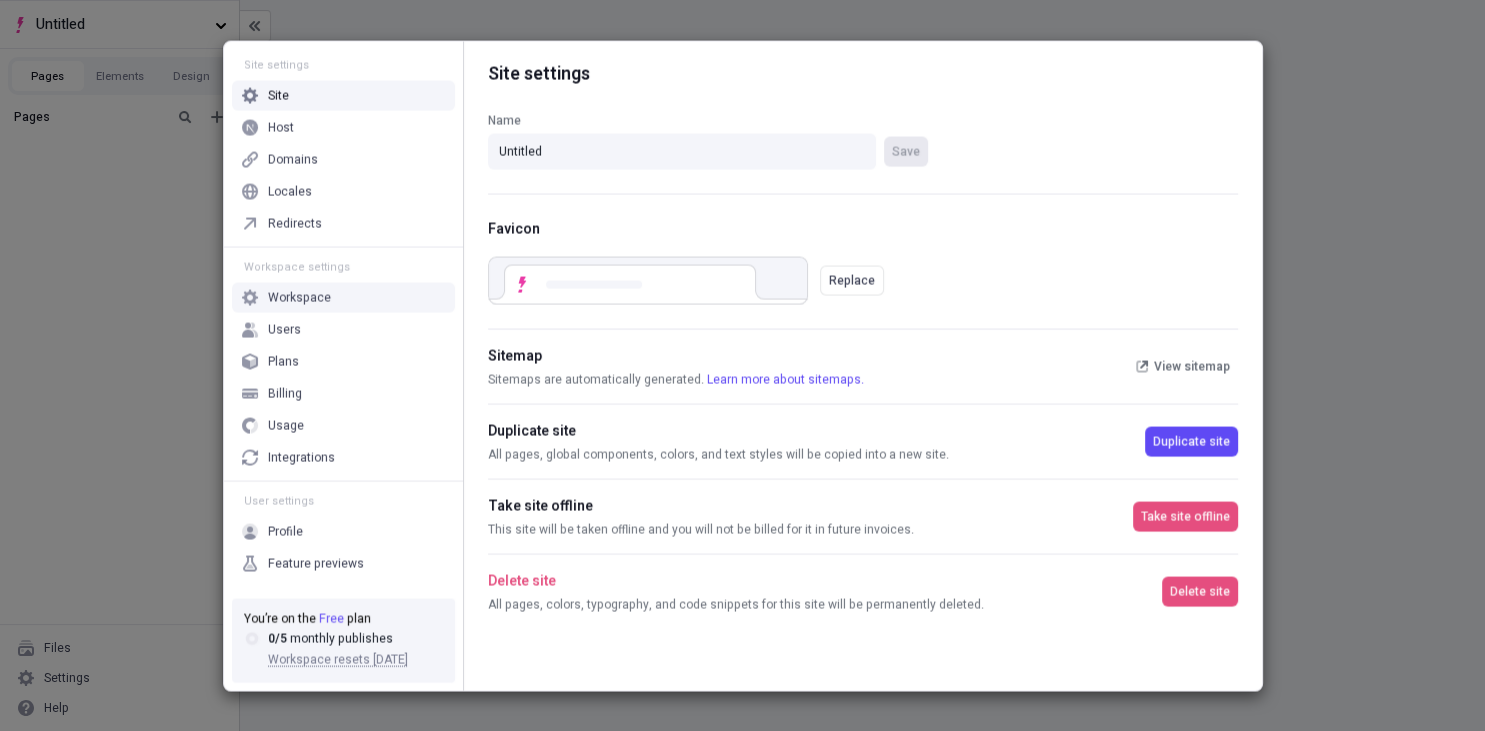 click on "Workspace" at bounding box center (343, 297) 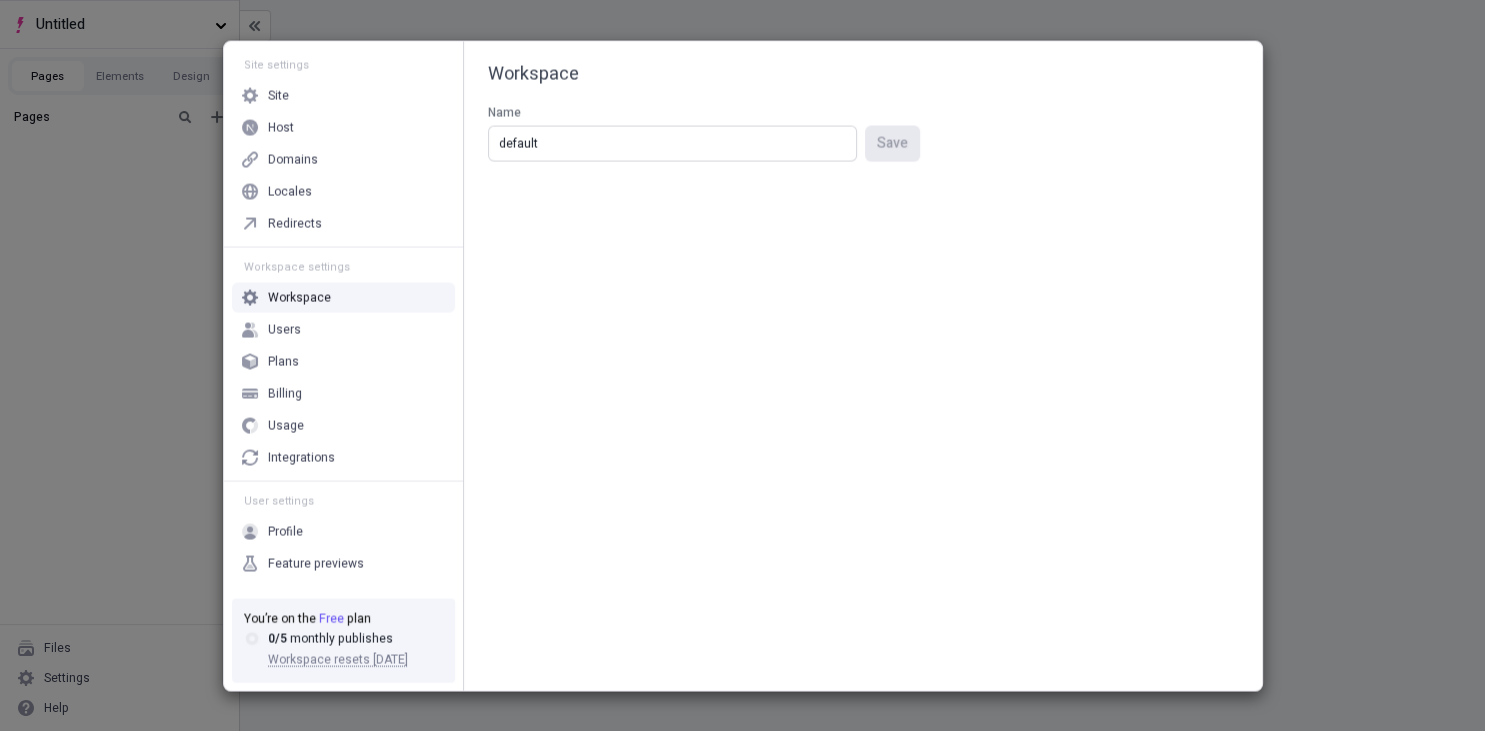 click on "default" at bounding box center (672, 143) 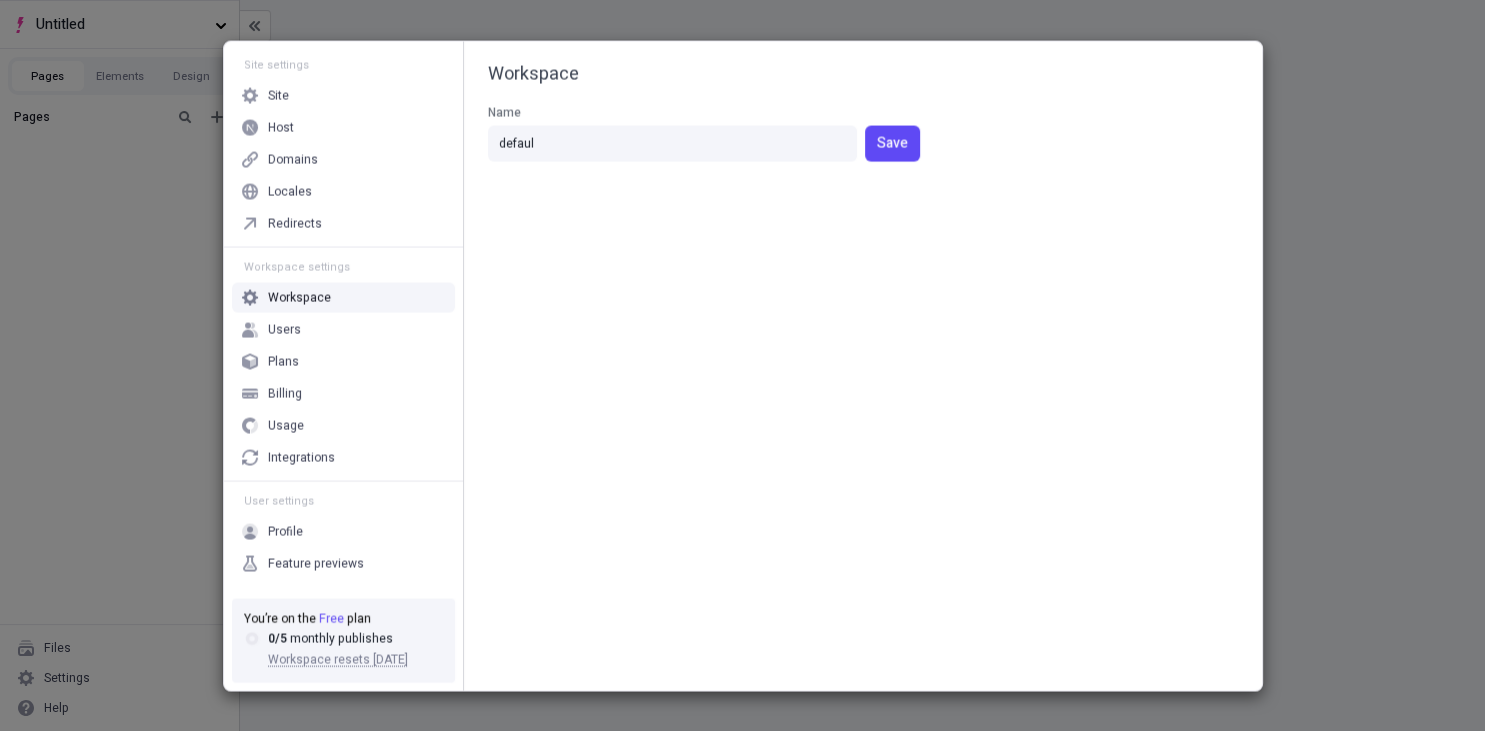 click on "Save" at bounding box center [892, 143] 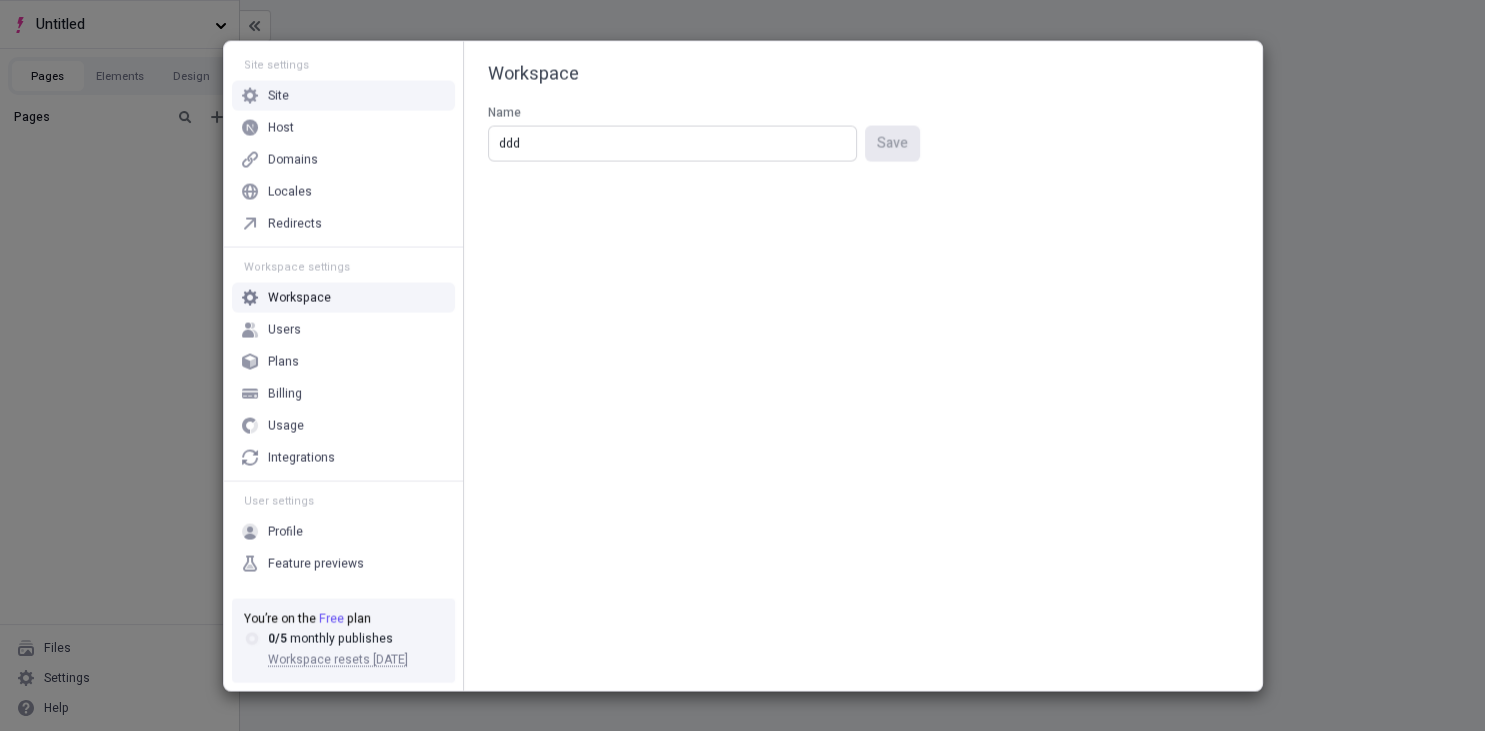 click on "ddd" at bounding box center (672, 143) 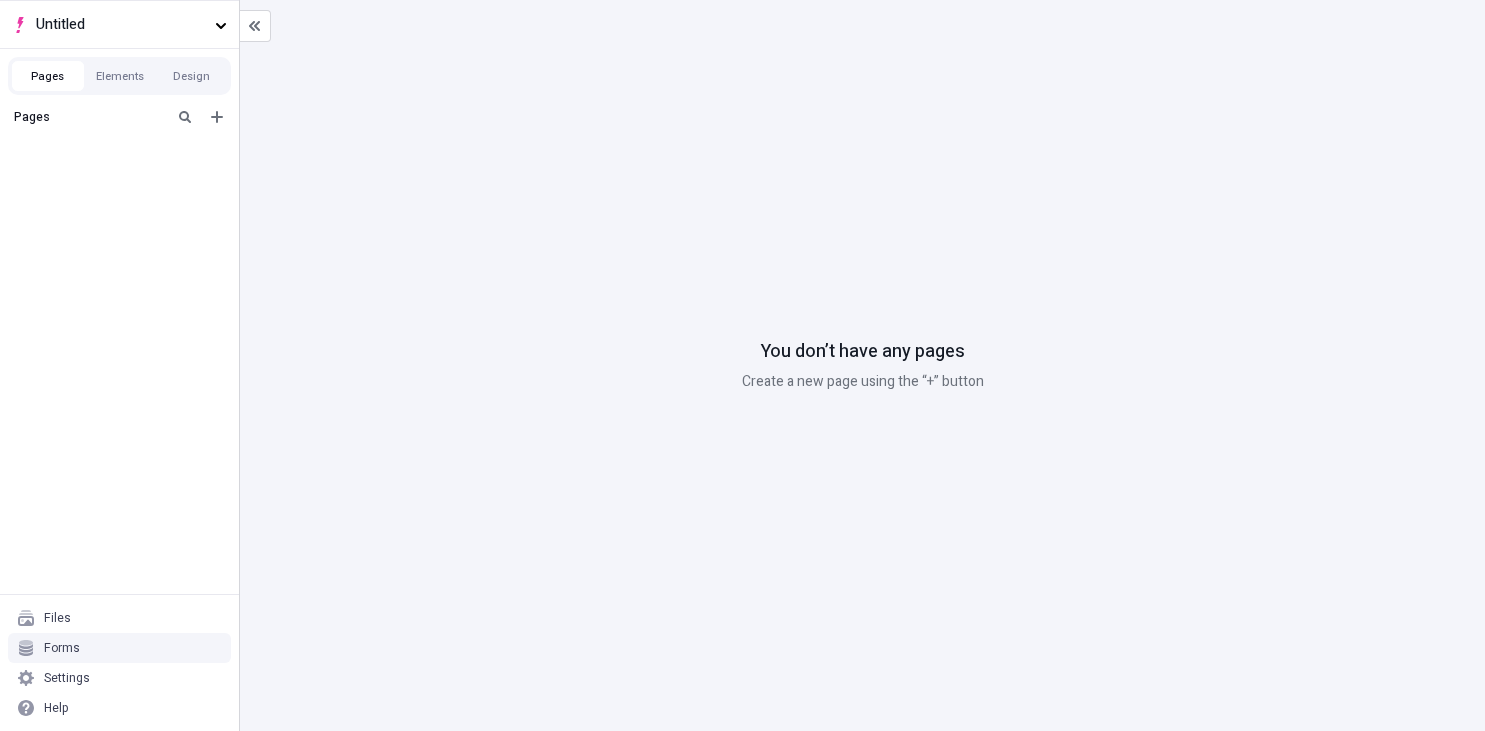 scroll, scrollTop: 0, scrollLeft: 0, axis: both 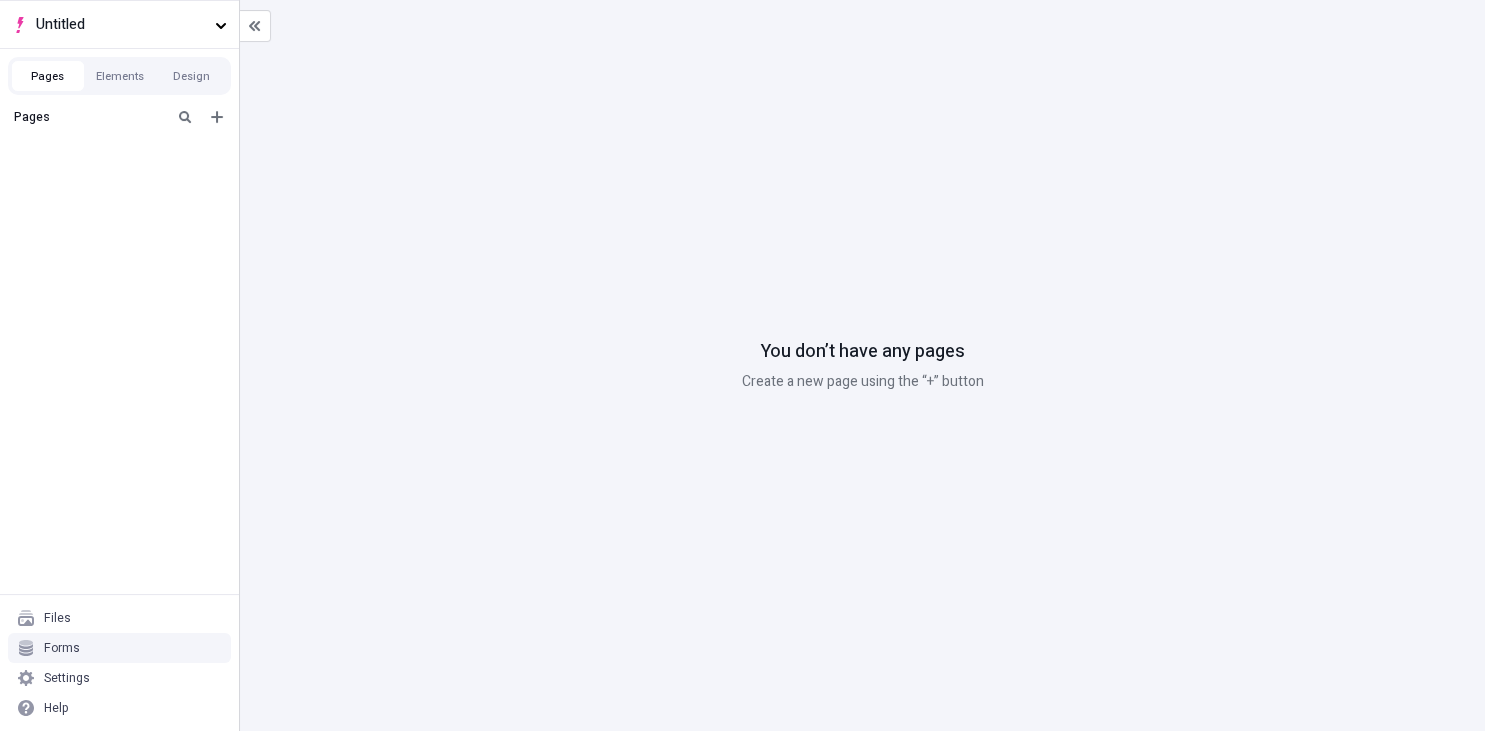 click on "Forms" at bounding box center (119, 648) 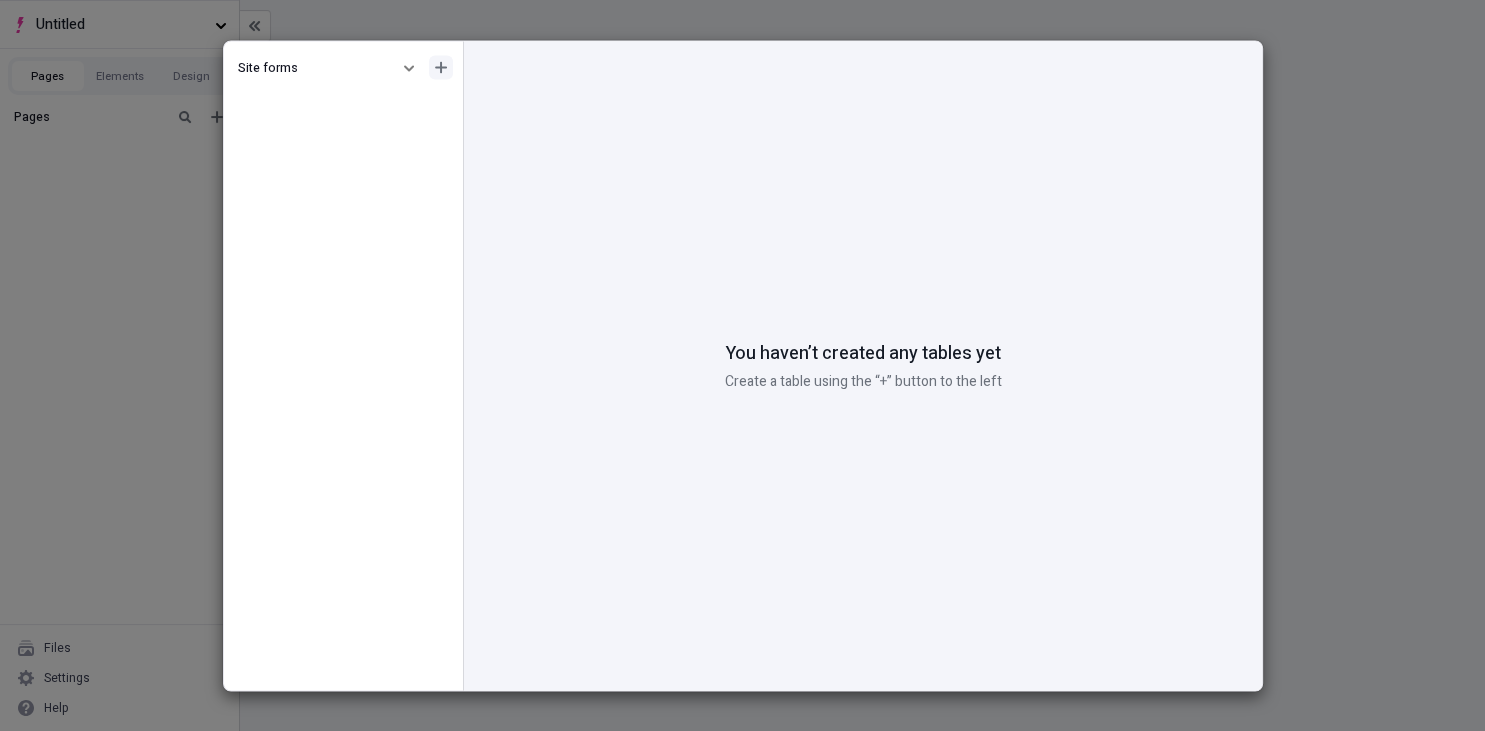 click at bounding box center (441, 67) 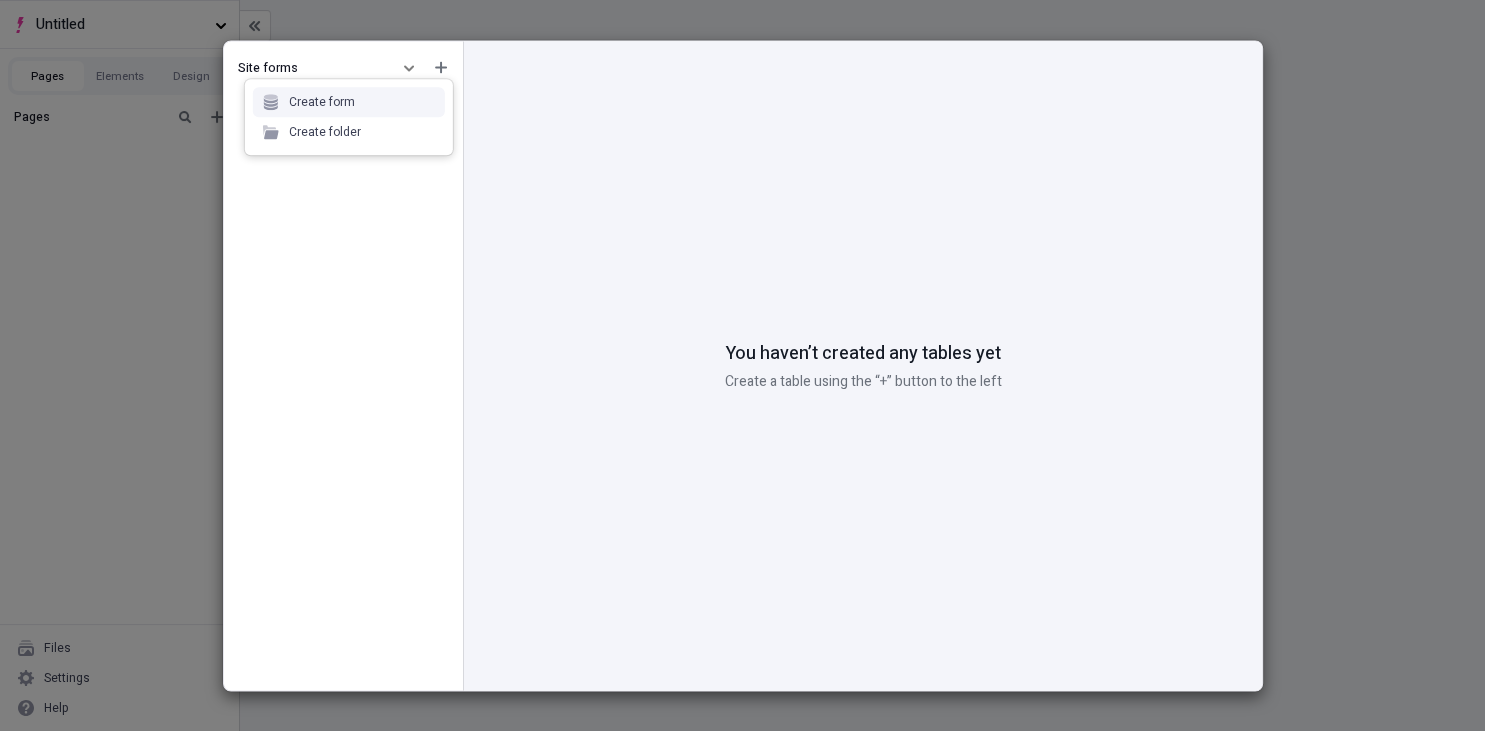 click on "Create form" at bounding box center (349, 102) 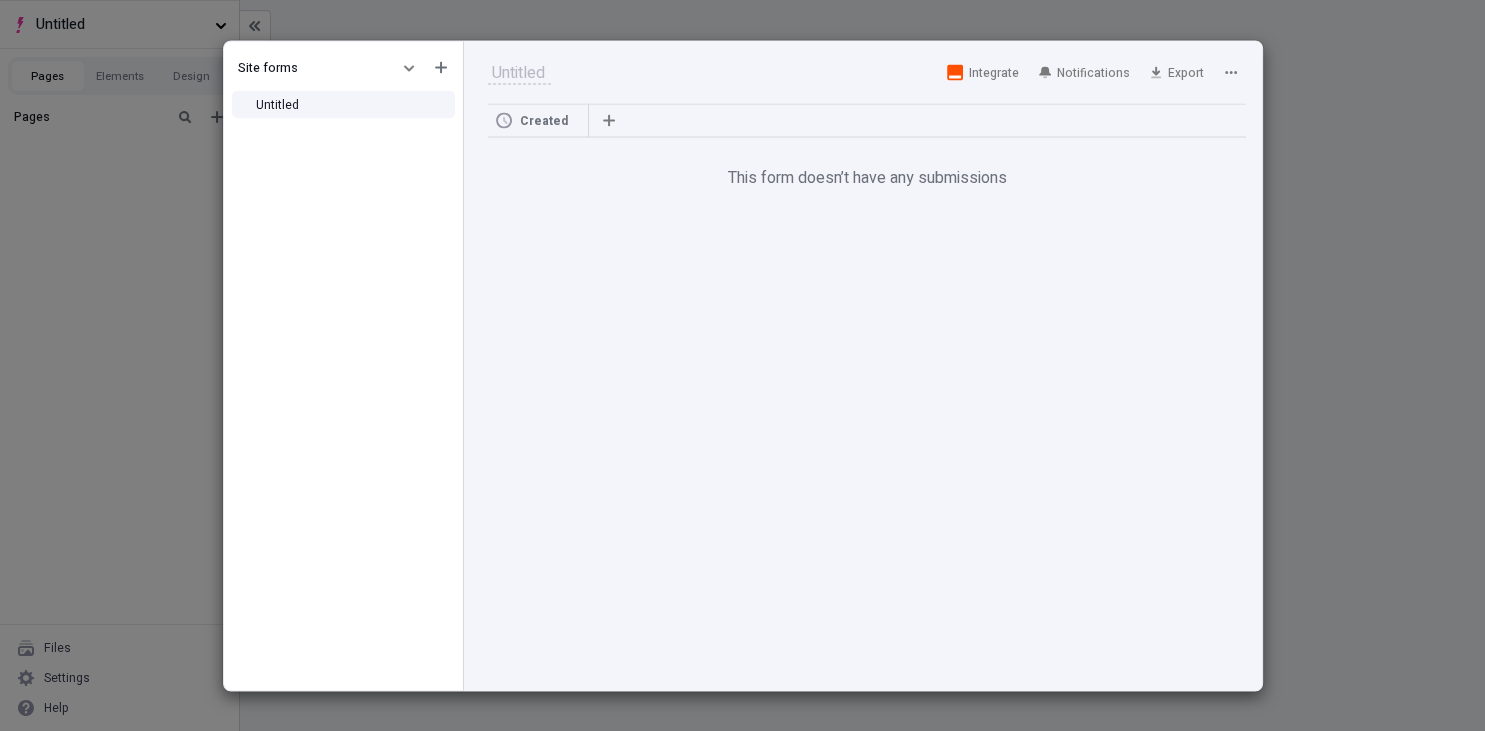 click on "Untitled Integrate Notifications Export" at bounding box center (863, 72) 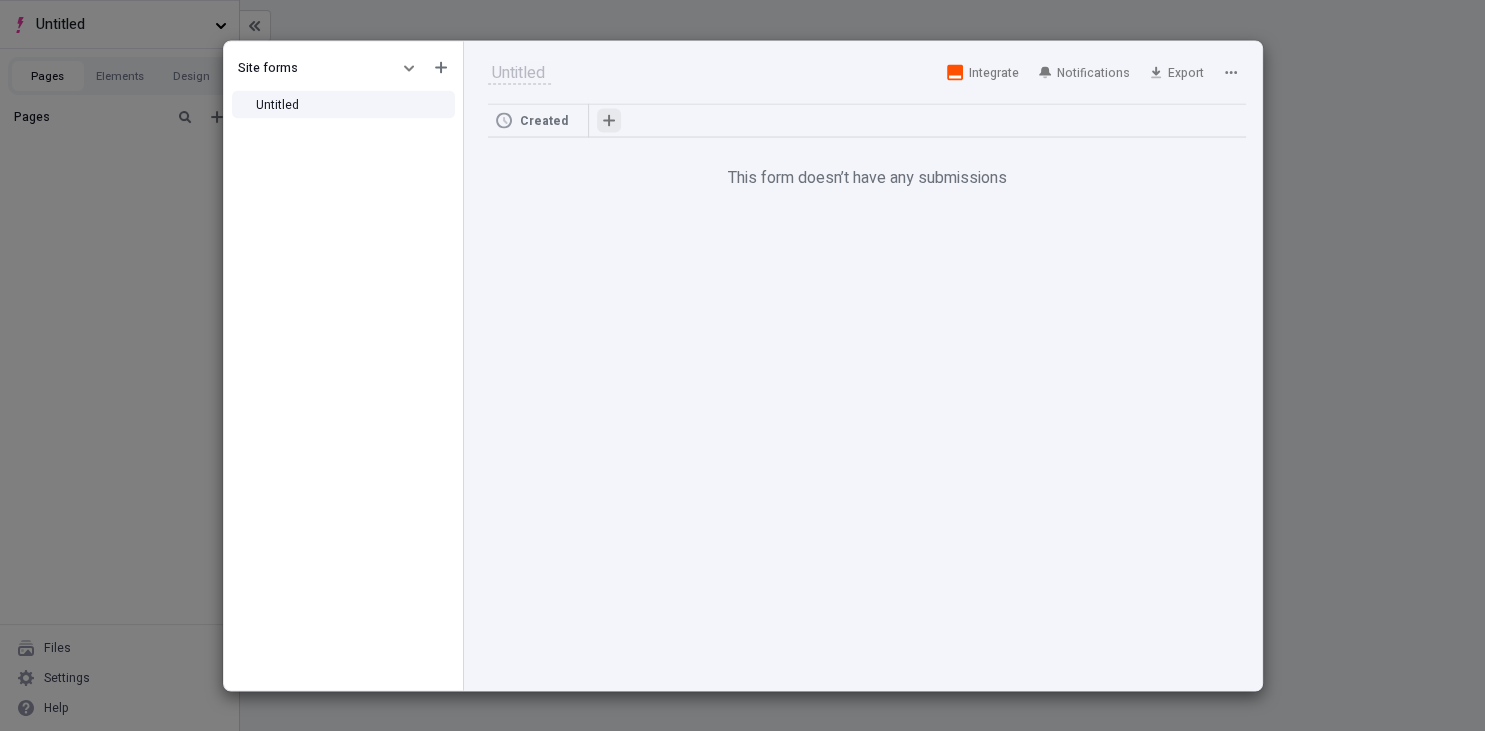 click at bounding box center (608, 120) 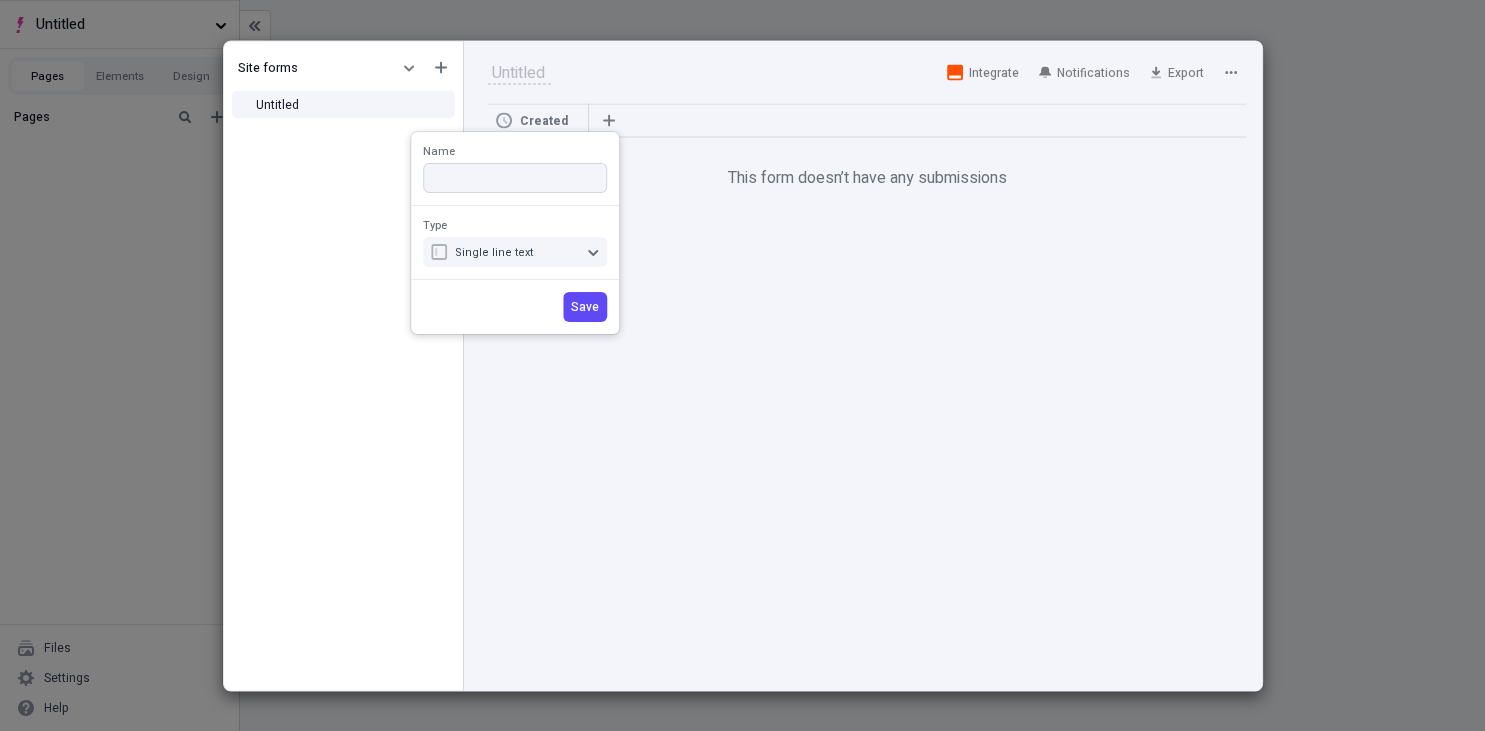 click on "Name" at bounding box center [515, 178] 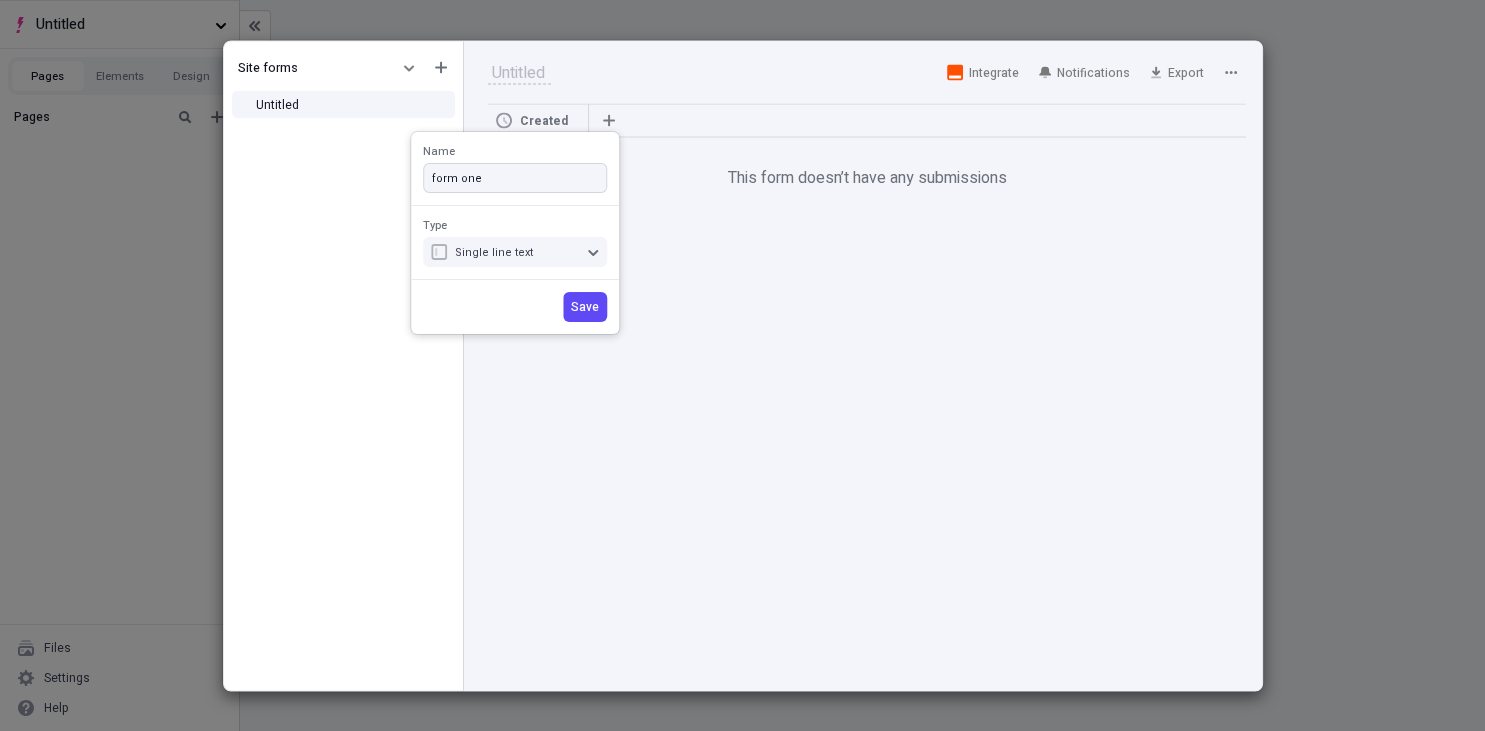 type on "form one" 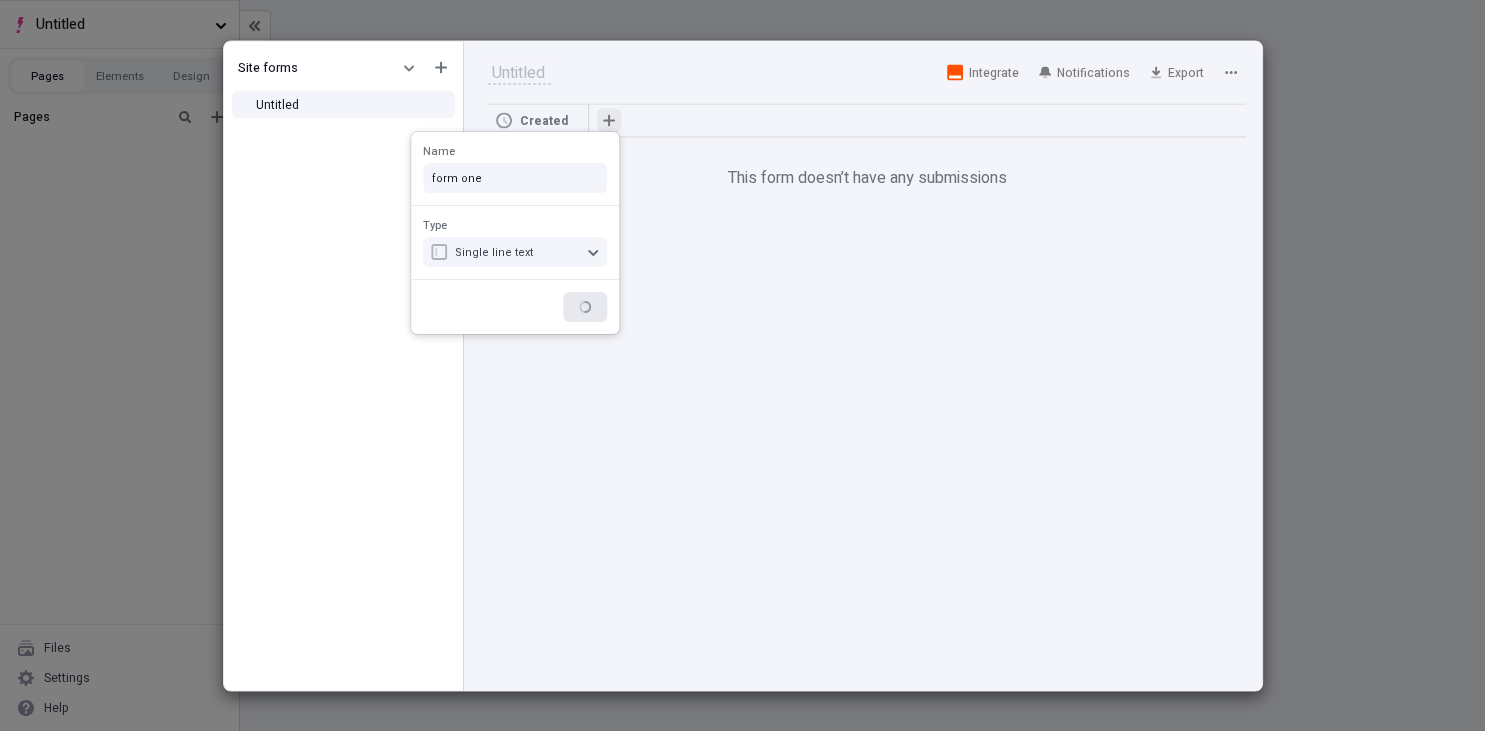 click at bounding box center [608, 120] 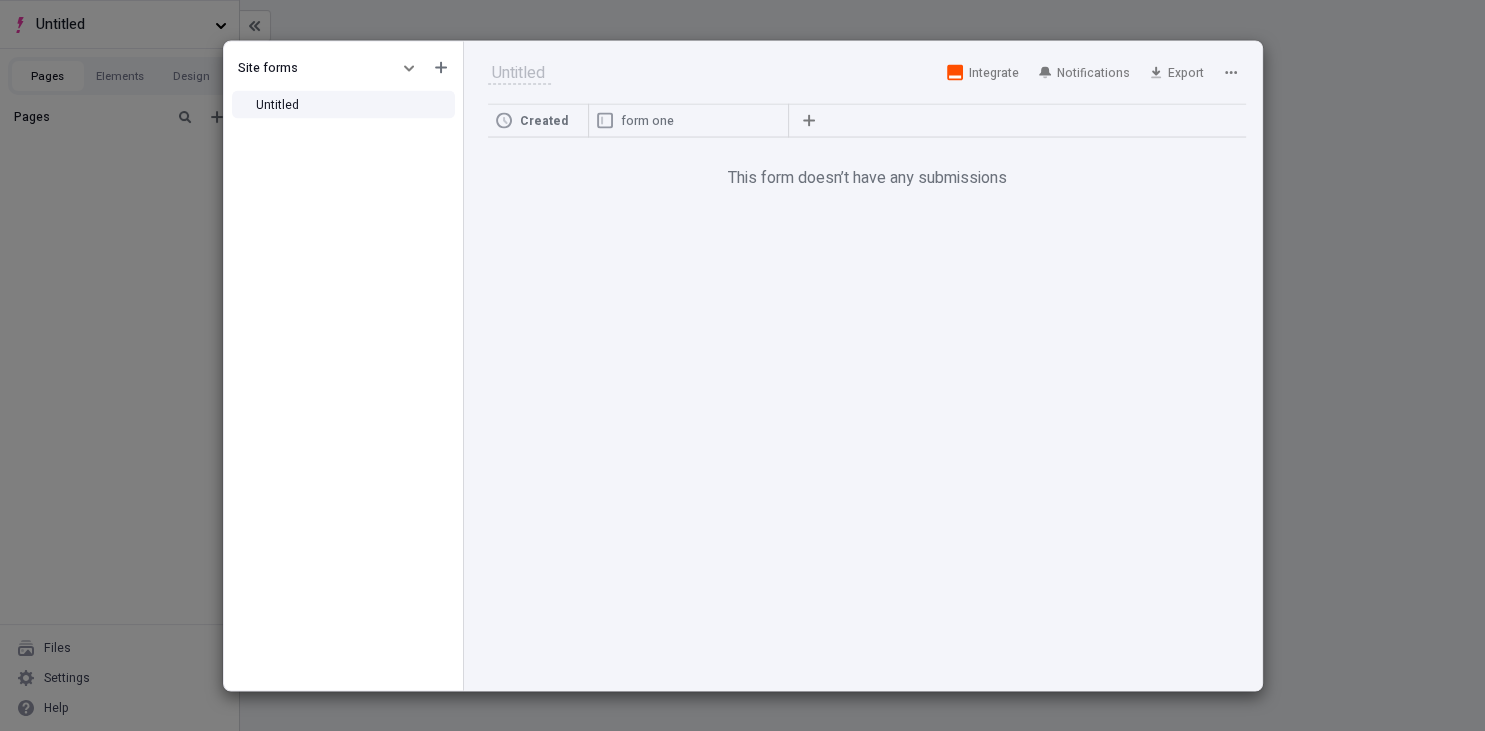 click on "Created form one This form doesn’t have any submissions" at bounding box center (863, 396) 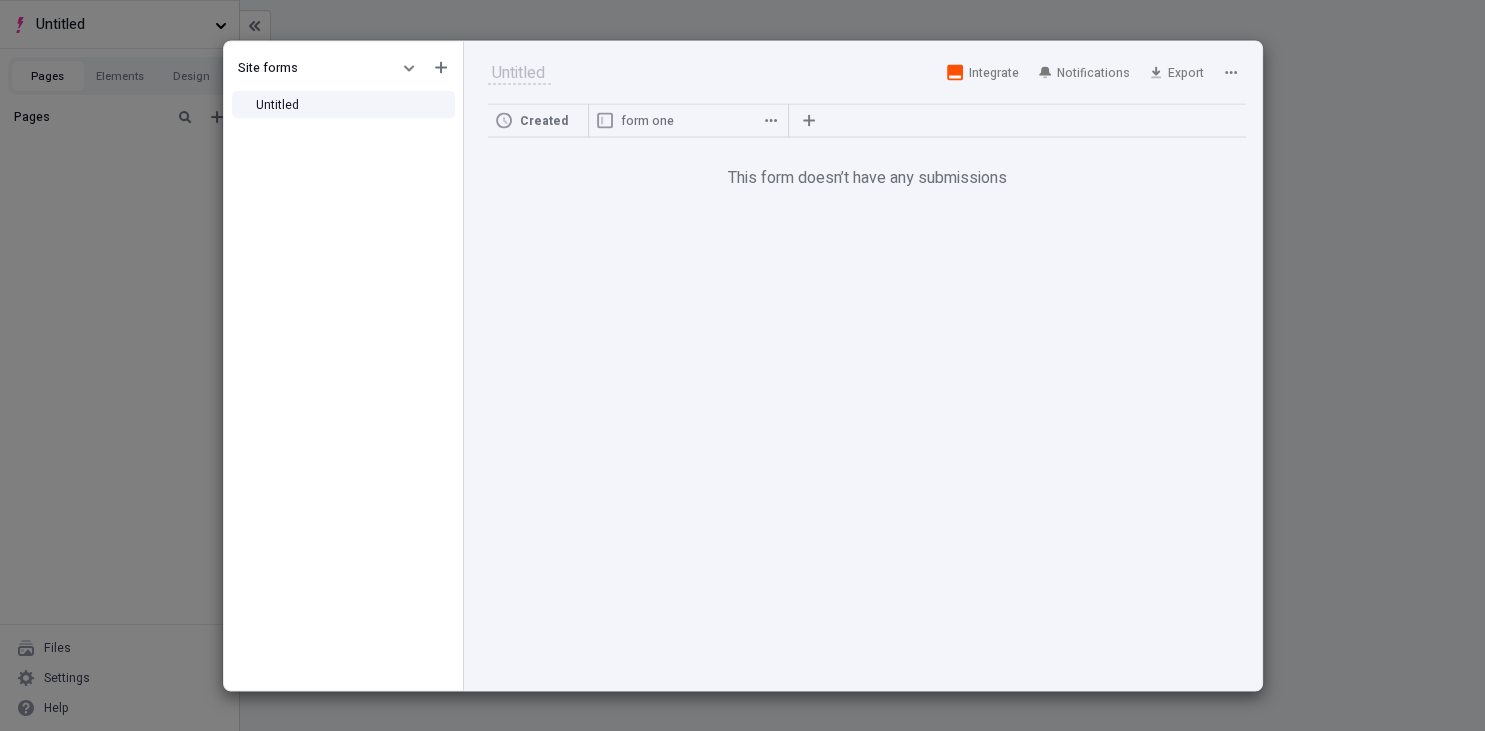 click on "form one" at bounding box center [691, 120] 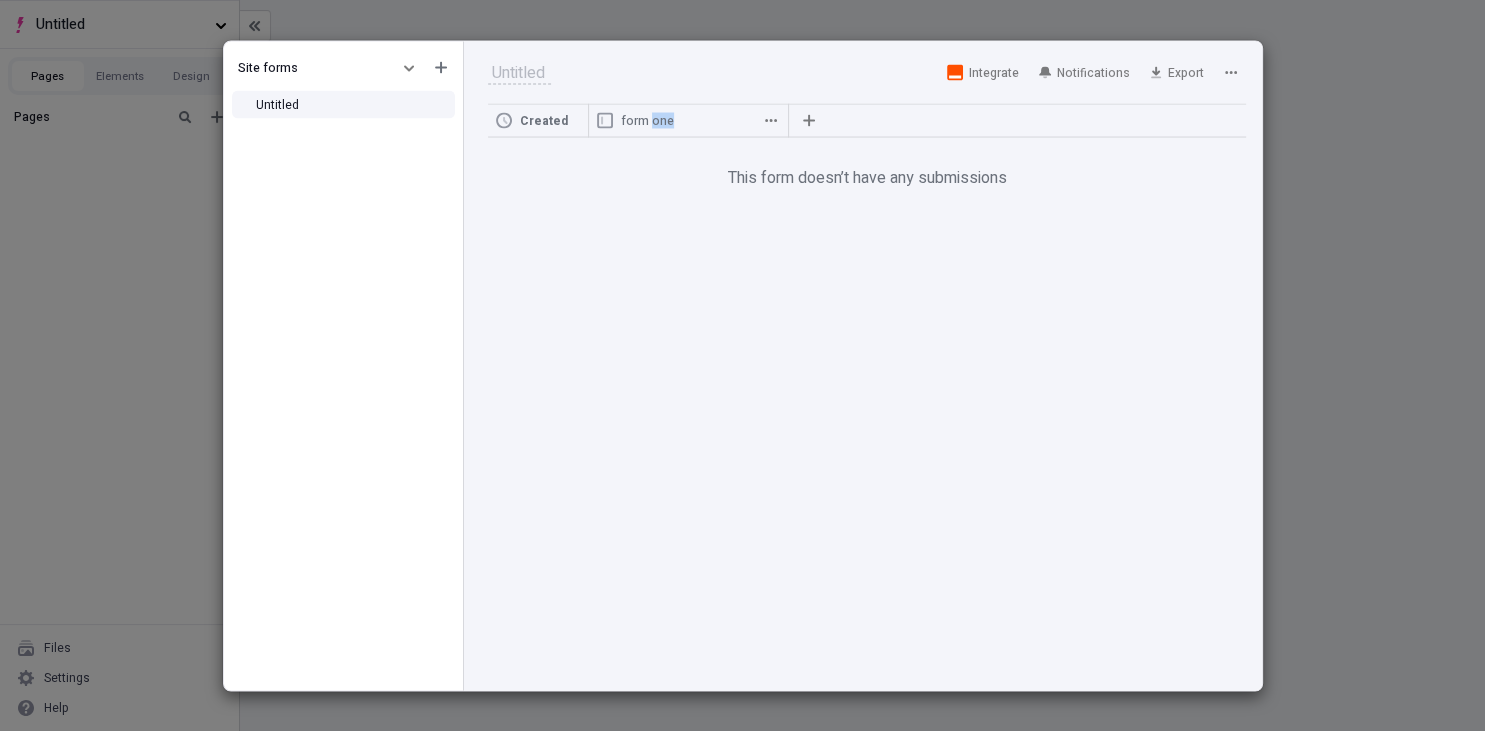 click on "form one" at bounding box center (685, 120) 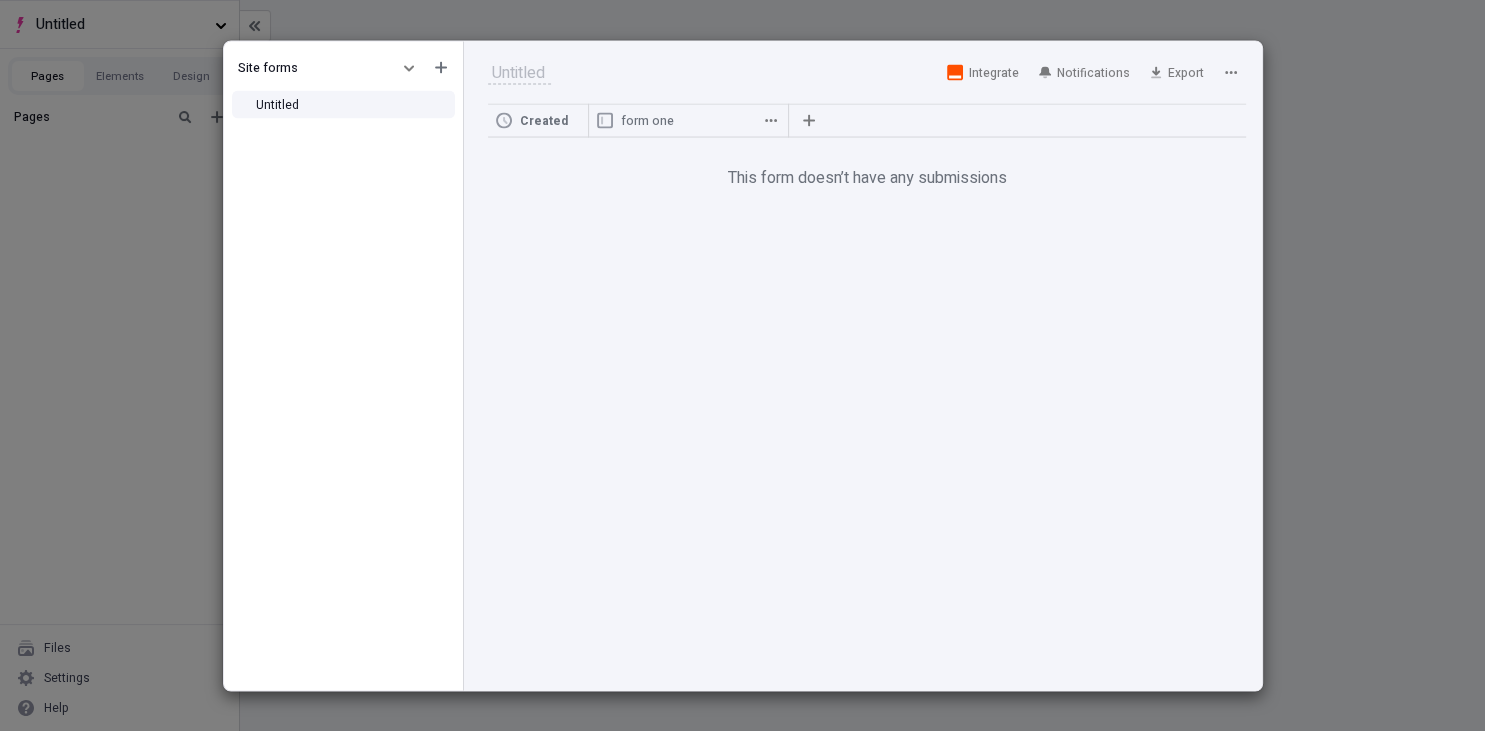 click on "form one" at bounding box center [691, 120] 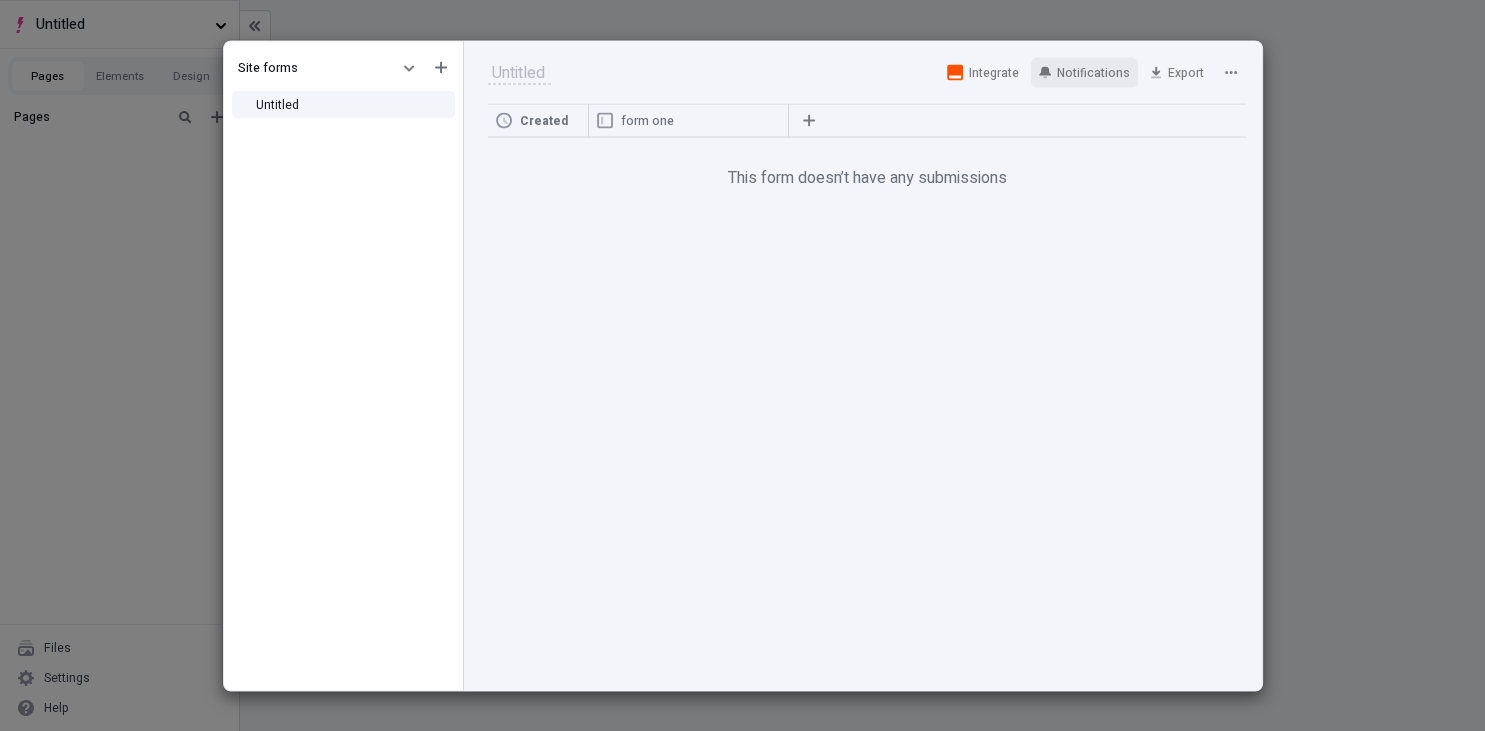 click on "Notifications" at bounding box center (1093, 72) 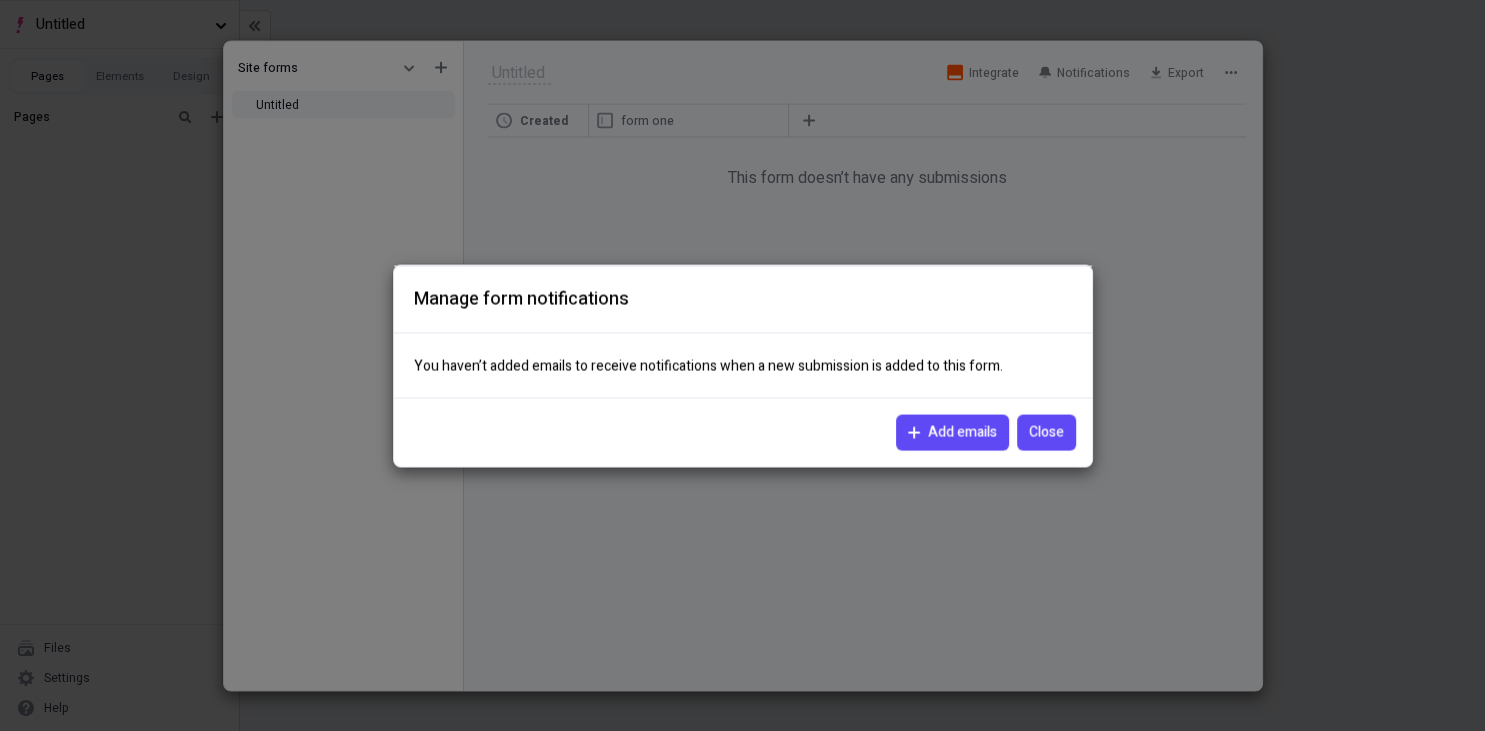 click on "Add emails" at bounding box center [962, 432] 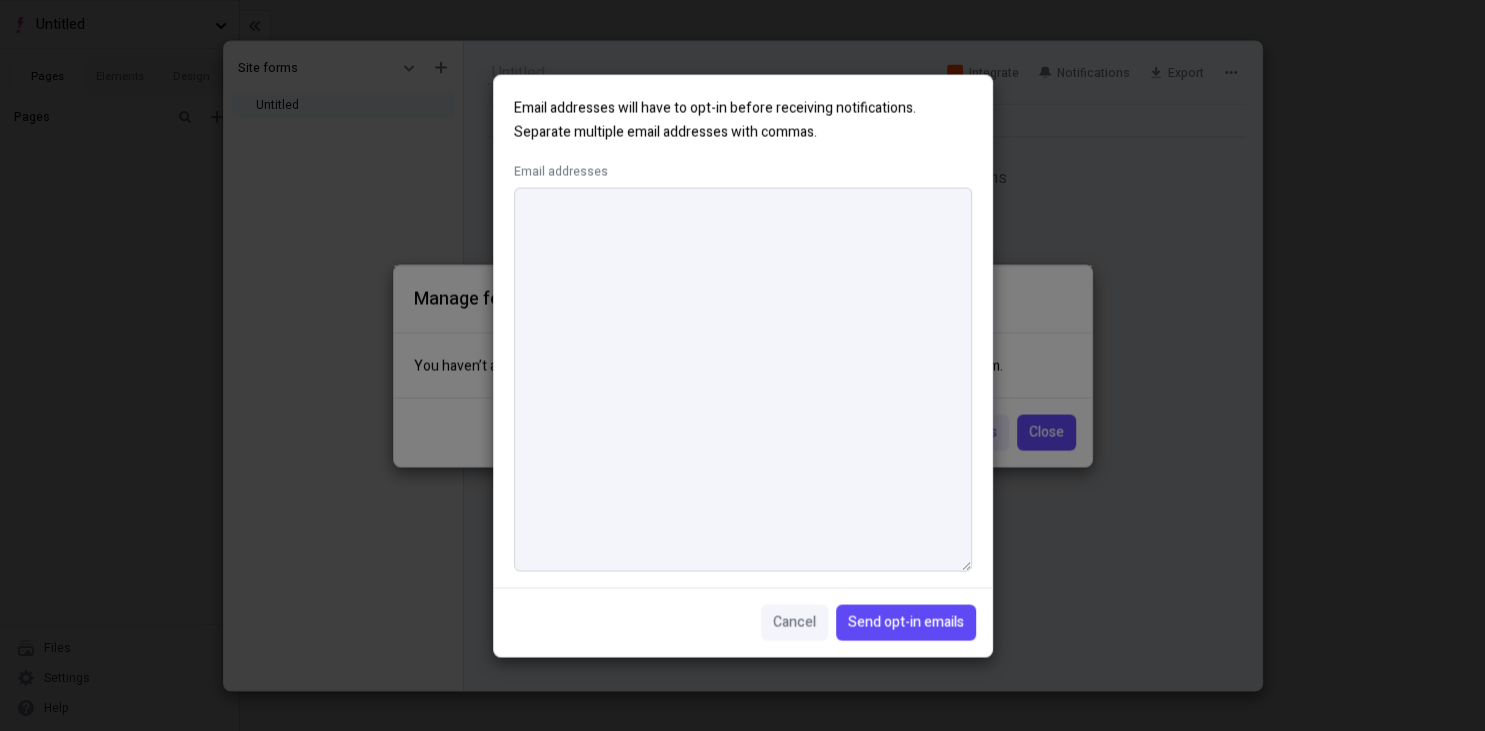 click on "Email addresses" at bounding box center (743, 379) 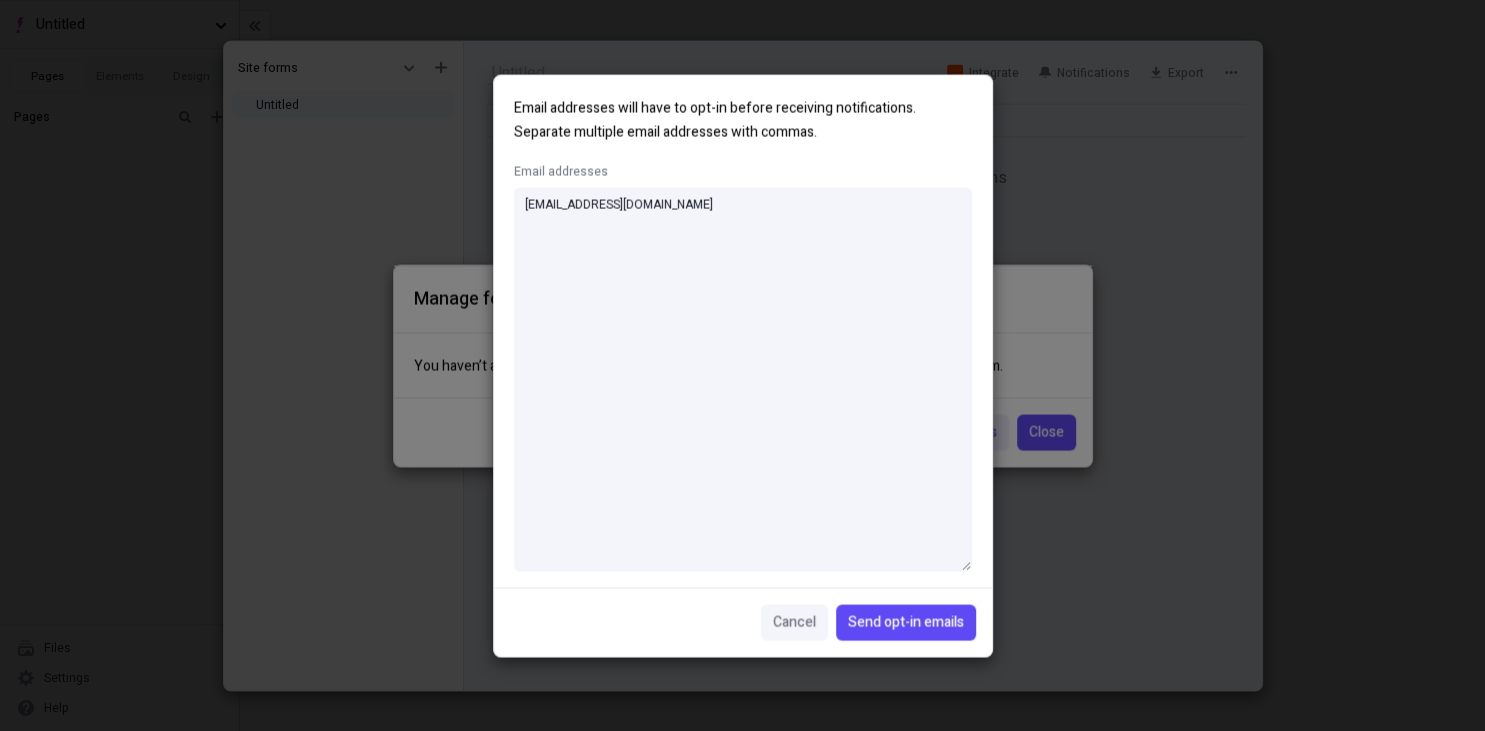 type on "[EMAIL_ADDRESS][DOMAIN_NAME]" 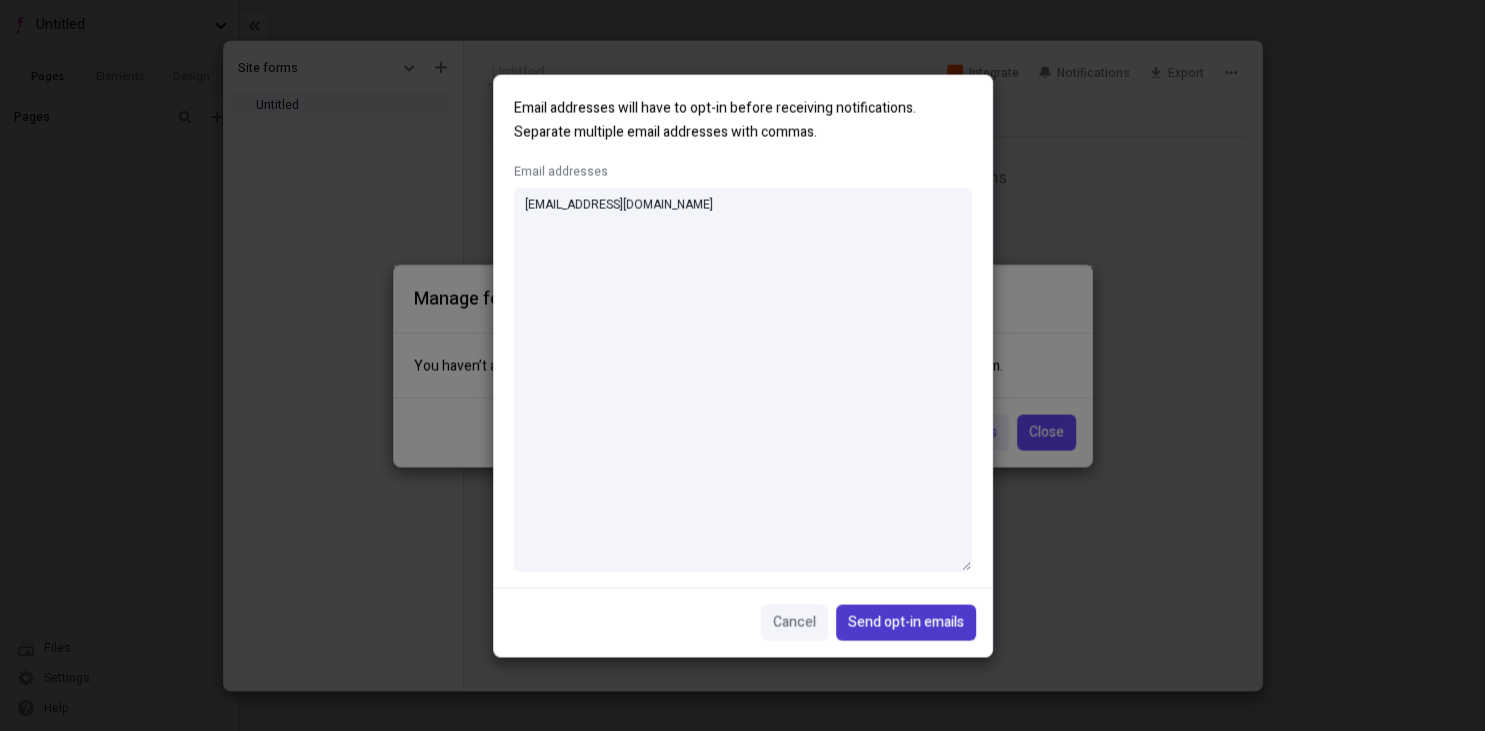 click on "Send opt-in emails" at bounding box center [906, 622] 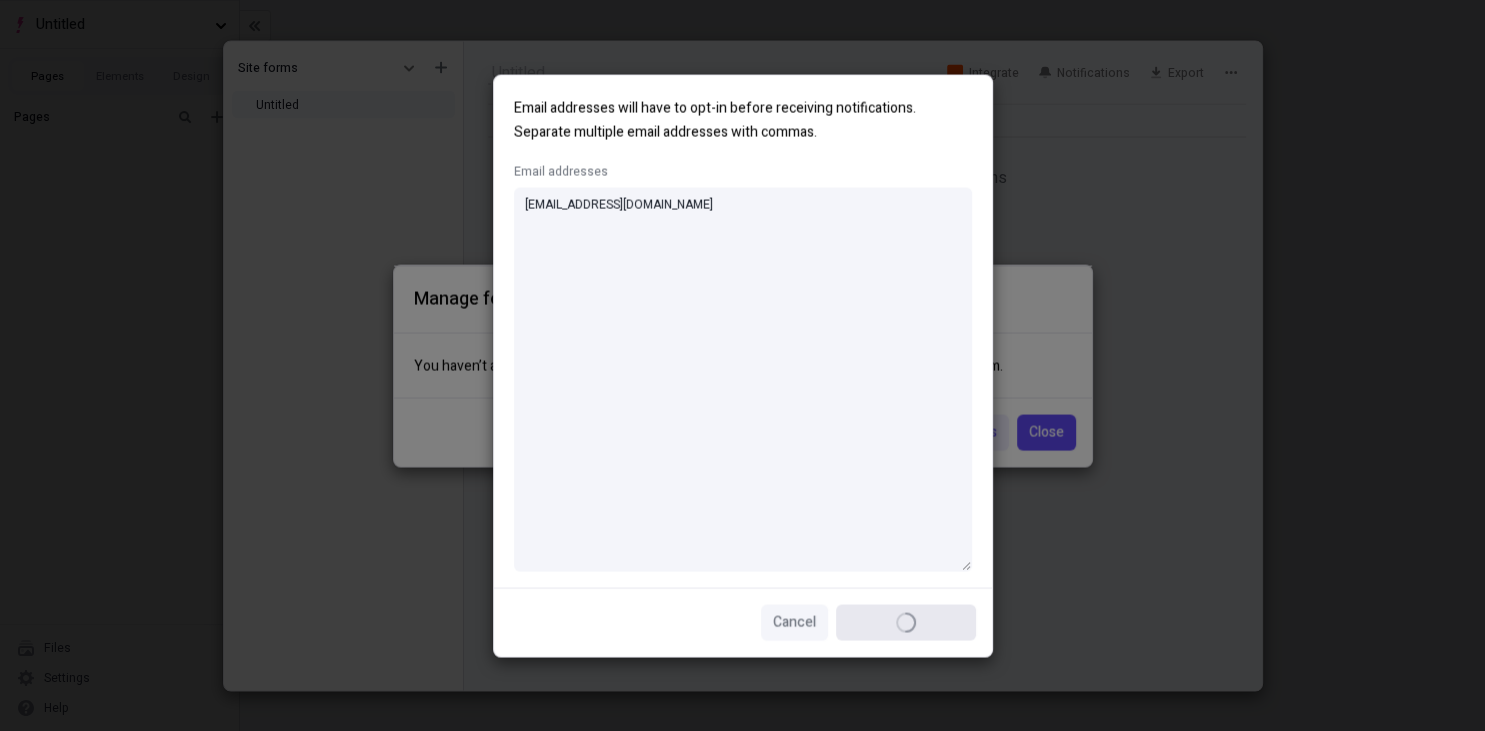 type 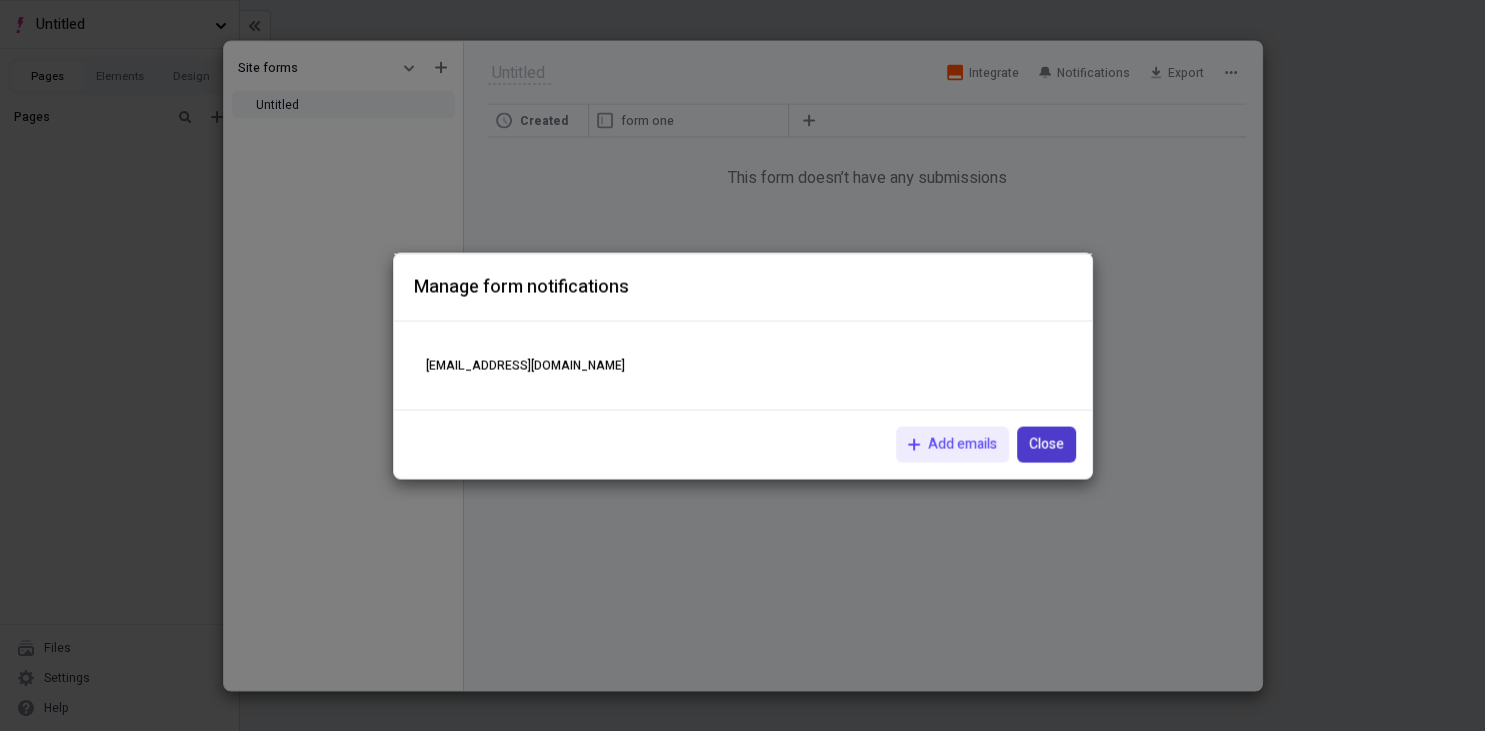 click on "Close" at bounding box center [1046, 444] 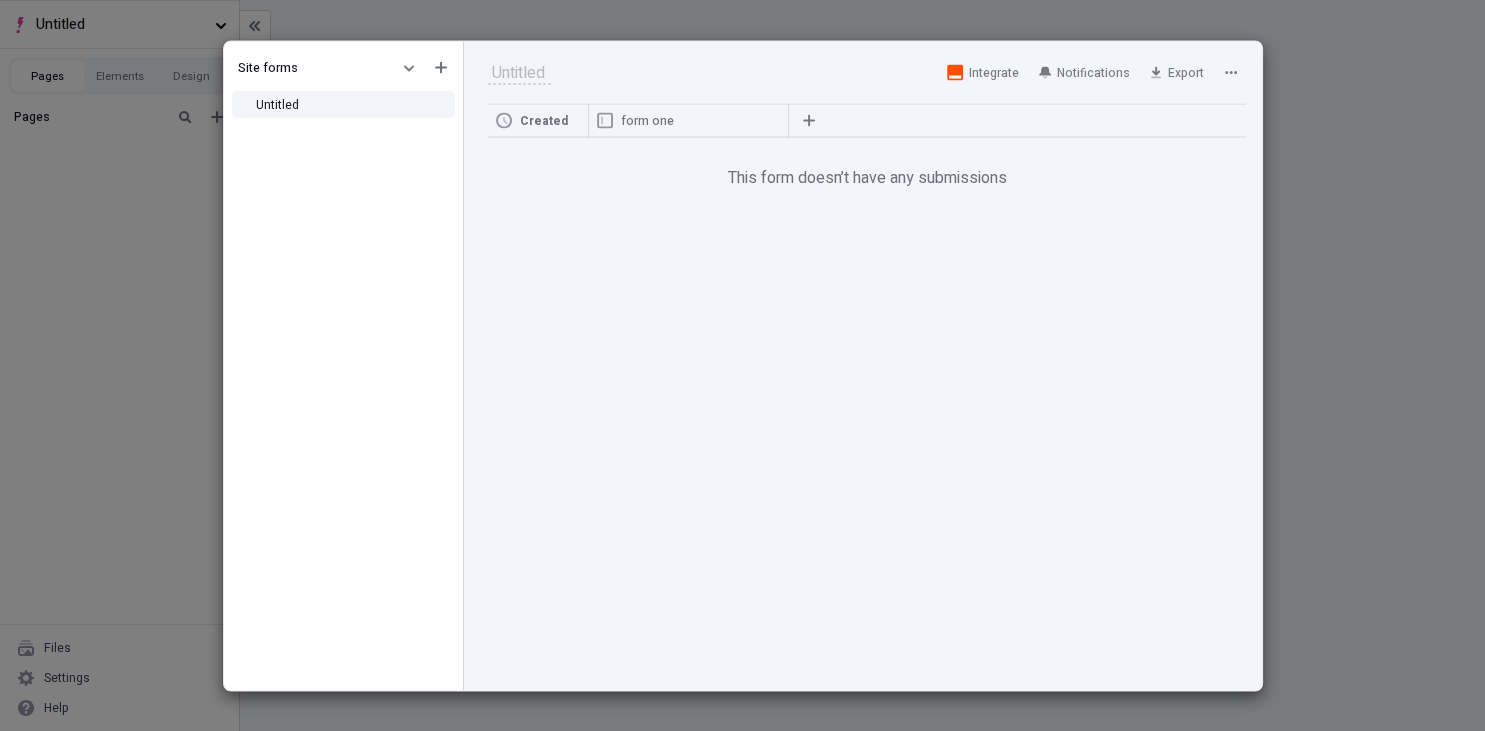 click on "Site forms Untitled Untitled Integrate Notifications Export Created form one This form doesn’t have any submissions" at bounding box center [742, 365] 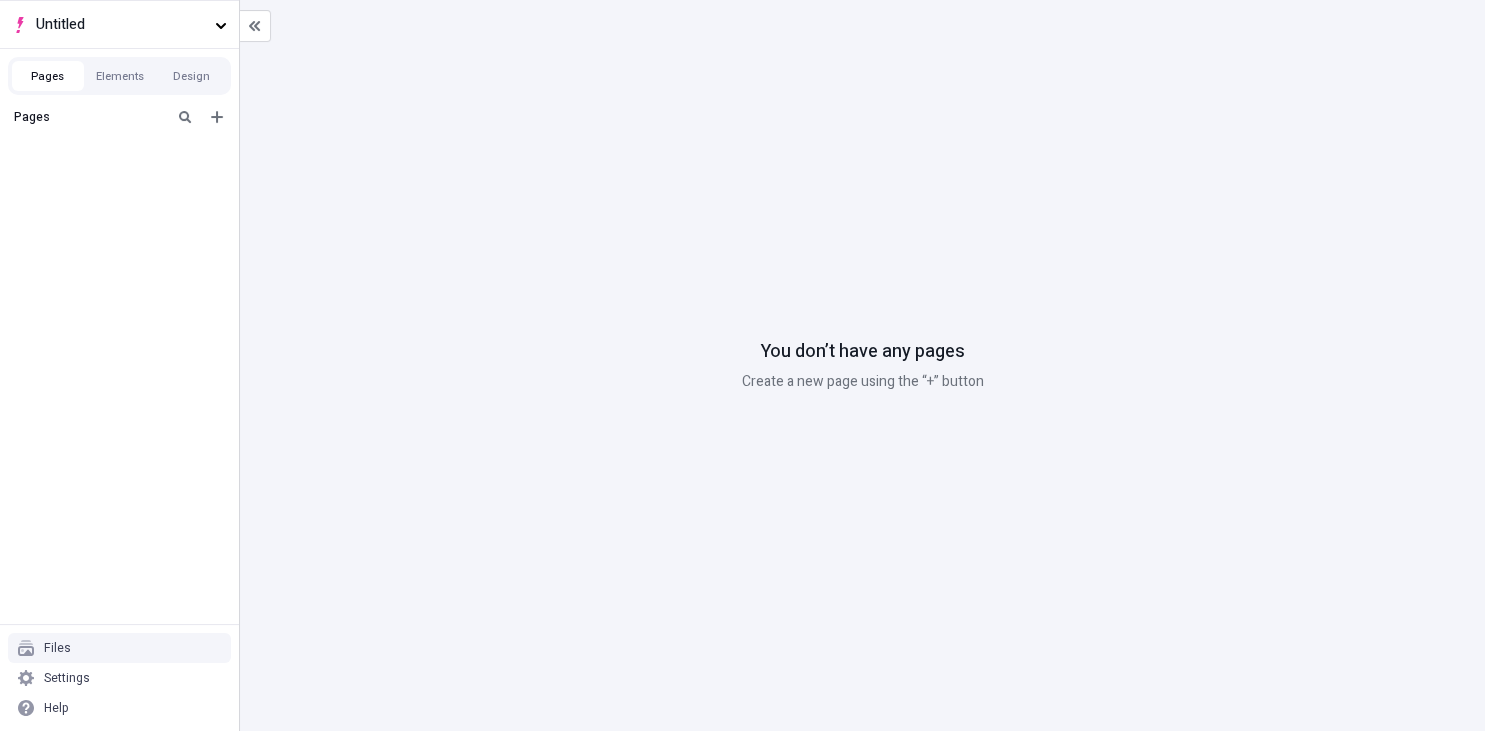 click on "Files" at bounding box center (119, 648) 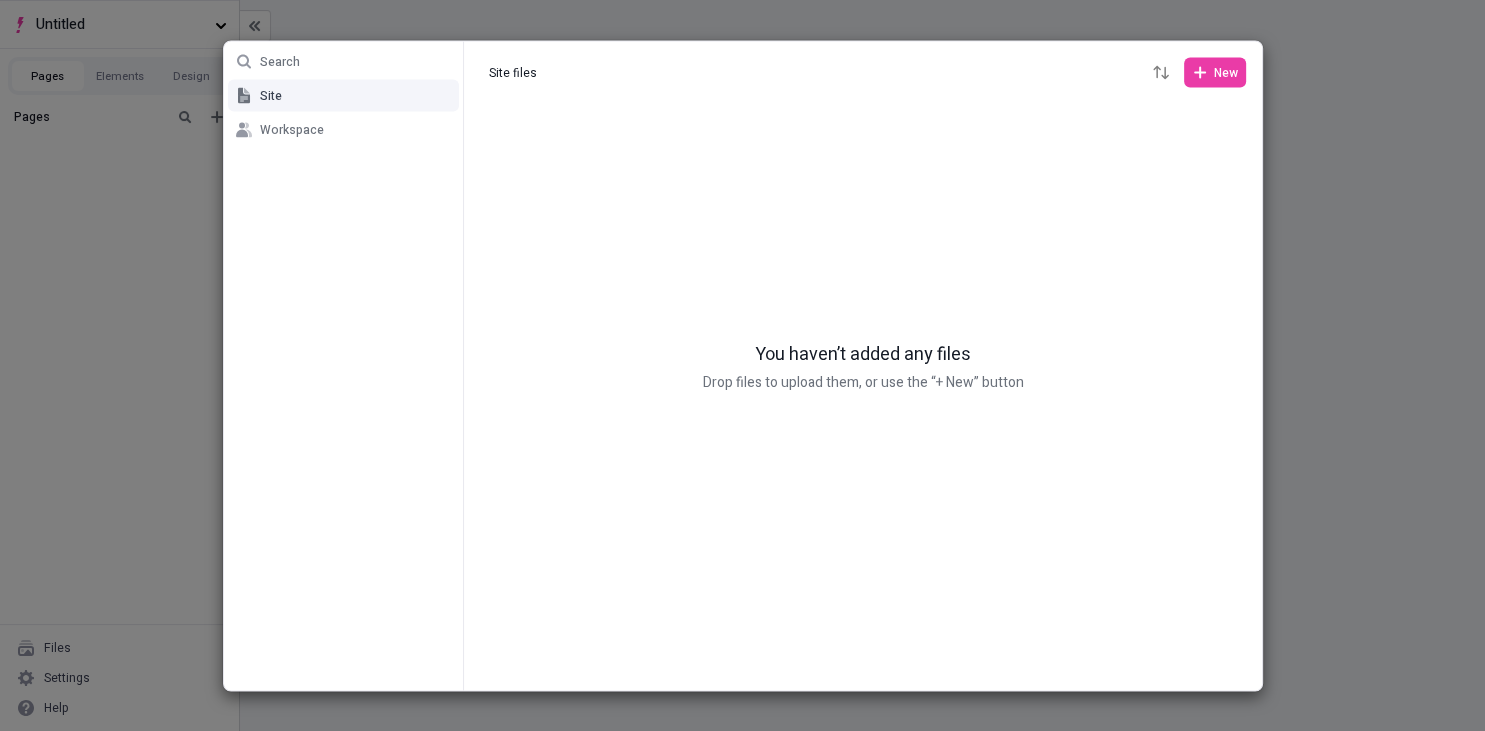 click on "You haven’t added any files Drop files to upload them, or use the “+ New” button" at bounding box center [863, 396] 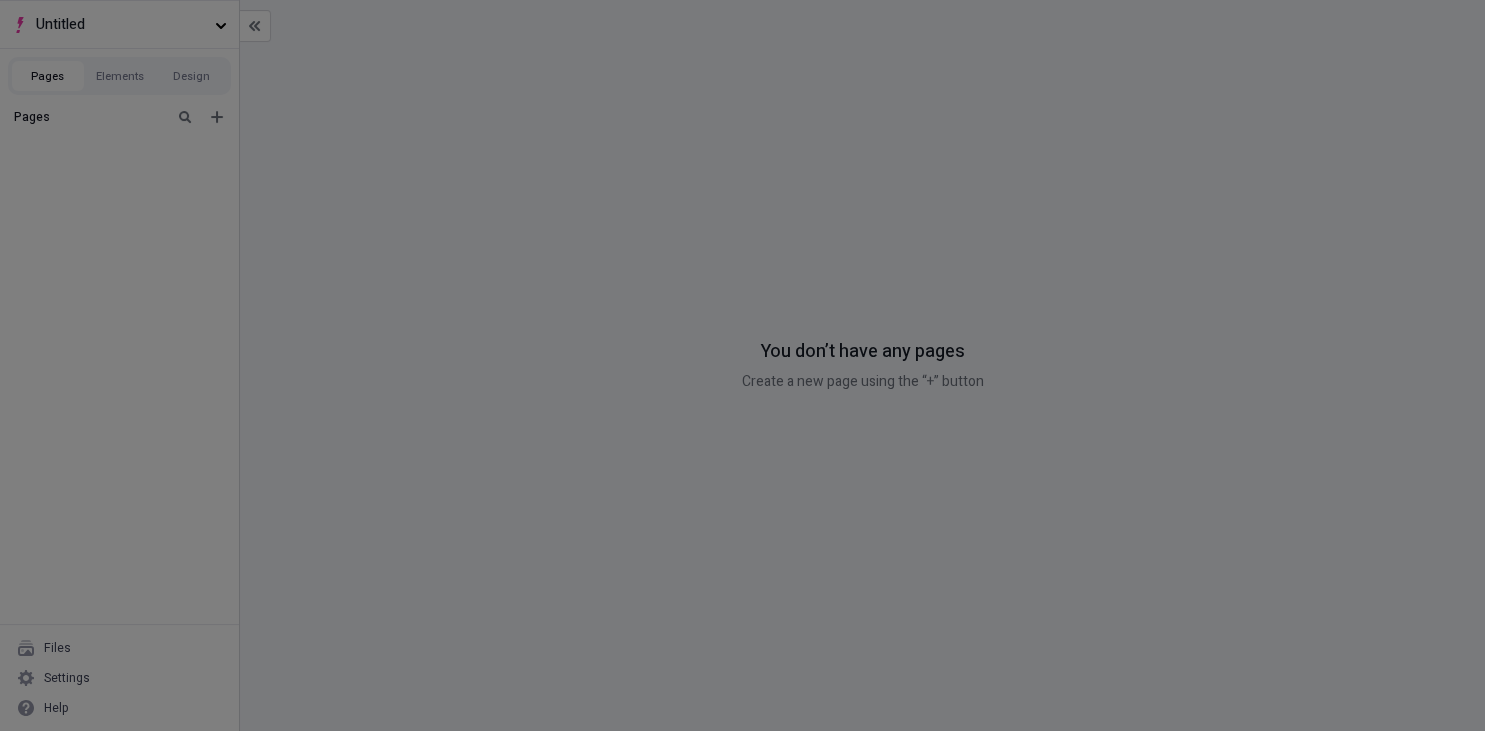 click on "Search Site Workspace Site files Site files New You haven’t added any files Drop files to upload them, or use the “+ New” button" at bounding box center [742, 365] 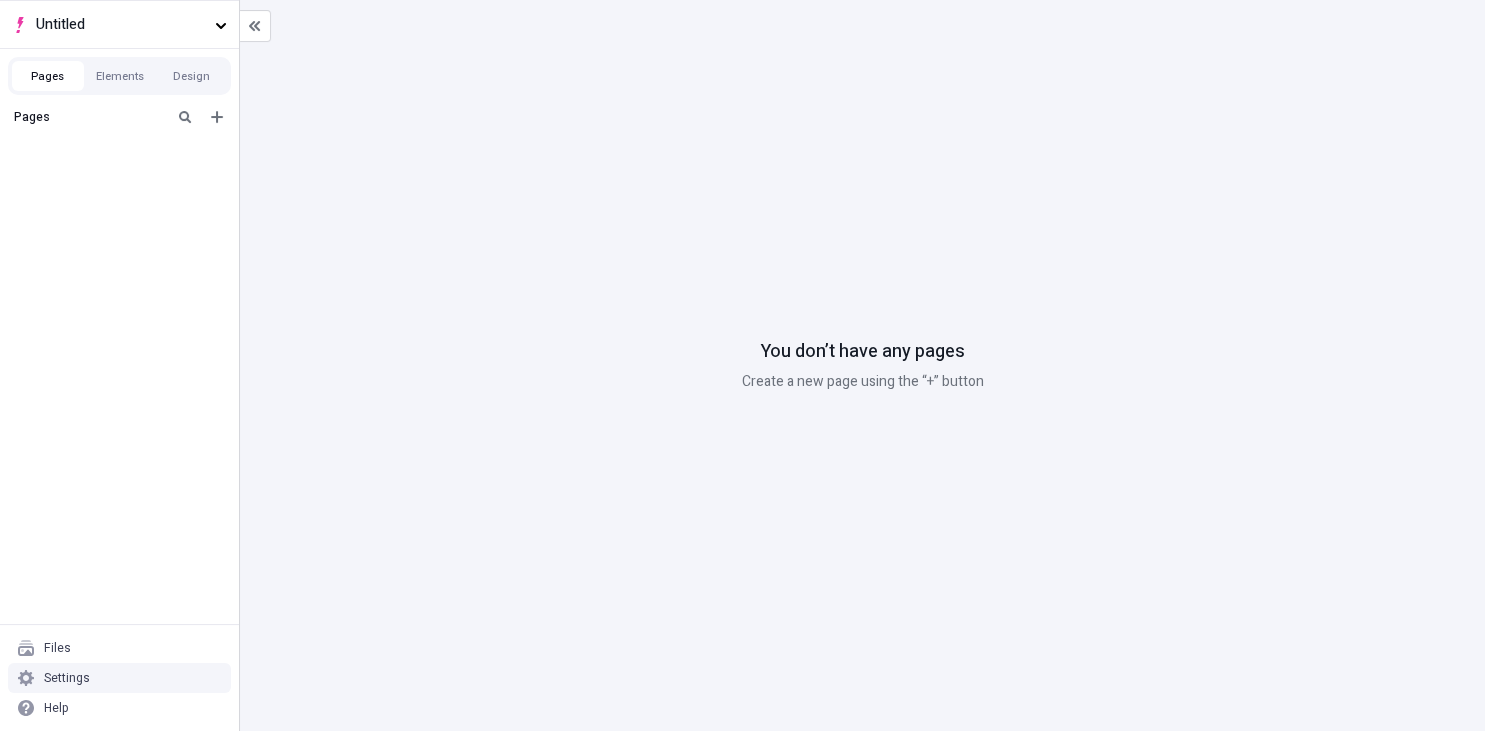click on "Settings" at bounding box center [119, 678] 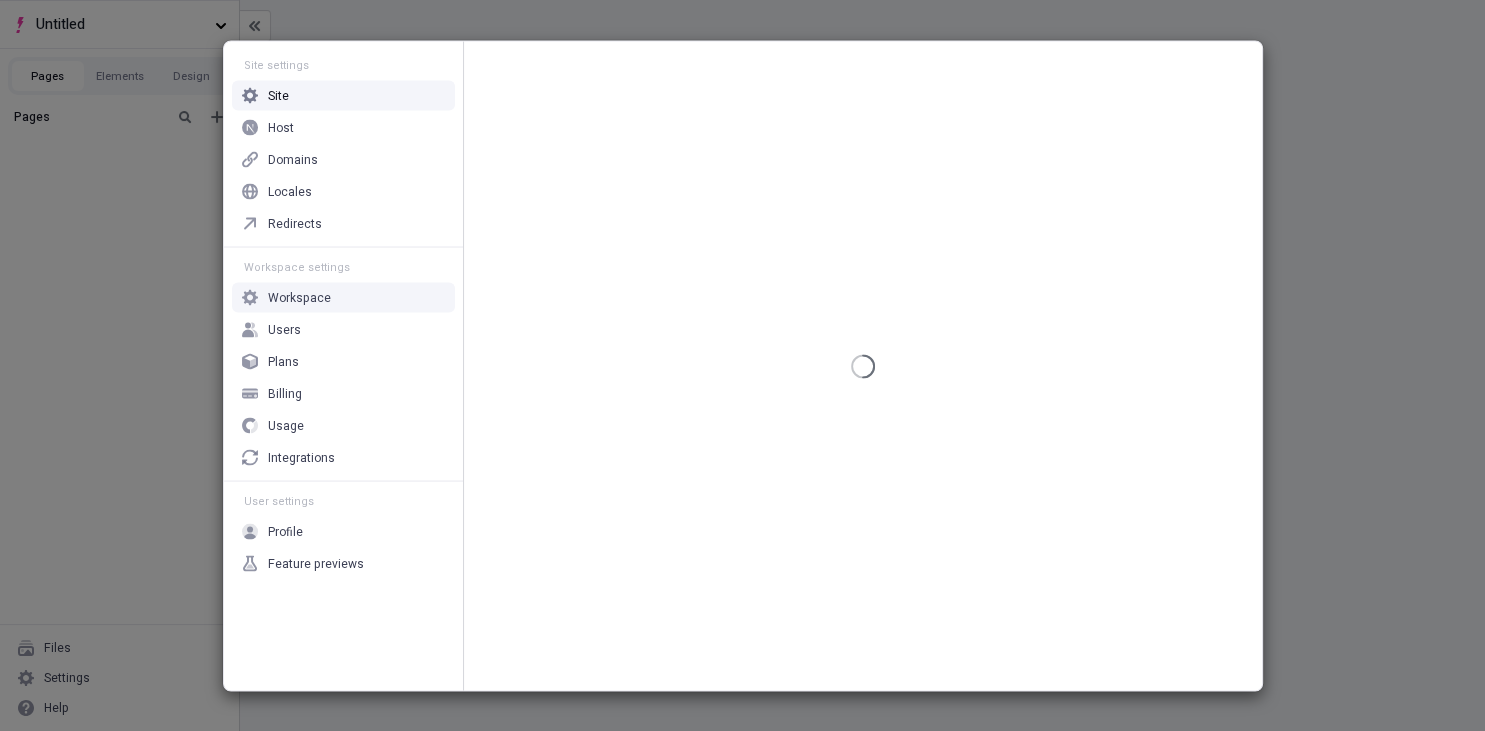 click on "Workspace" at bounding box center (343, 297) 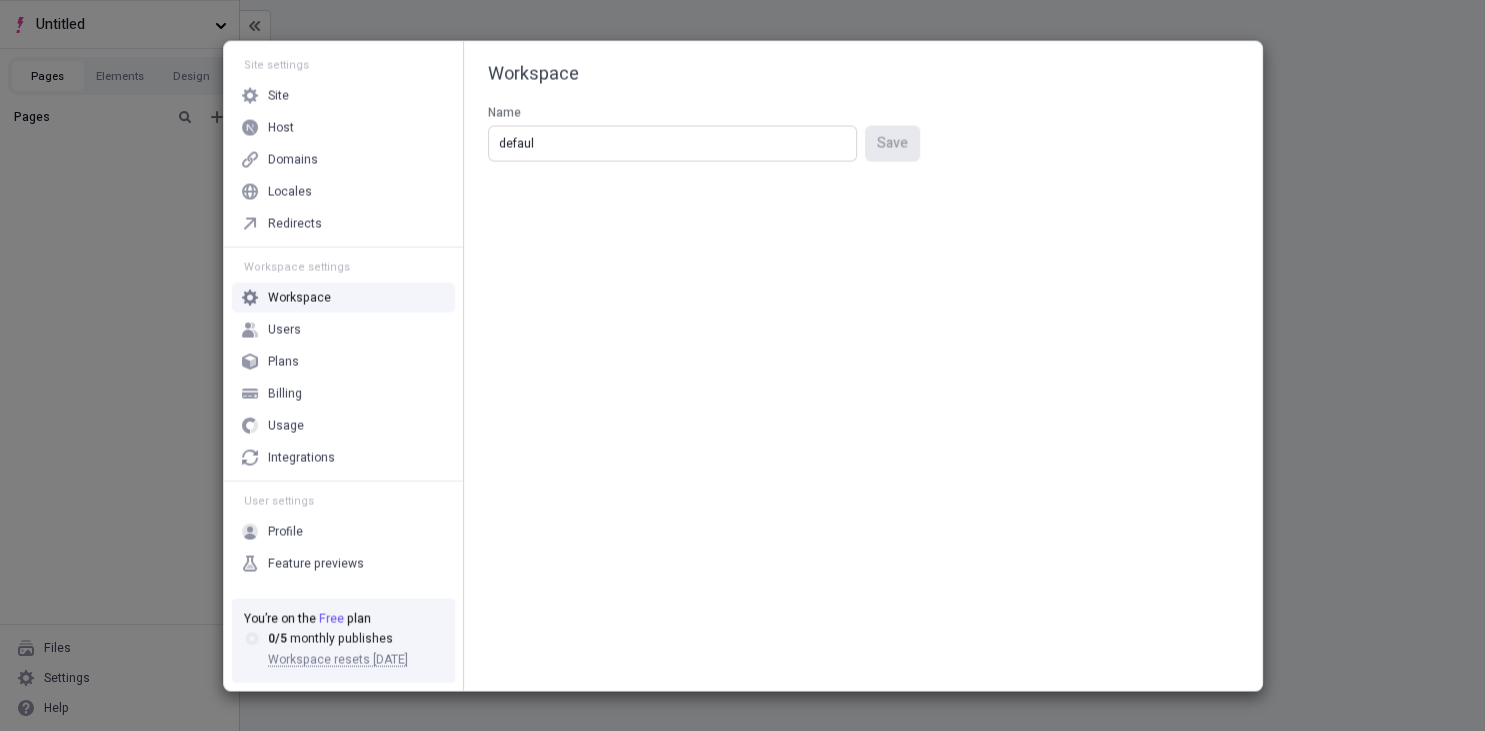 click on "defaul" at bounding box center [672, 143] 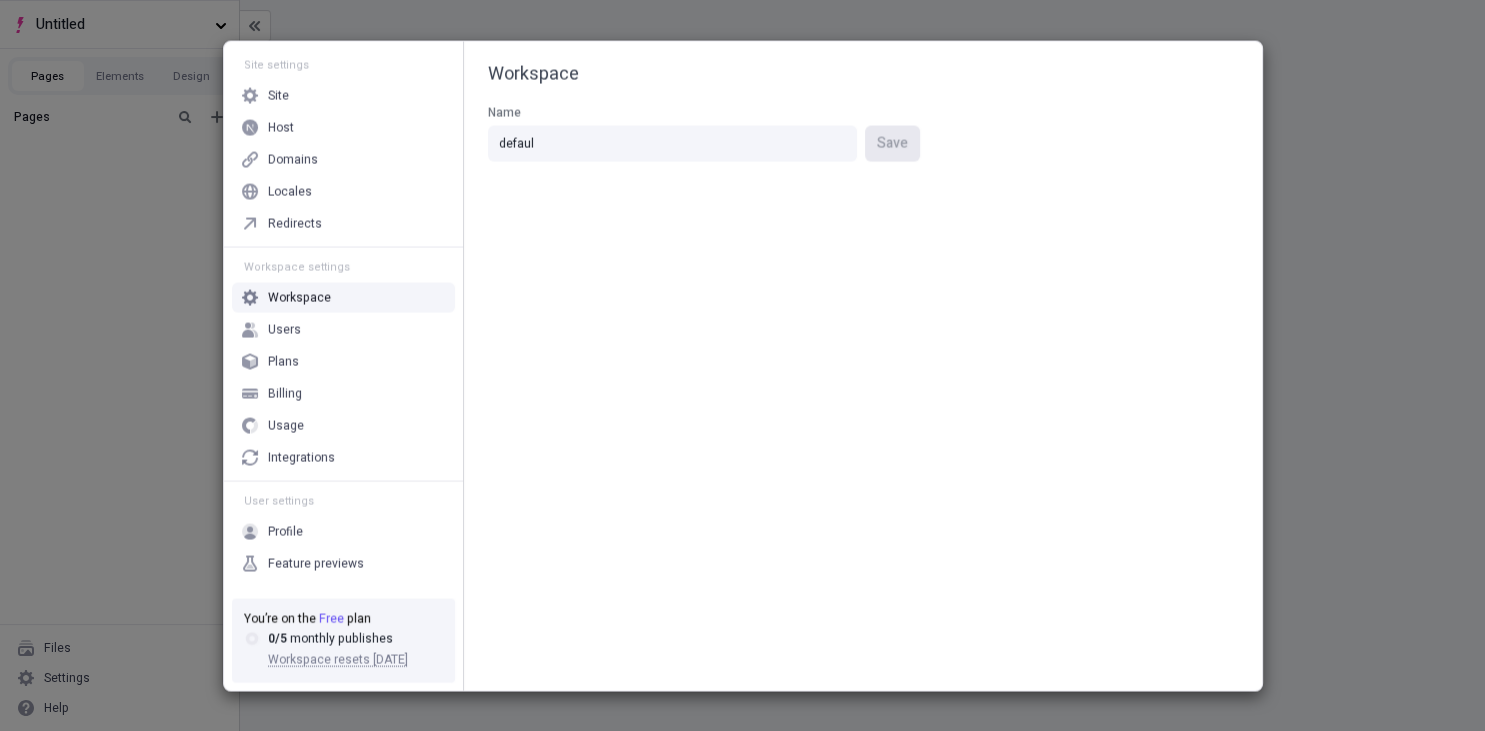 click on "Workspace" at bounding box center [863, 74] 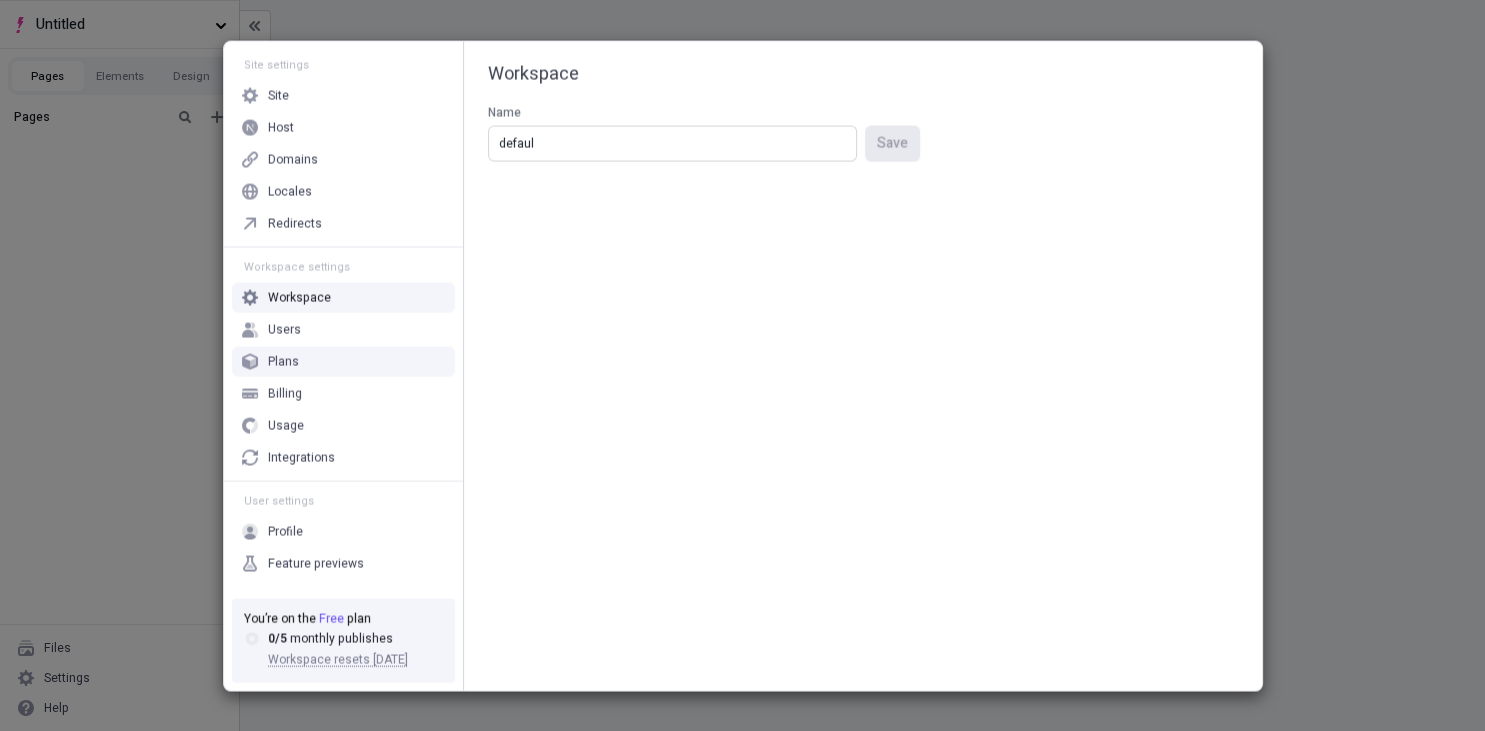 click on "defaul" at bounding box center [672, 143] 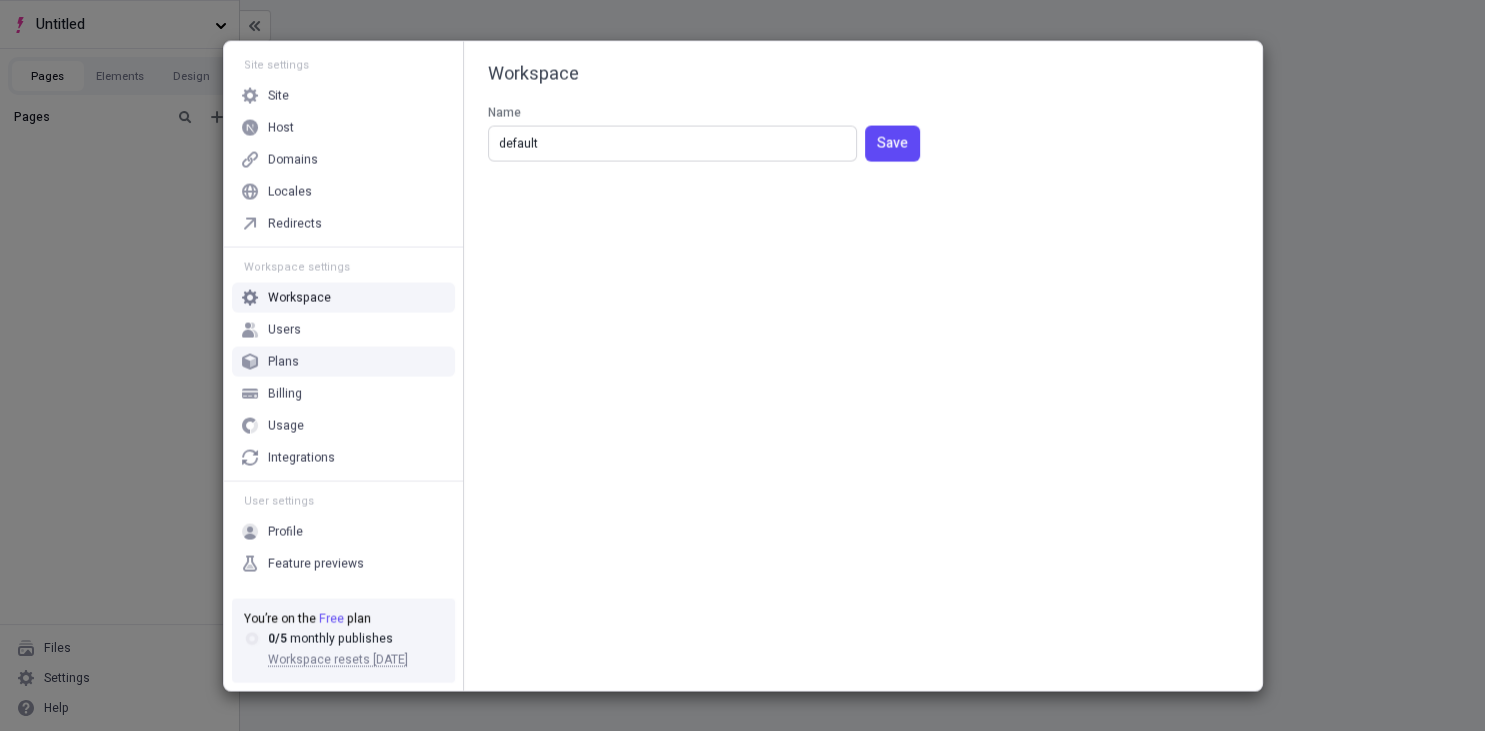 type on "default" 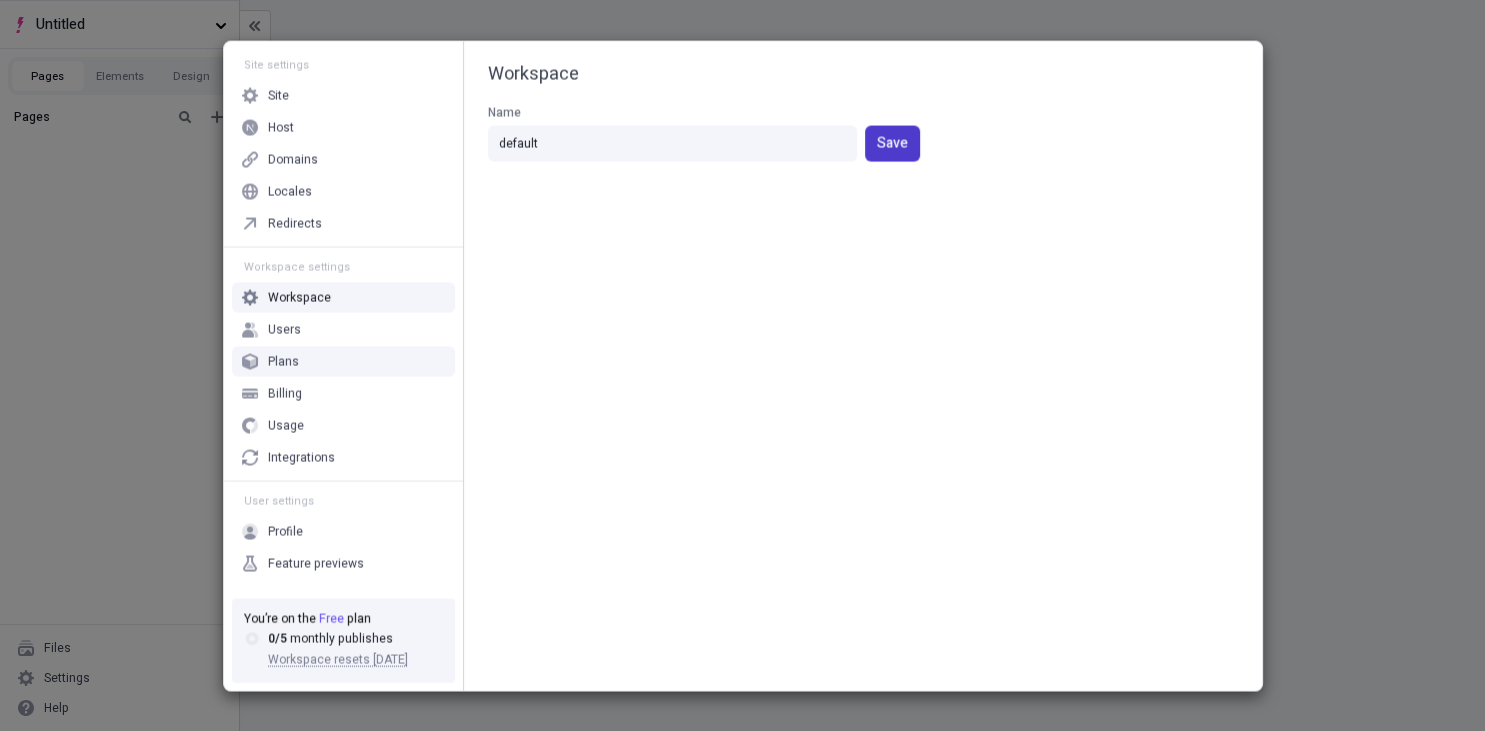 click on "Save" at bounding box center [892, 143] 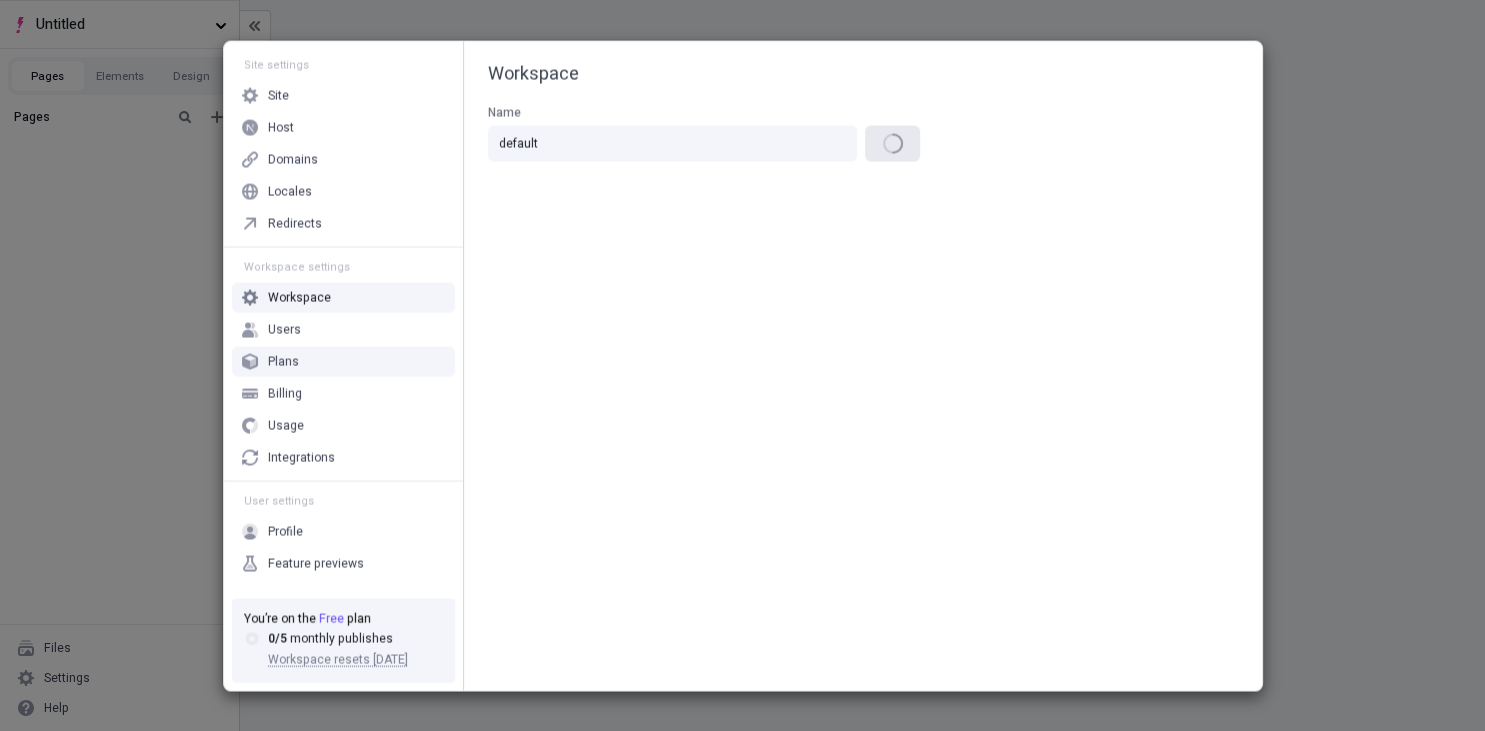 click on "Site settings Site Host Domains Locales Redirects Workspace settings Workspace Users Plans Billing Usage Integrations User settings Profile Feature previews You’re on the   Free   plan 0  /  5   monthly publishes Workspace resets [DATE] Workspace Name default Save" at bounding box center [742, 365] 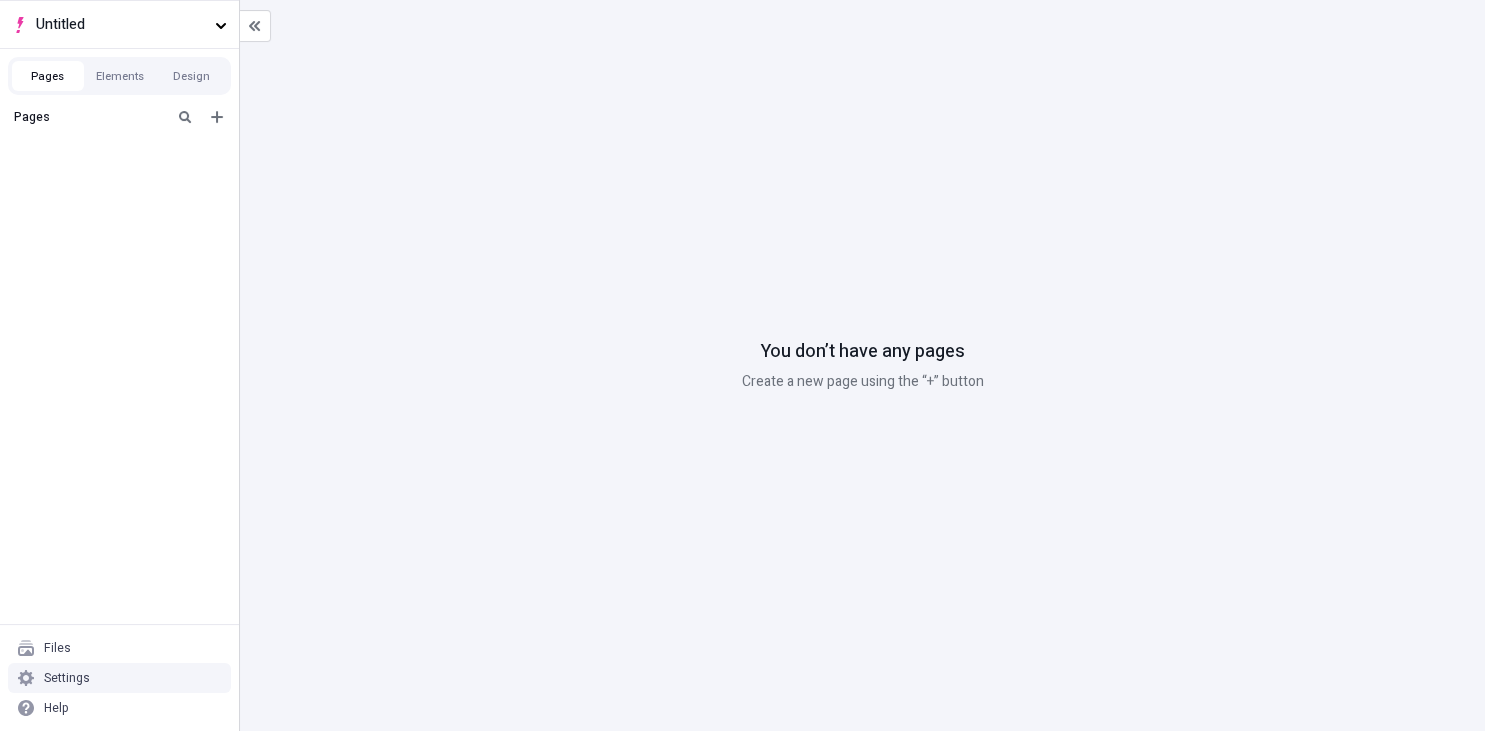 click on "Settings" at bounding box center (67, 678) 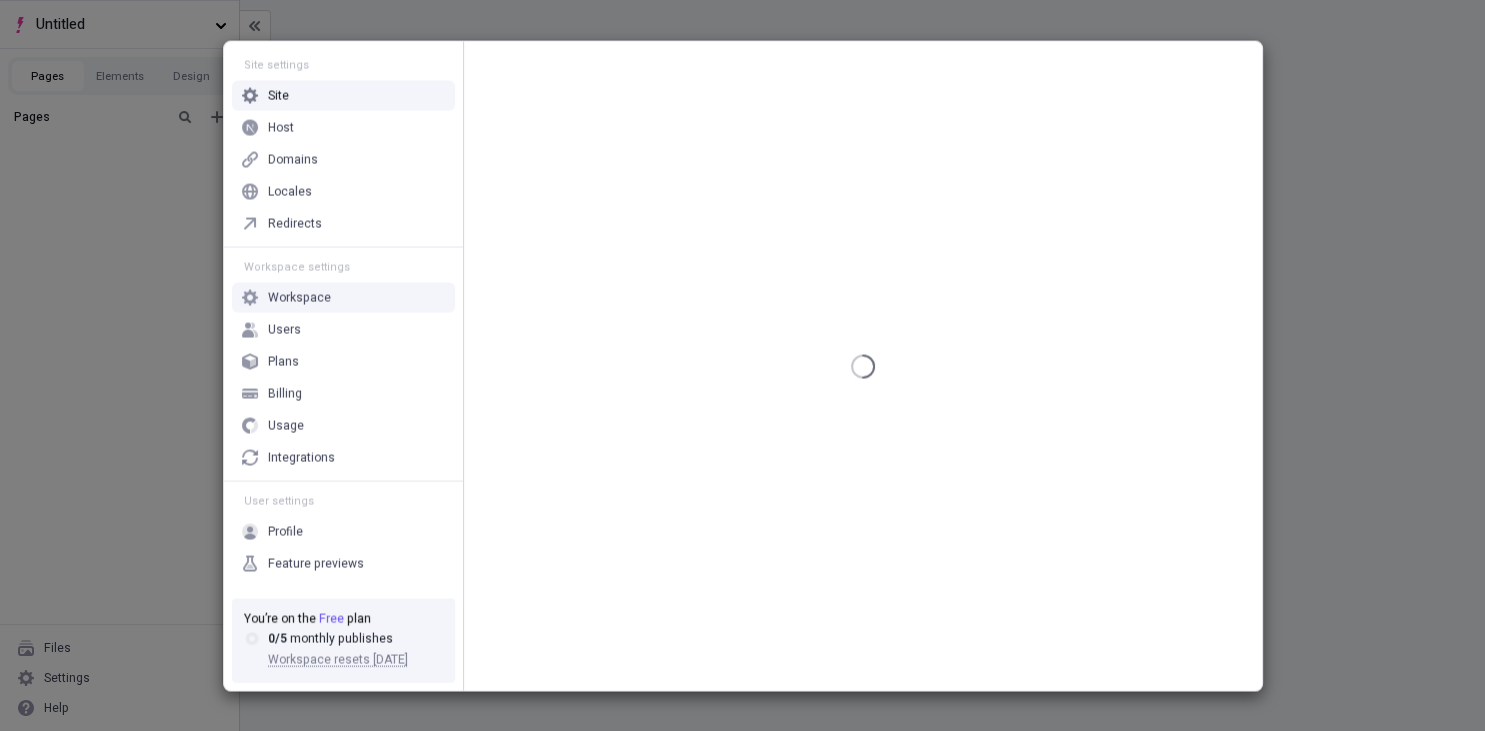 click on "Workspace" at bounding box center (343, 297) 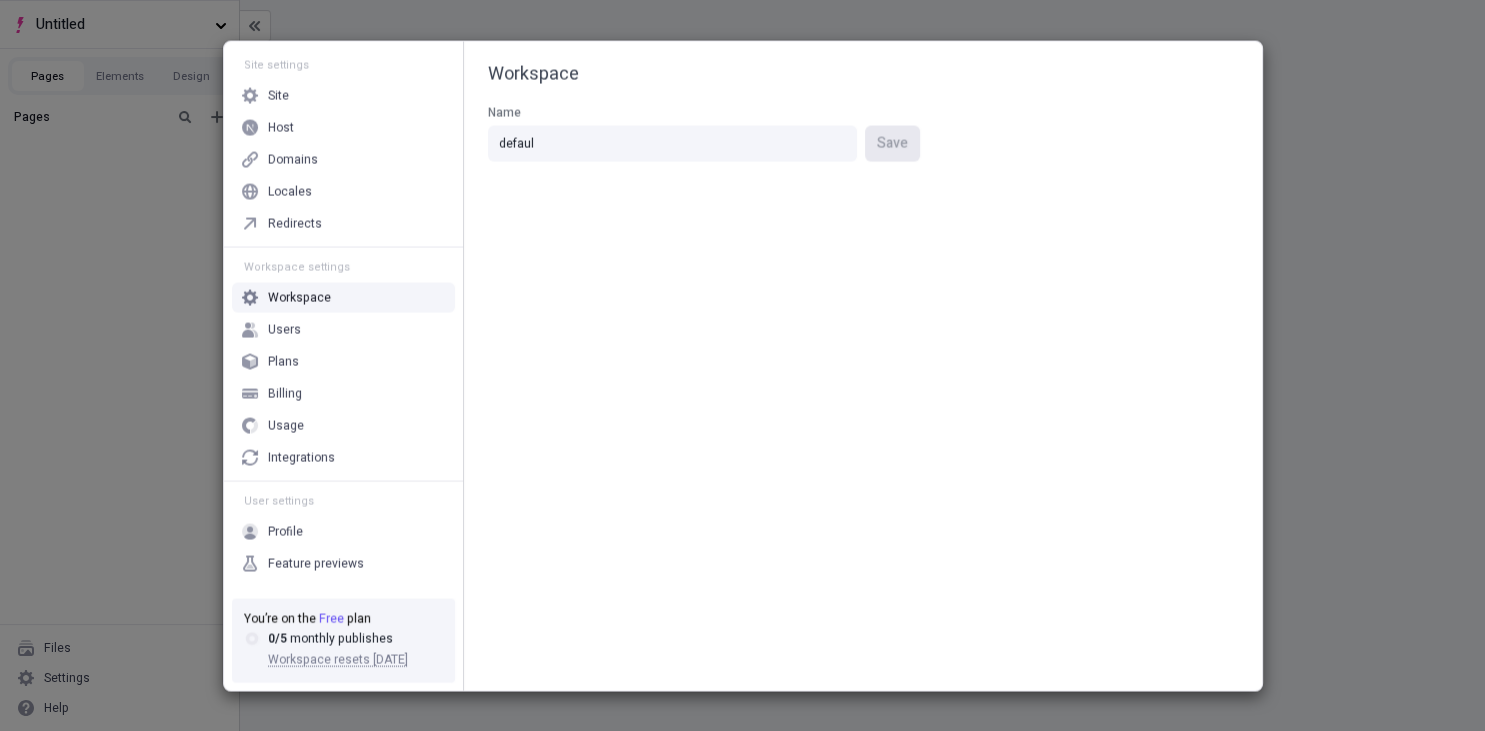 type on "[PERSON_NAME]" 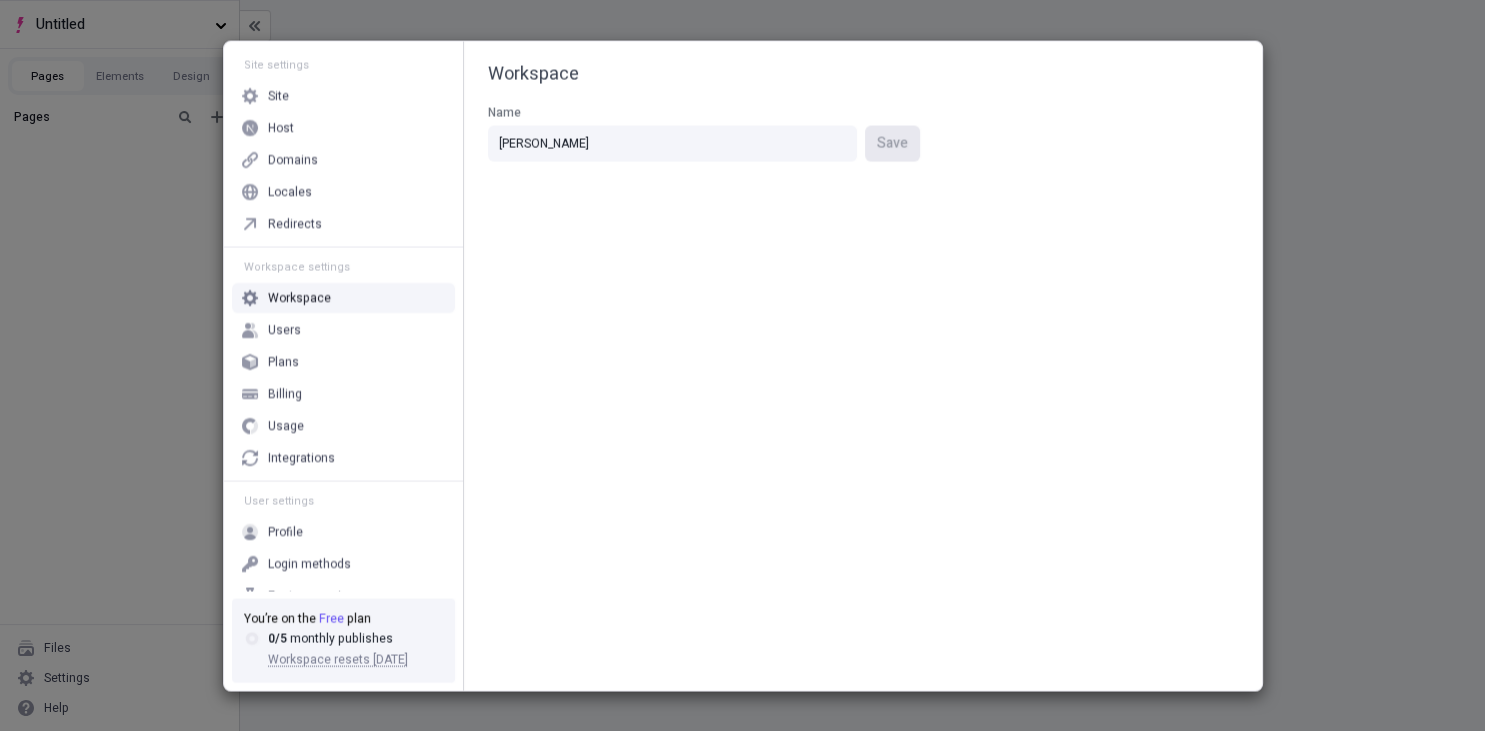 click on "Workspace Name [PERSON_NAME]" at bounding box center (863, 365) 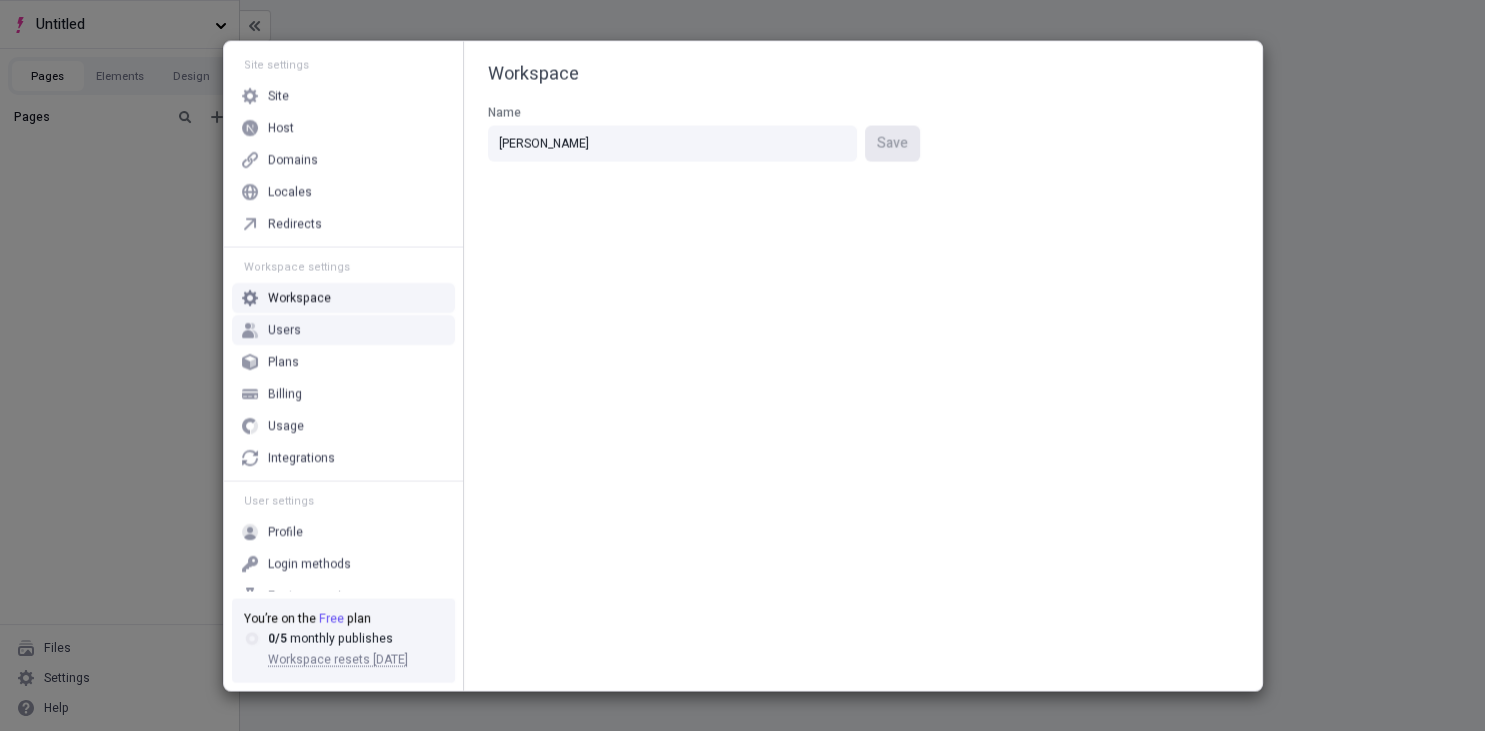 click on "Users" at bounding box center (343, 329) 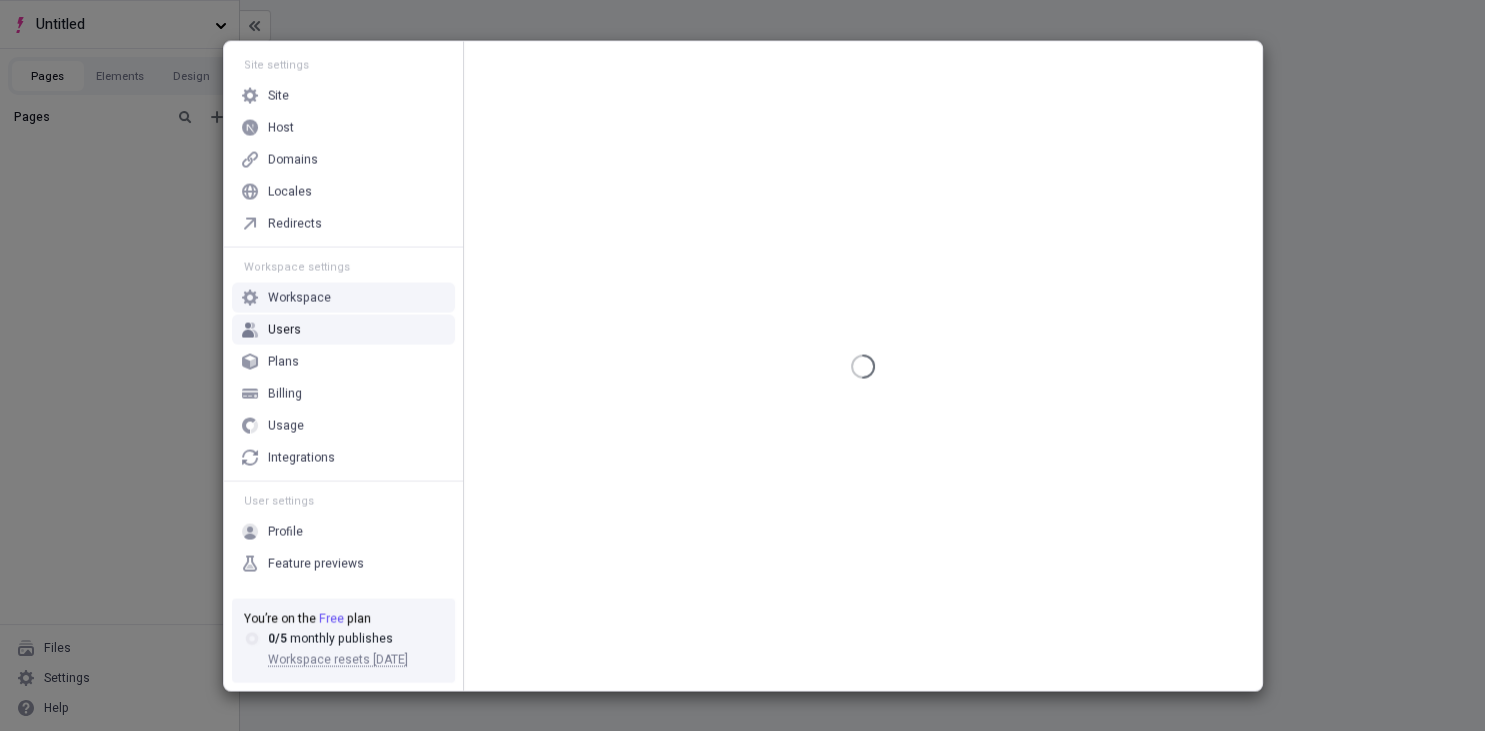 click on "Workspace" at bounding box center (343, 297) 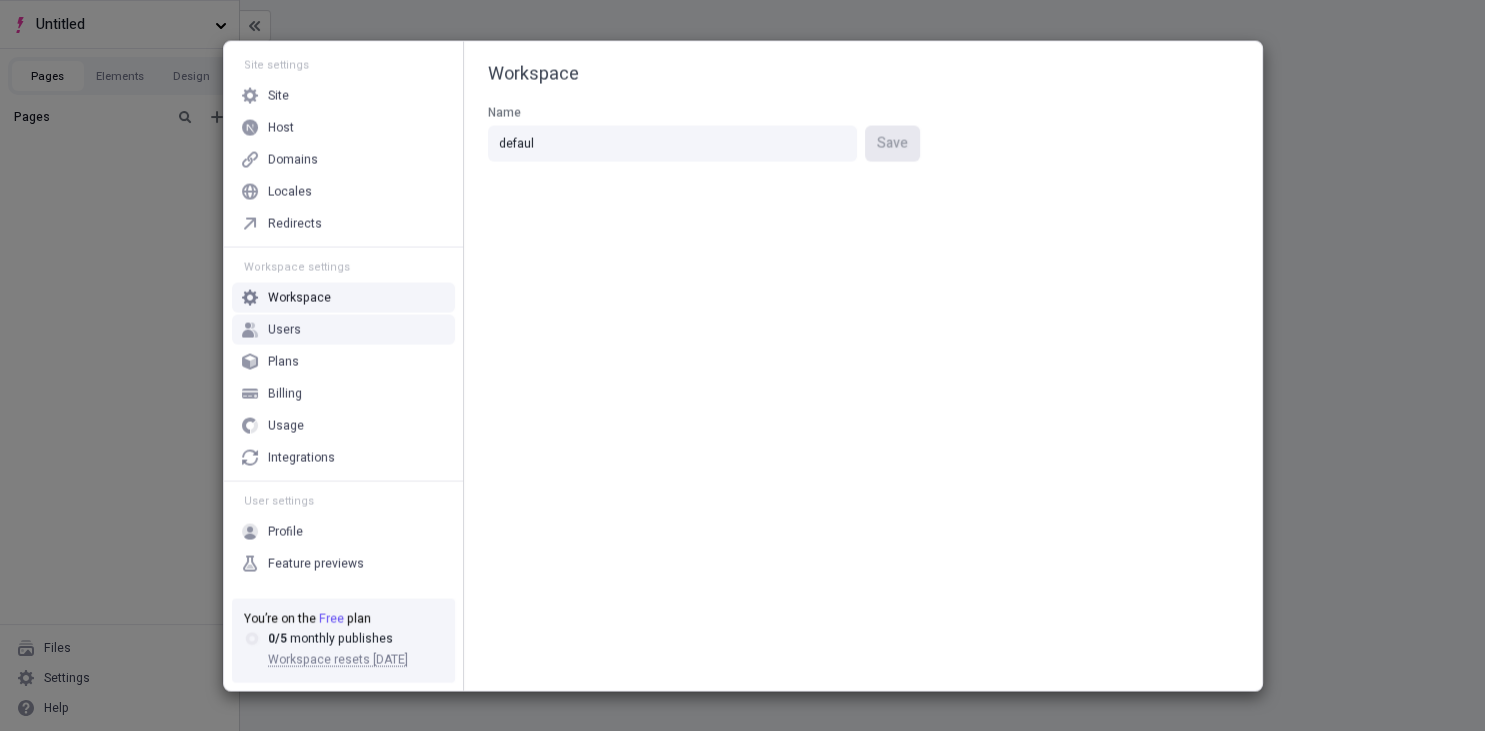 click on "Users" at bounding box center [343, 329] 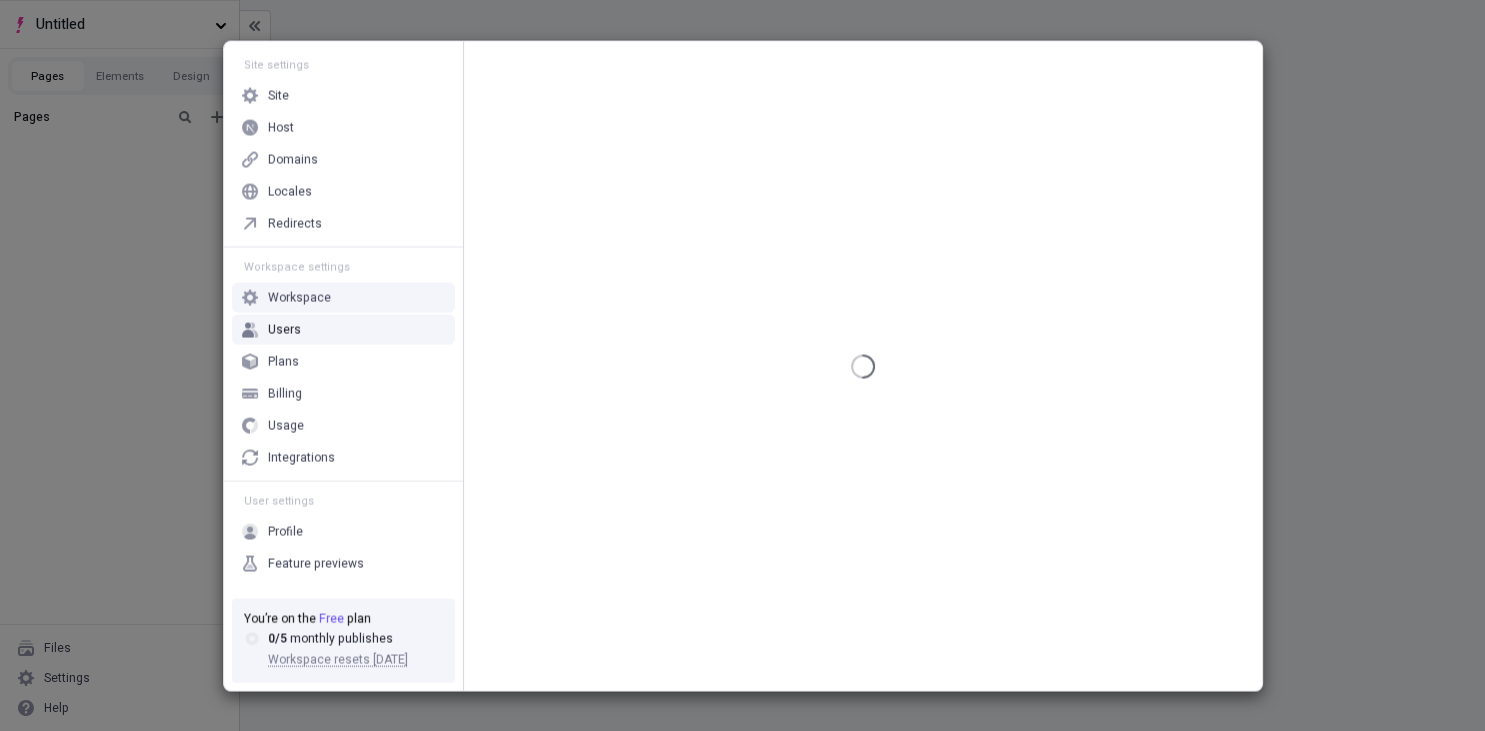 click on "Workspace" at bounding box center (343, 297) 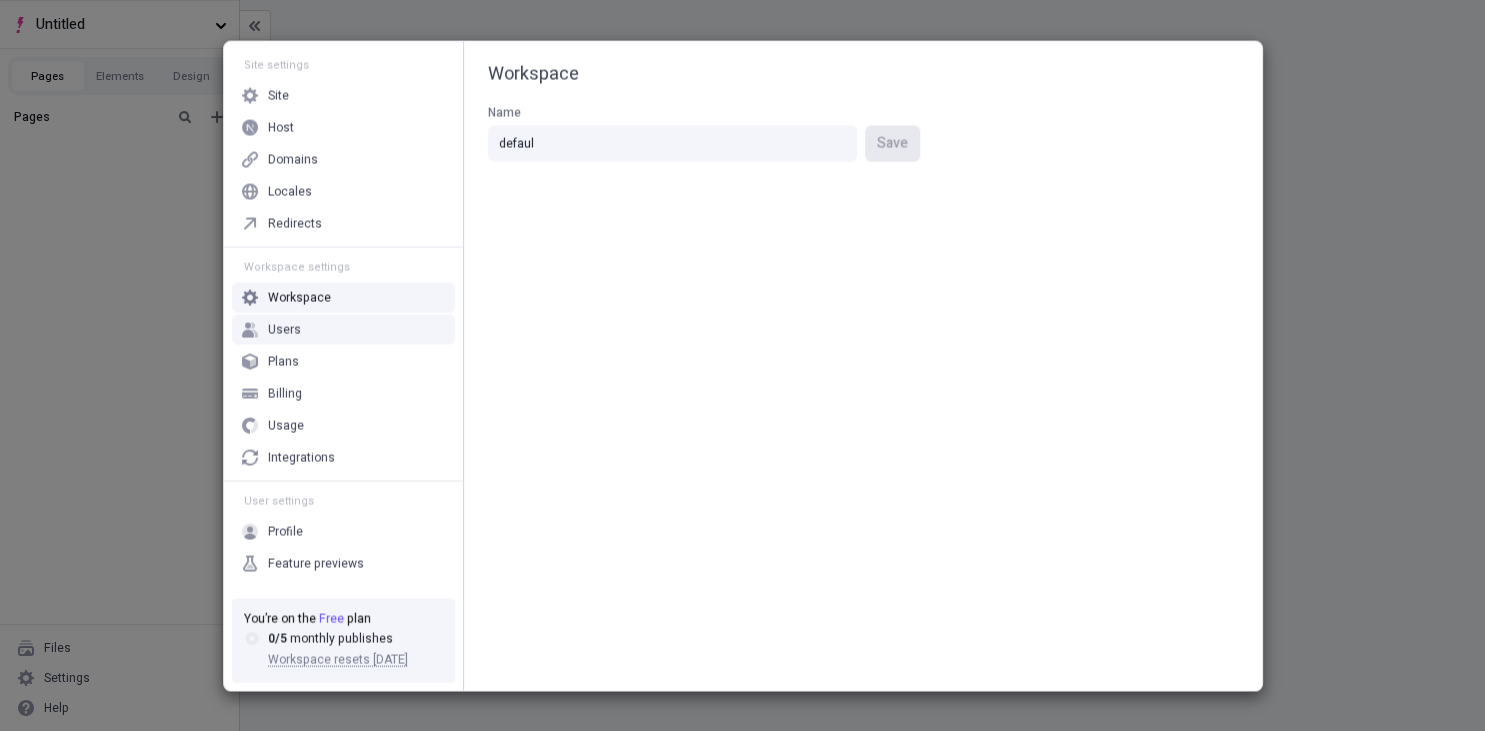 click on "Users" at bounding box center [343, 329] 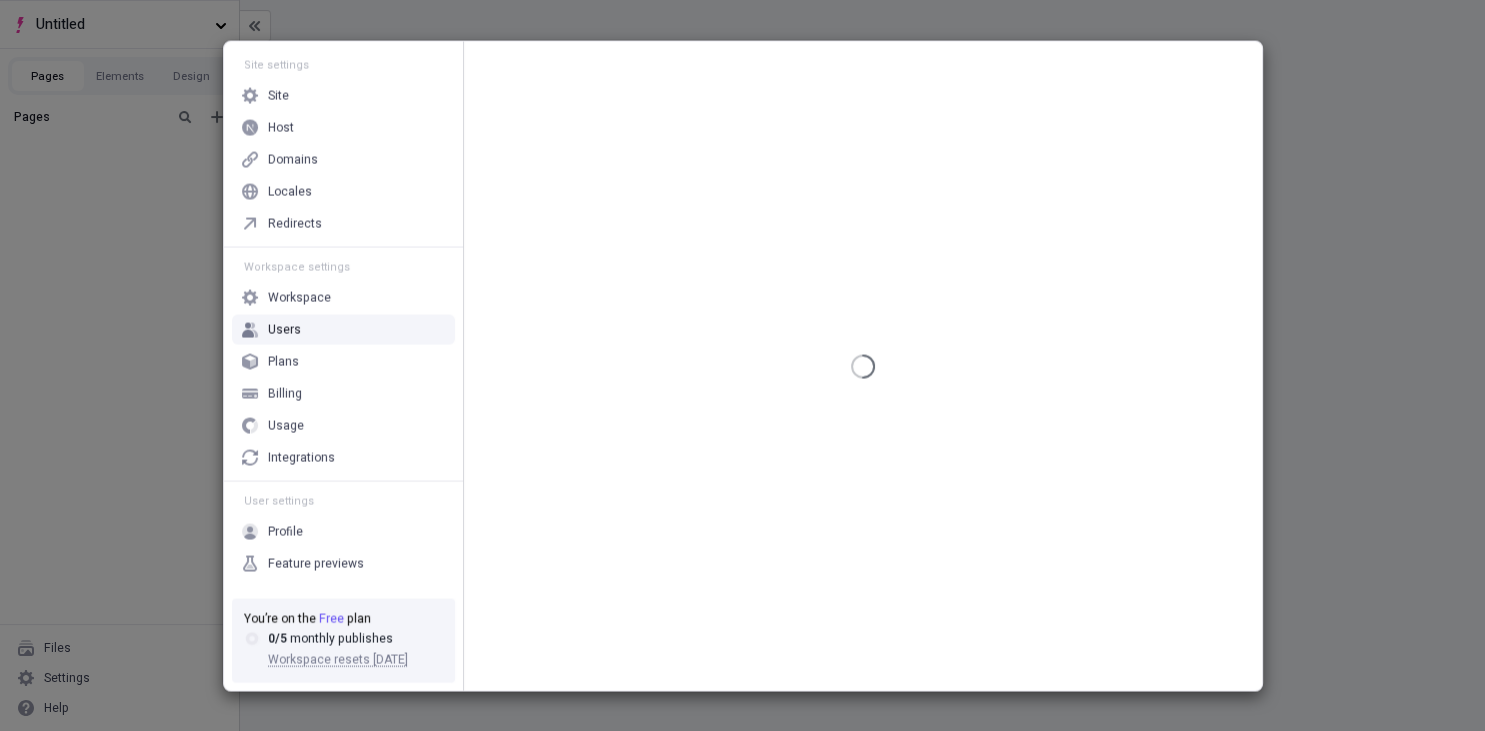 click on "Workspace" at bounding box center [343, 297] 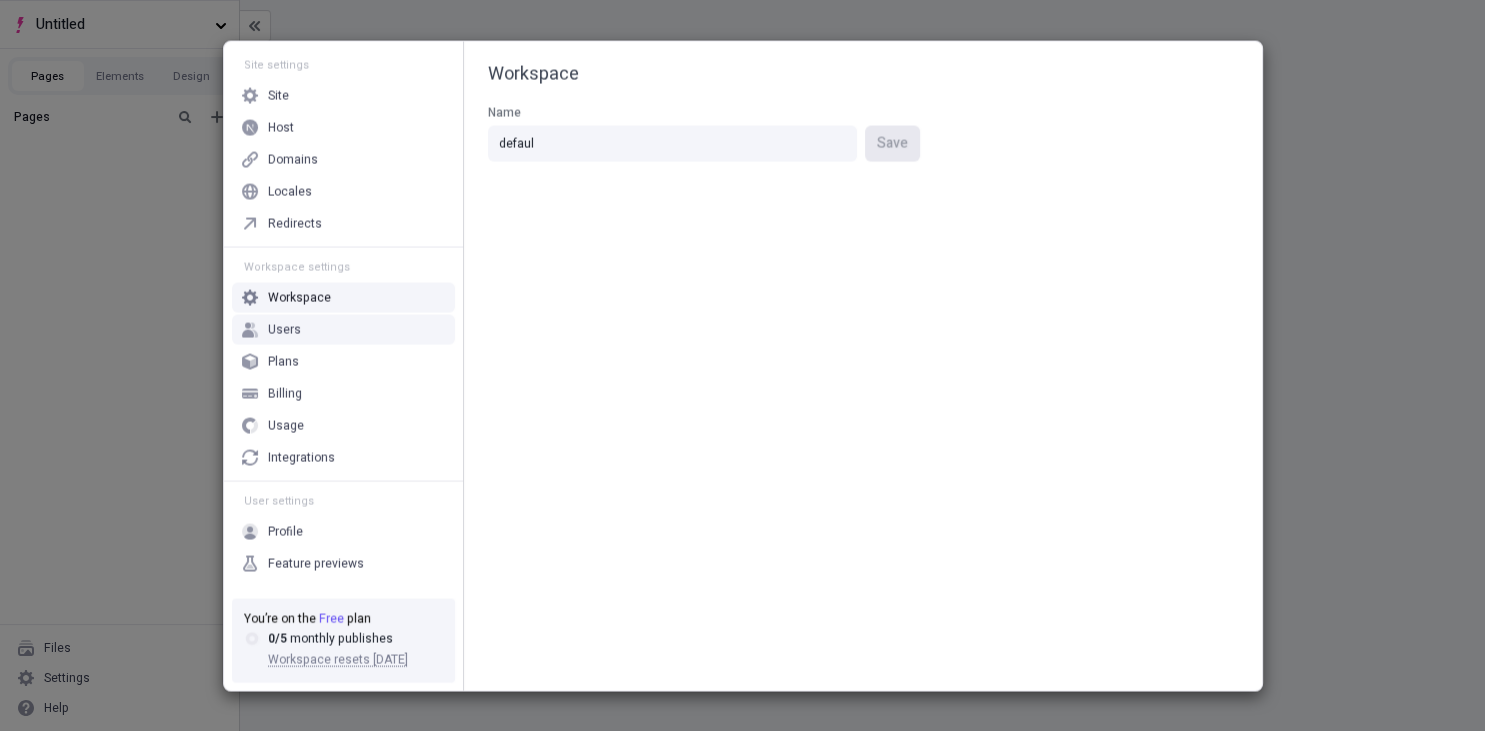 click on "Users" at bounding box center (343, 329) 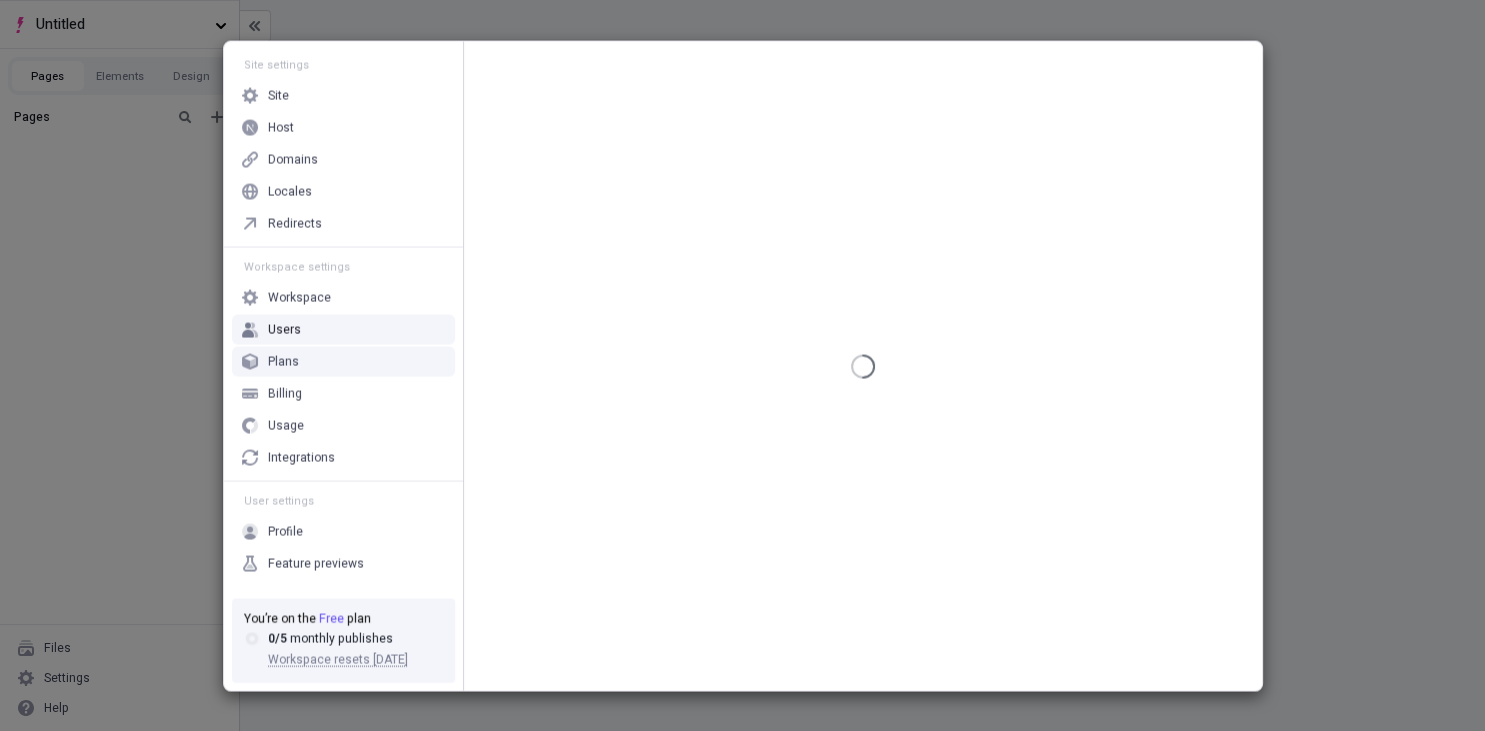click on "Plans" at bounding box center [343, 361] 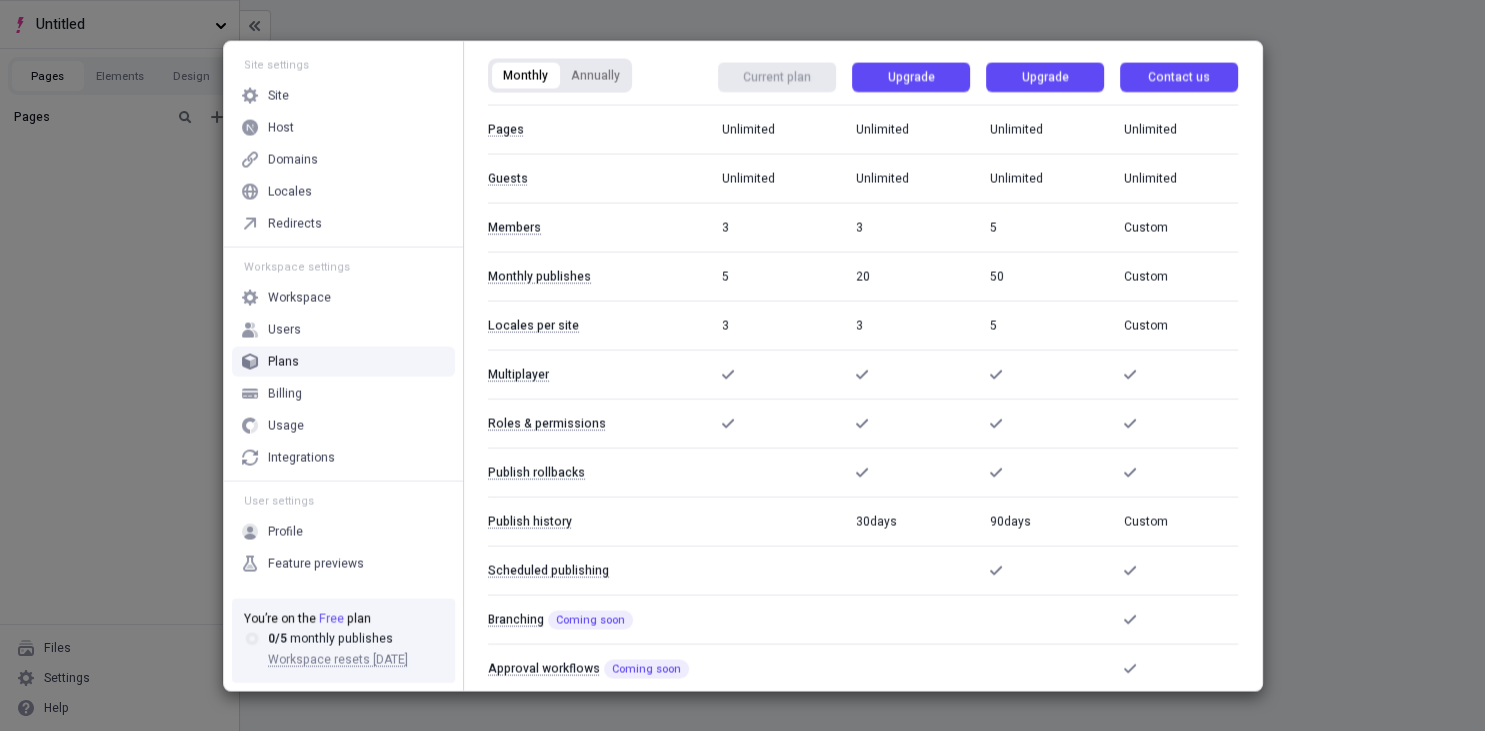 scroll, scrollTop: 0, scrollLeft: 0, axis: both 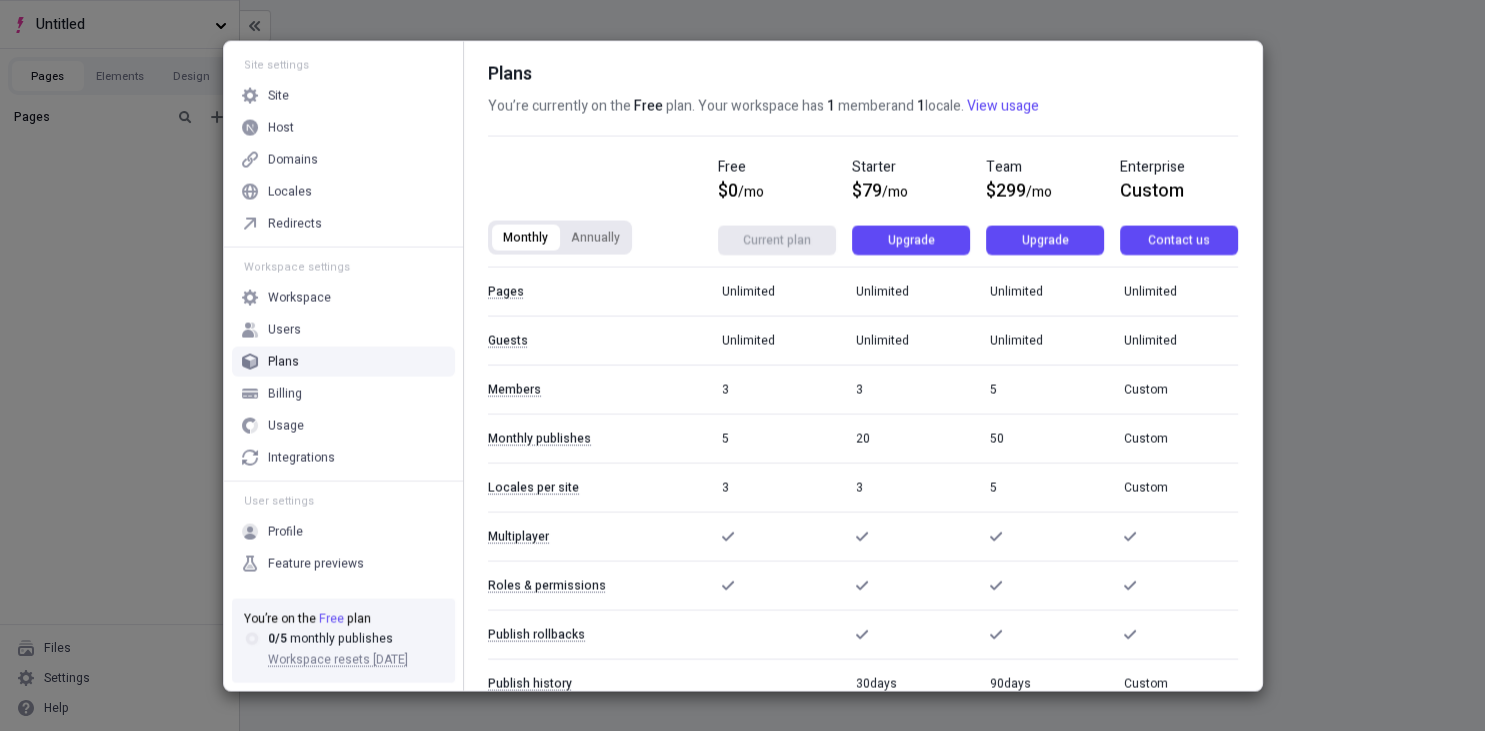 click on "Annually" at bounding box center (595, 237) 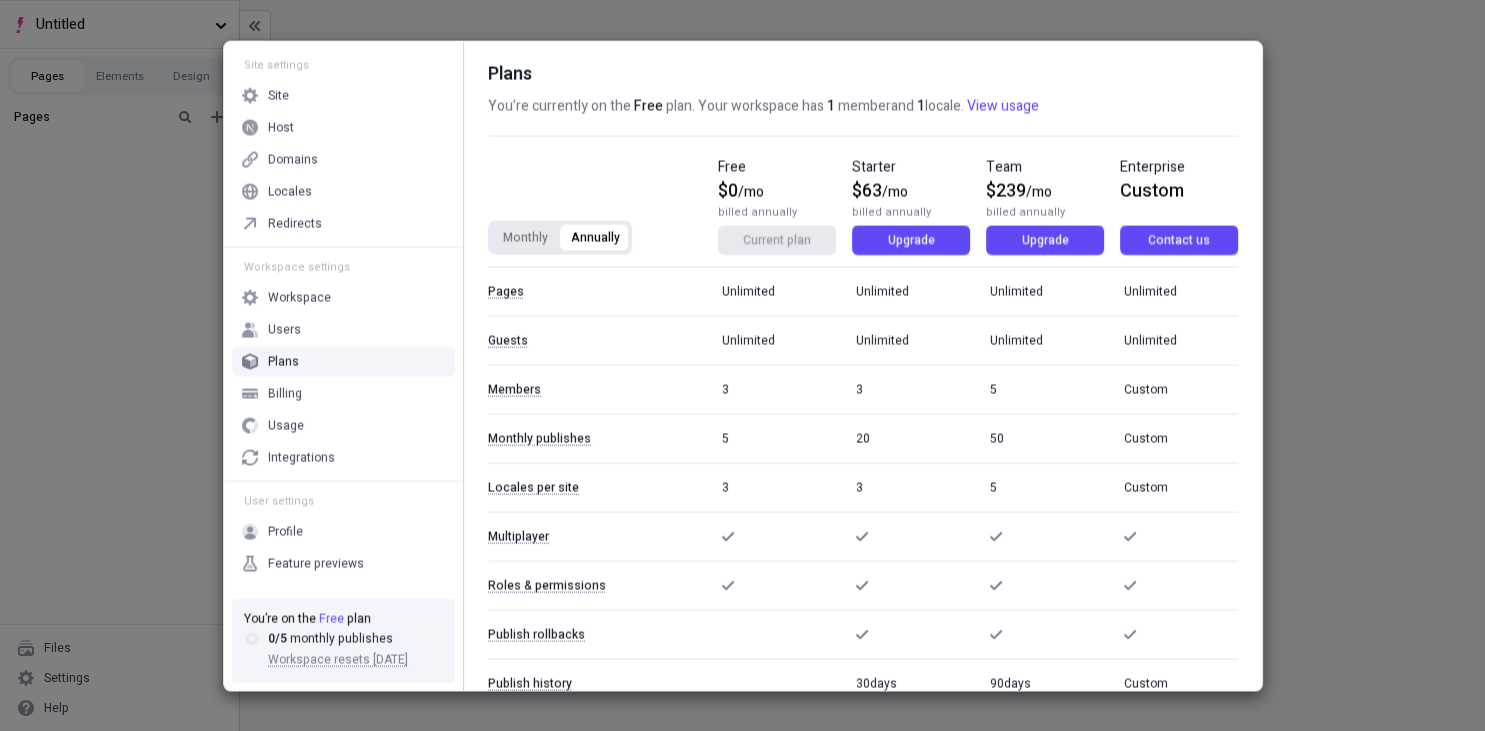 click on "Monthly" at bounding box center [525, 237] 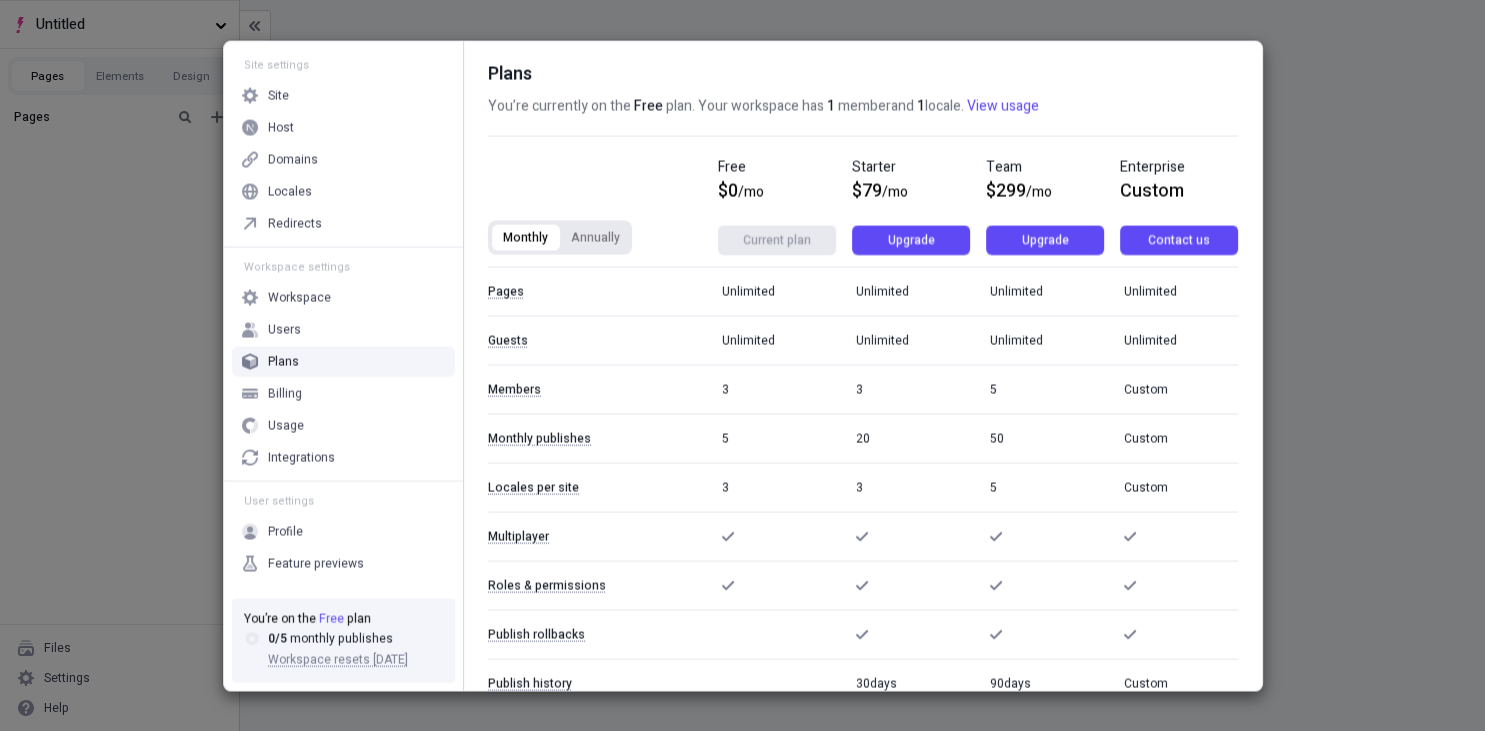 click on "Annually" at bounding box center (595, 237) 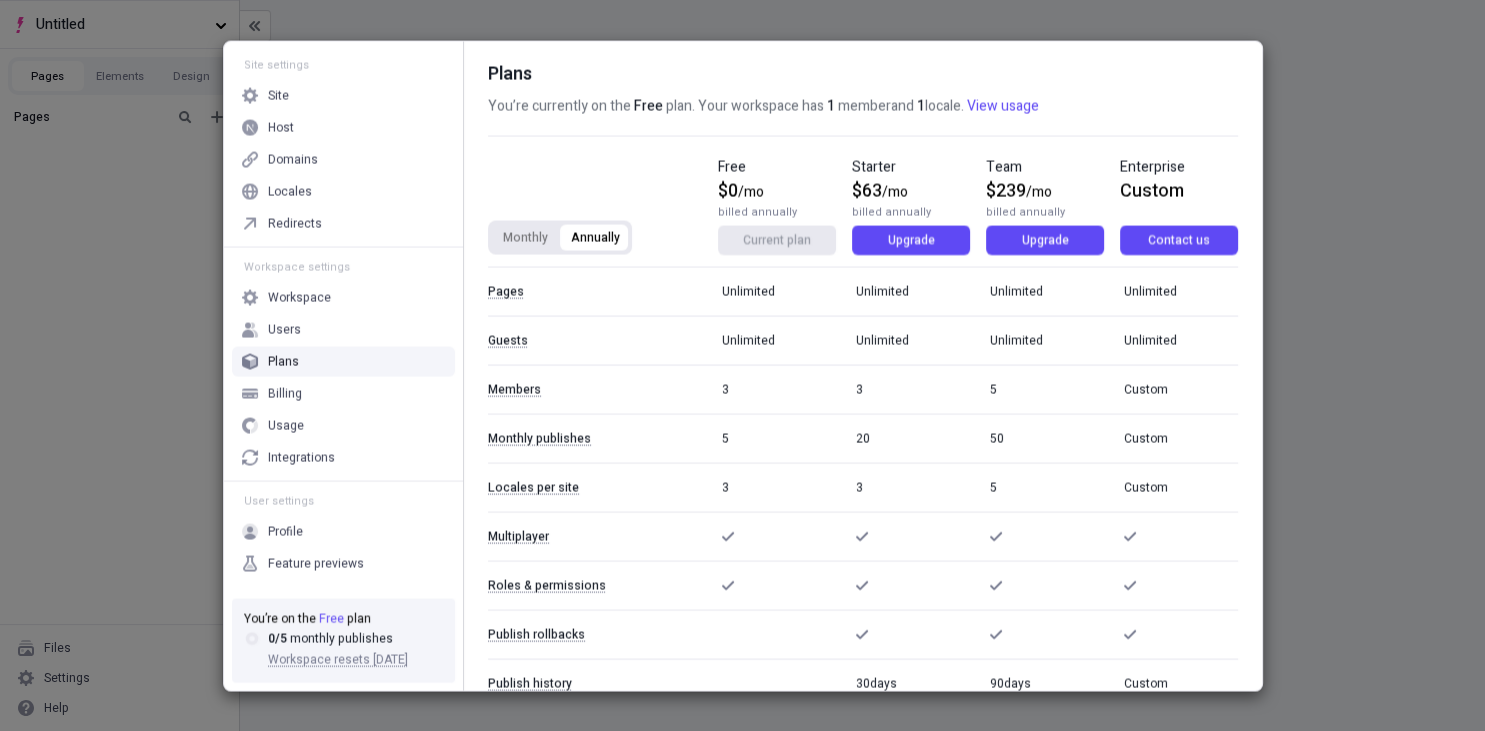 click on "Monthly" at bounding box center [525, 237] 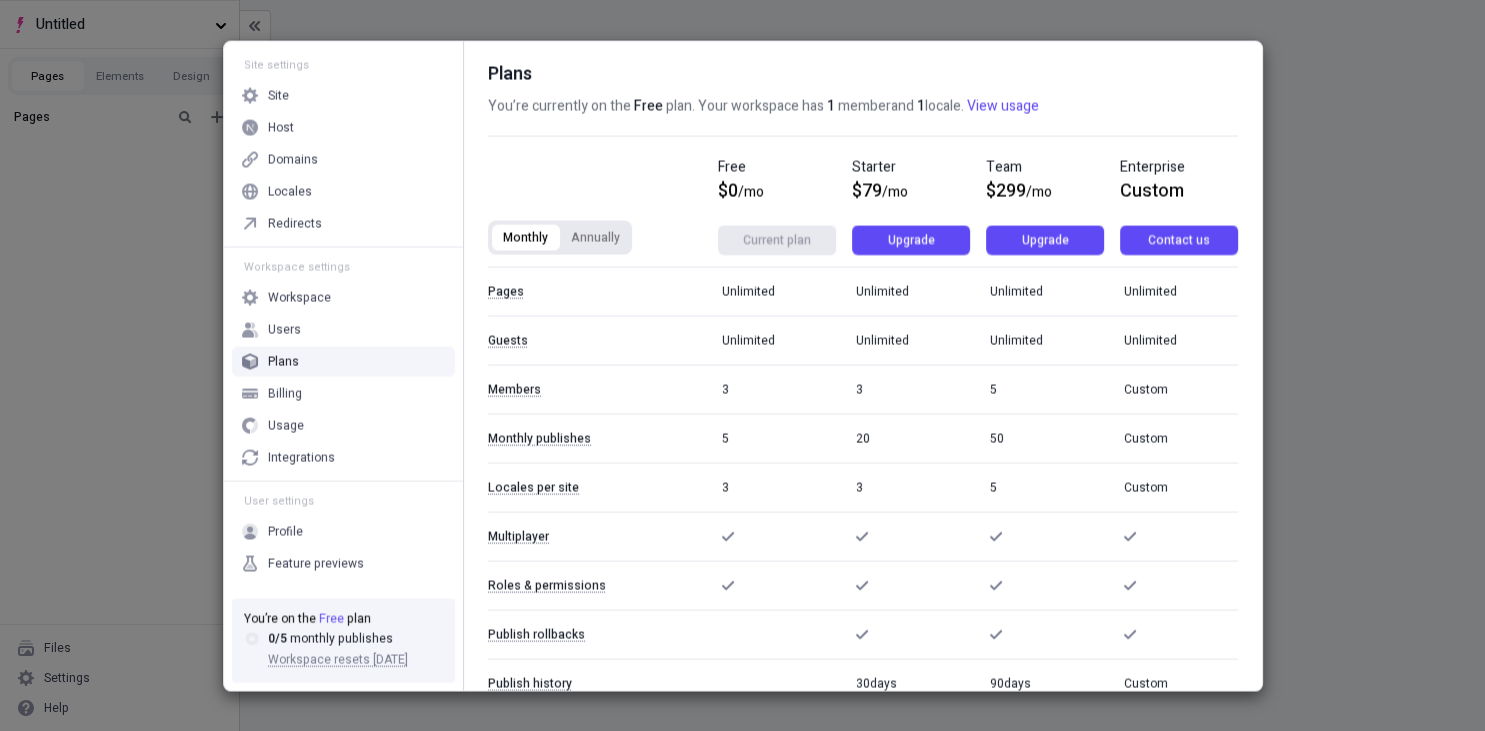click on "Annually" at bounding box center [595, 237] 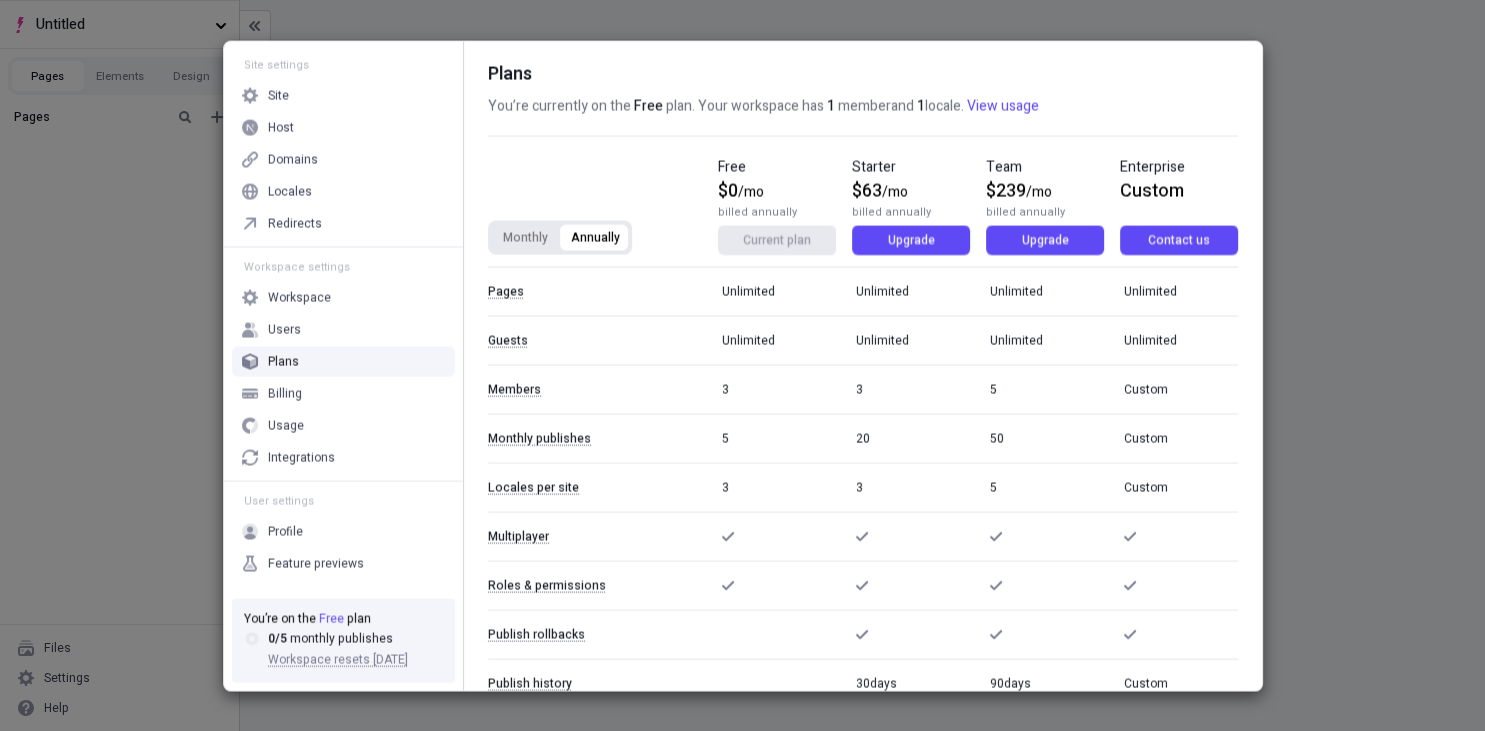 click on "Monthly" at bounding box center [525, 237] 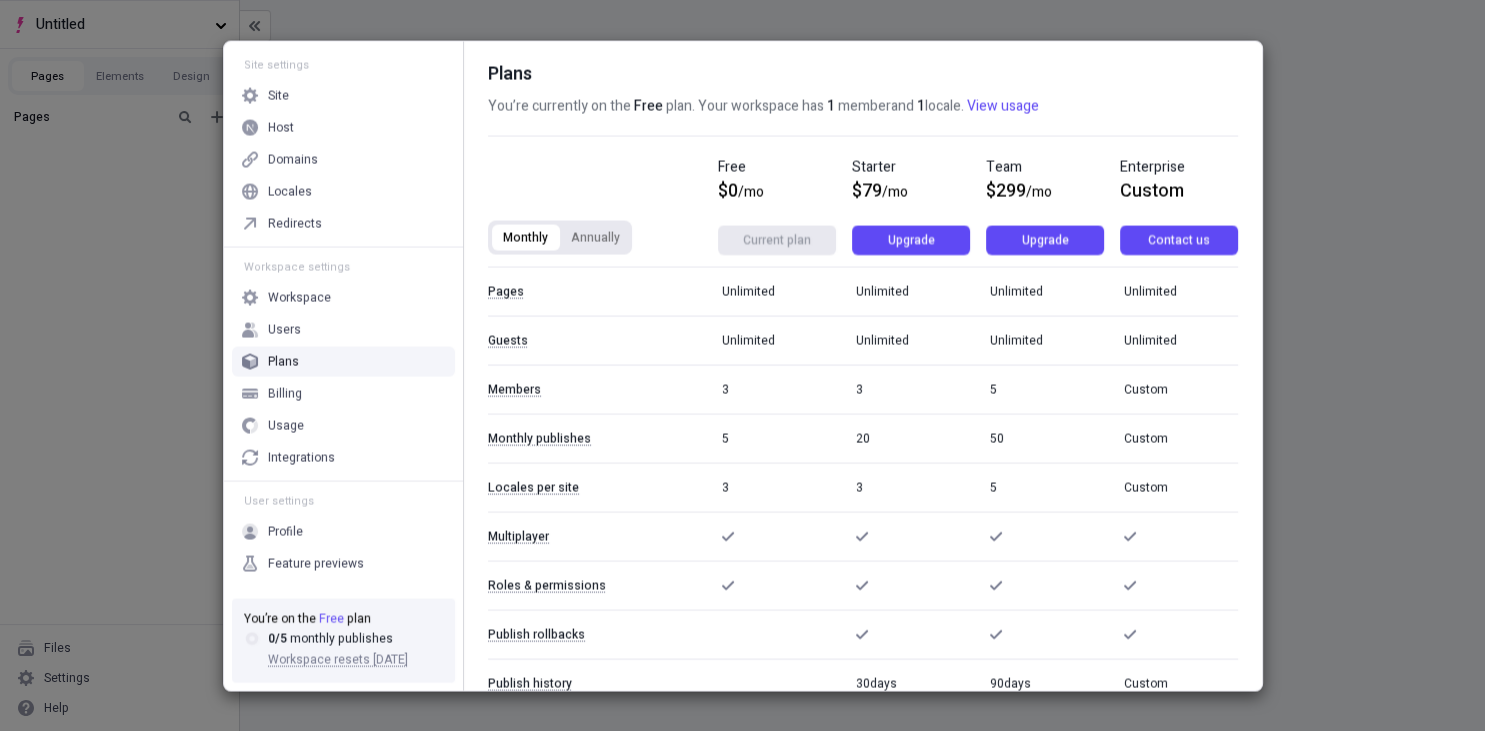 click on "Monthly" at bounding box center (525, 237) 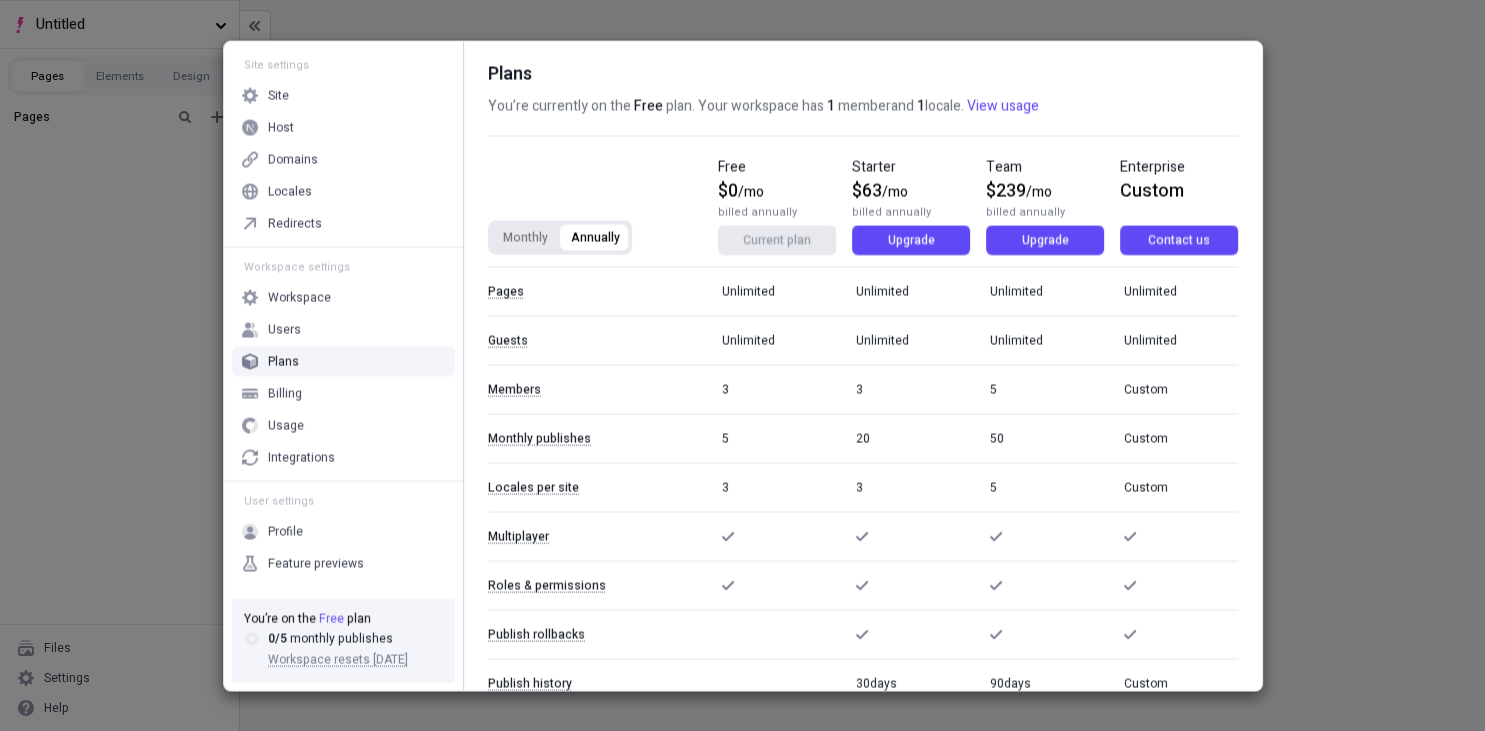 click on "Monthly" at bounding box center [525, 237] 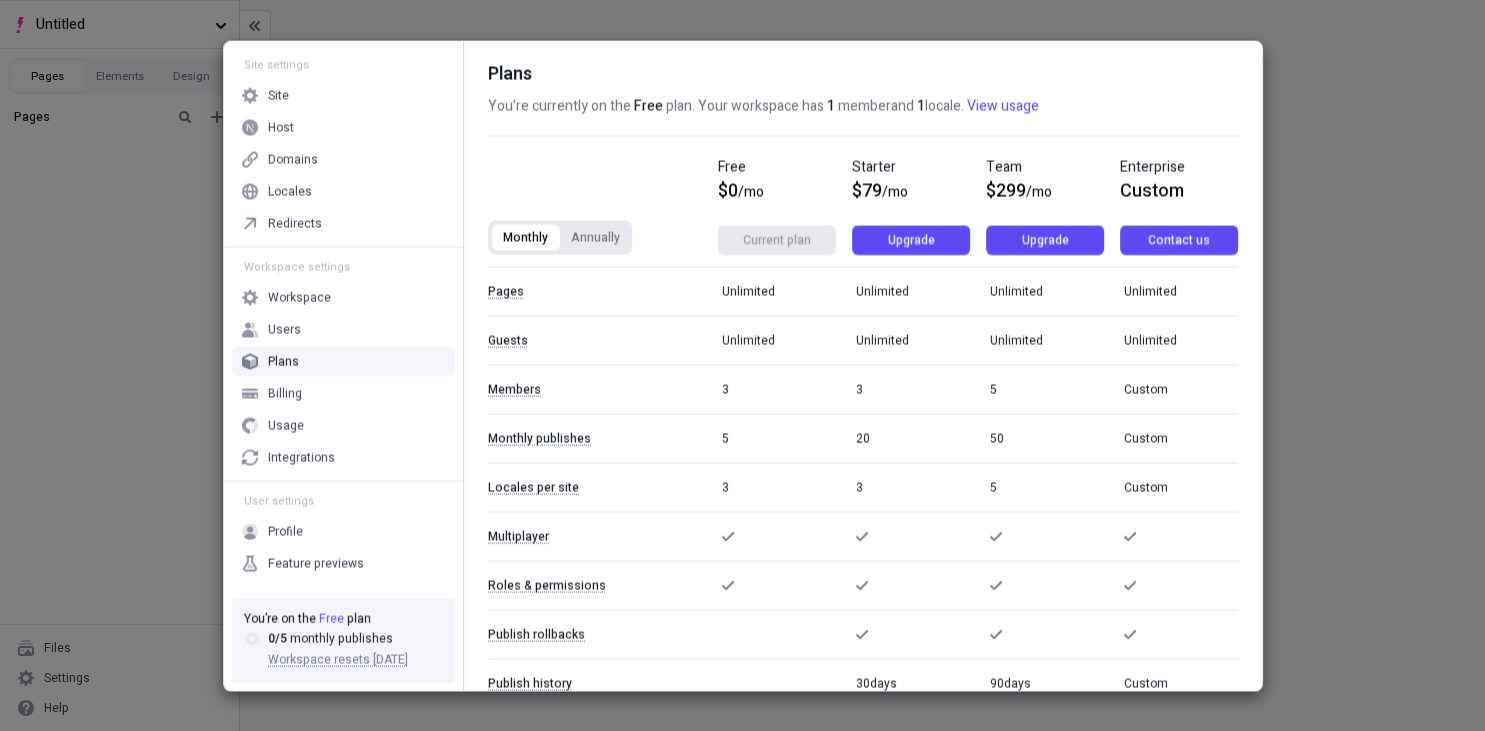 click on "Annually" at bounding box center (595, 237) 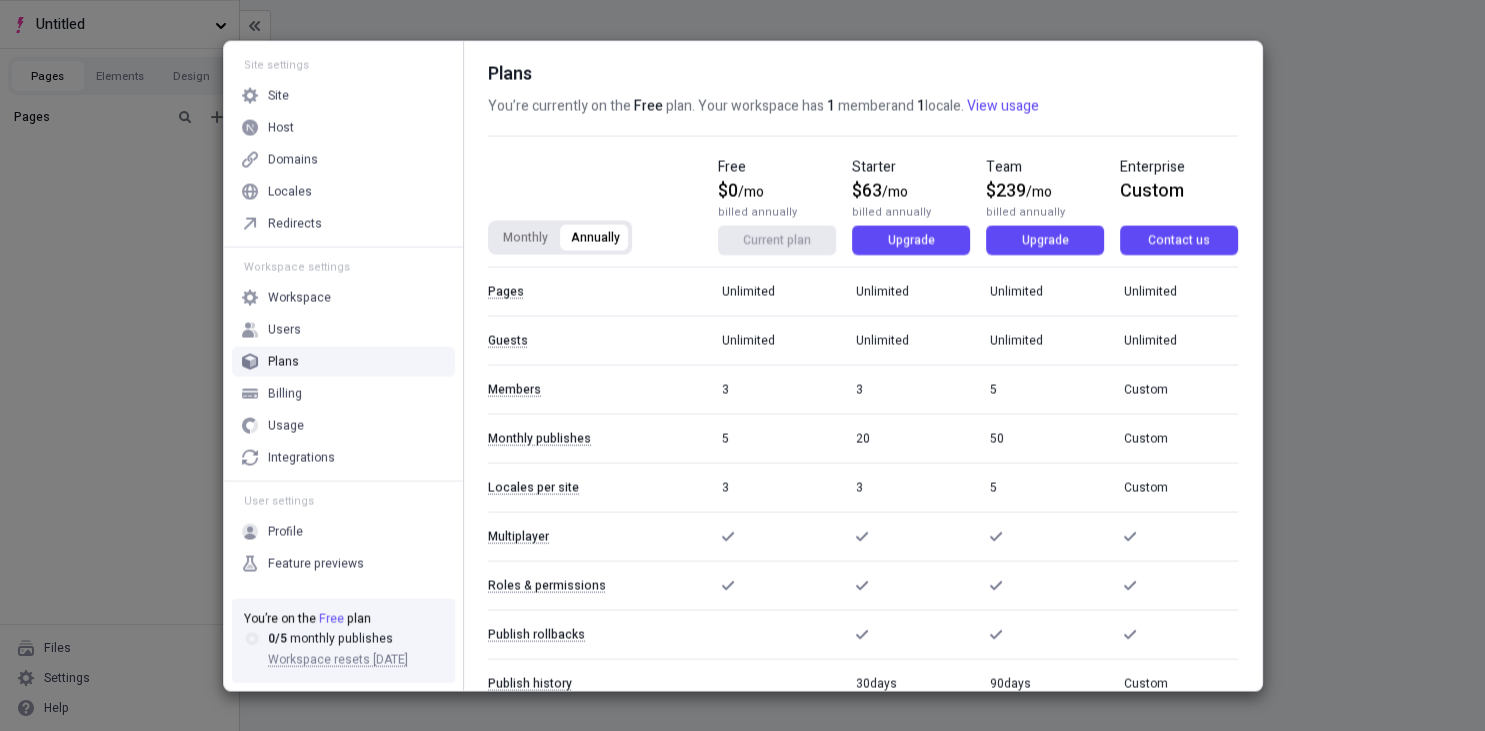 click on "Monthly" at bounding box center (525, 237) 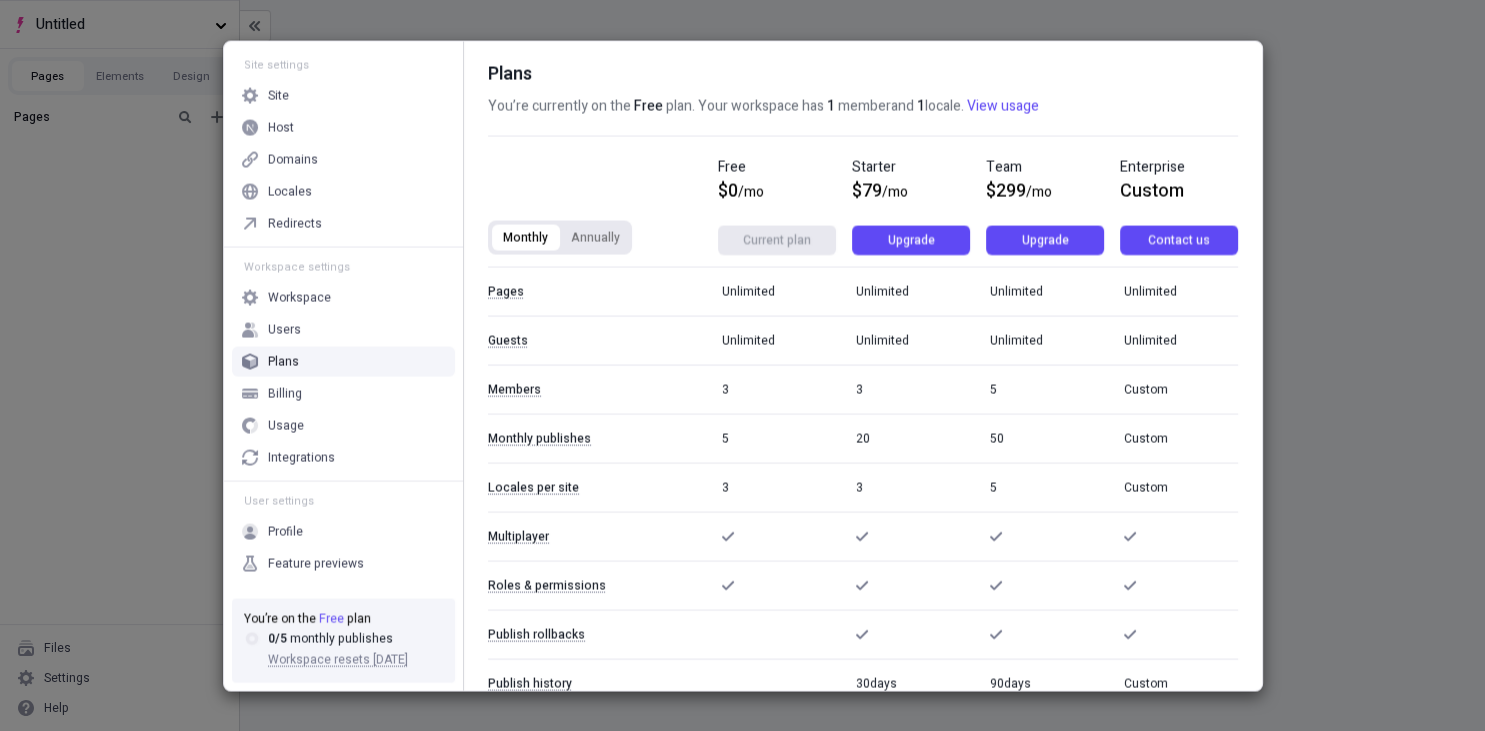 click on "Annually" at bounding box center [595, 237] 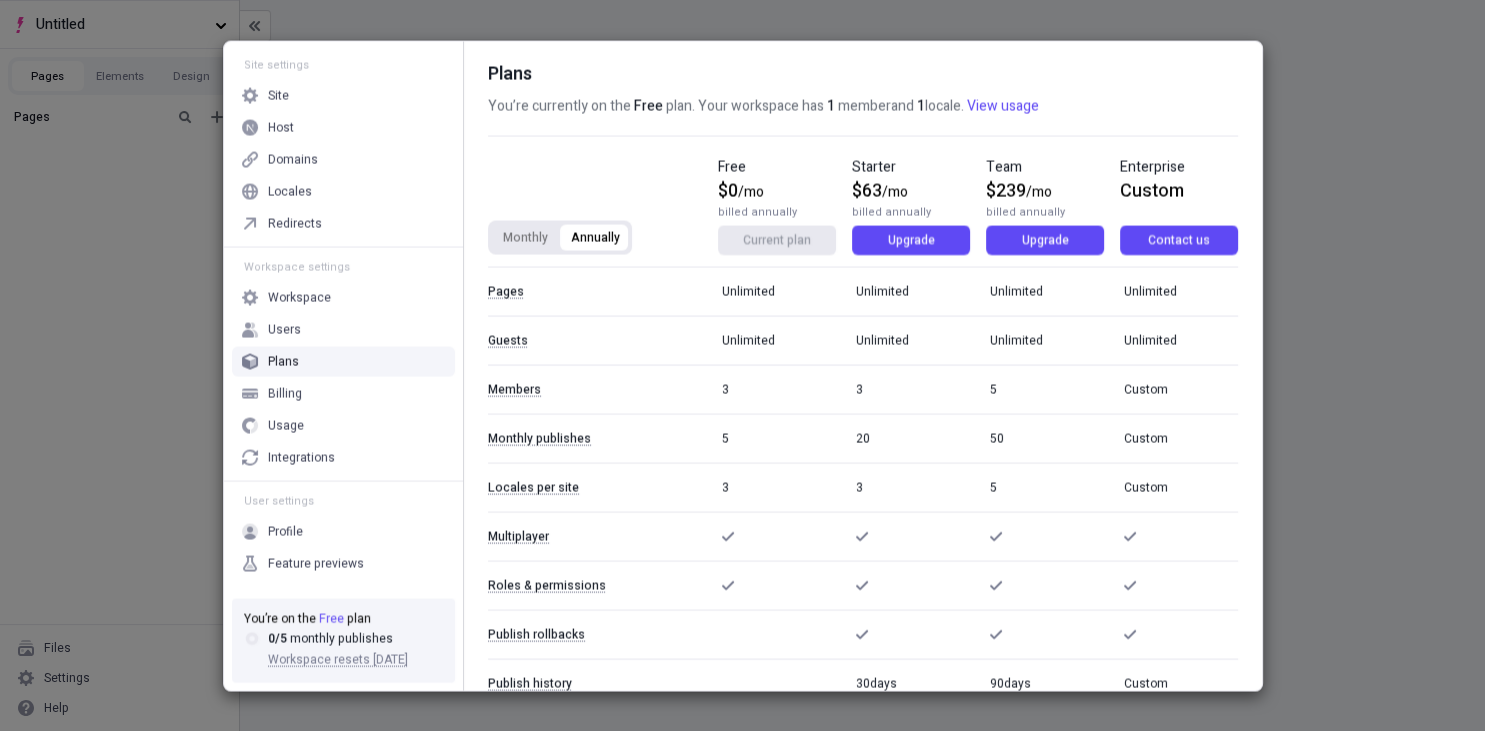 drag, startPoint x: 507, startPoint y: 229, endPoint x: 600, endPoint y: 226, distance: 93.04838 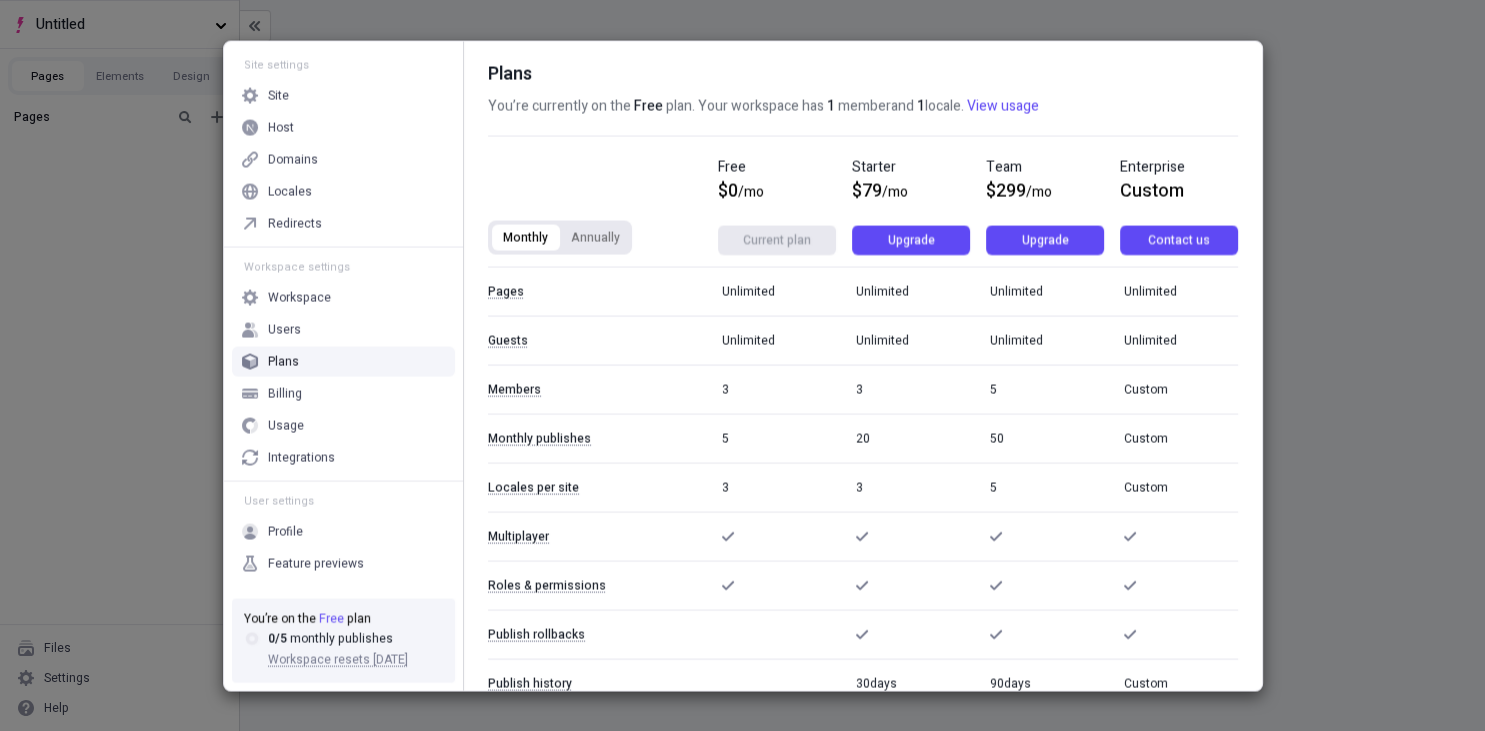 drag, startPoint x: 600, startPoint y: 226, endPoint x: 546, endPoint y: 230, distance: 54.147945 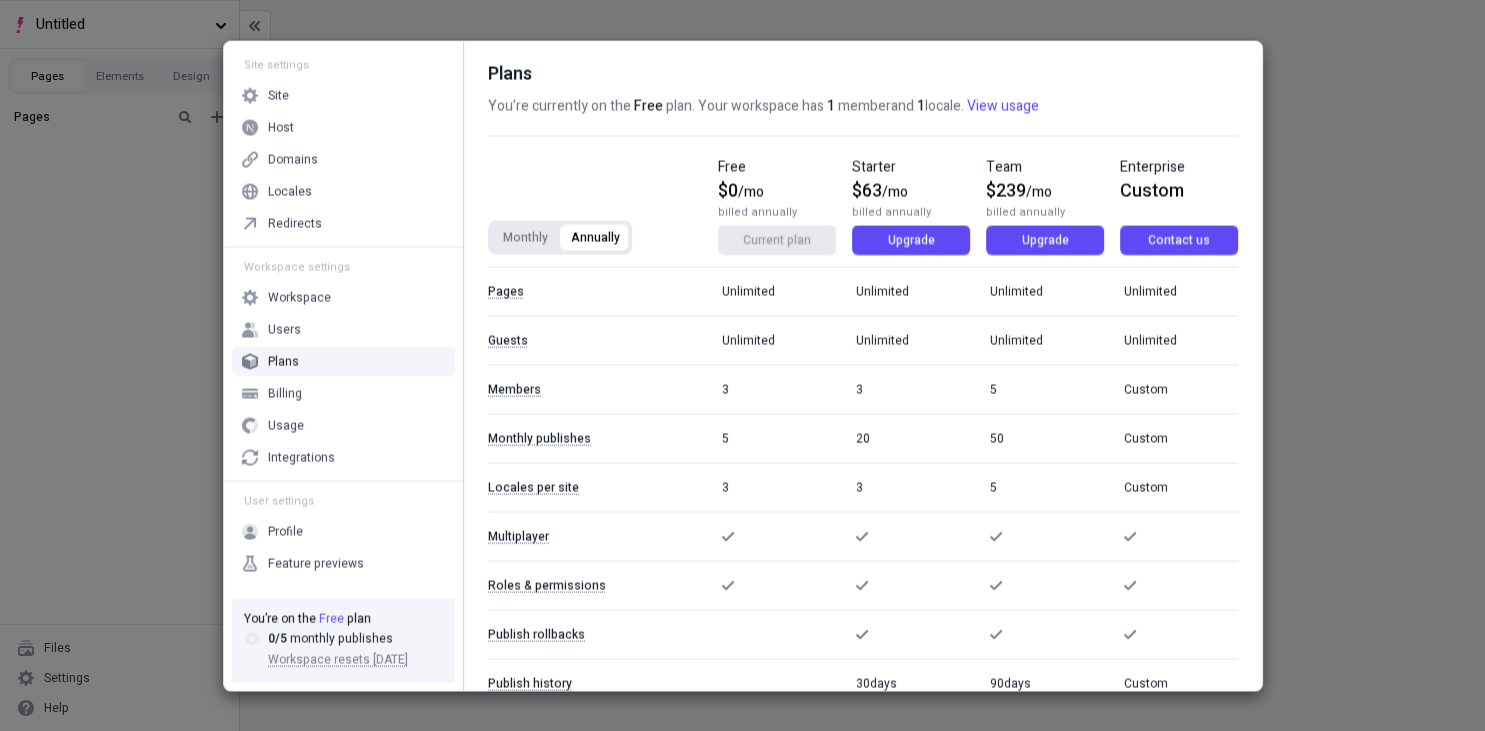 drag, startPoint x: 534, startPoint y: 230, endPoint x: 596, endPoint y: 230, distance: 62 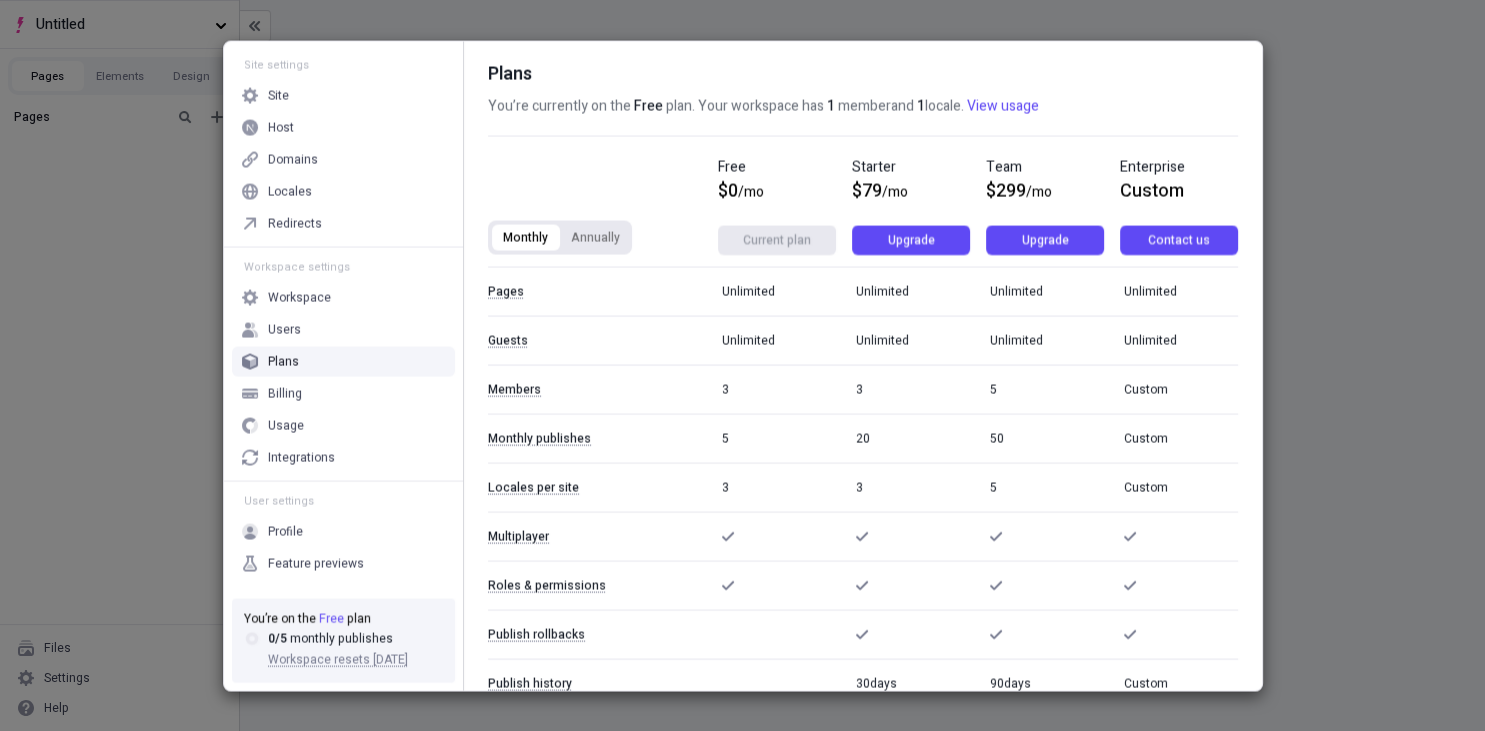 drag, startPoint x: 596, startPoint y: 230, endPoint x: 511, endPoint y: 232, distance: 85.02353 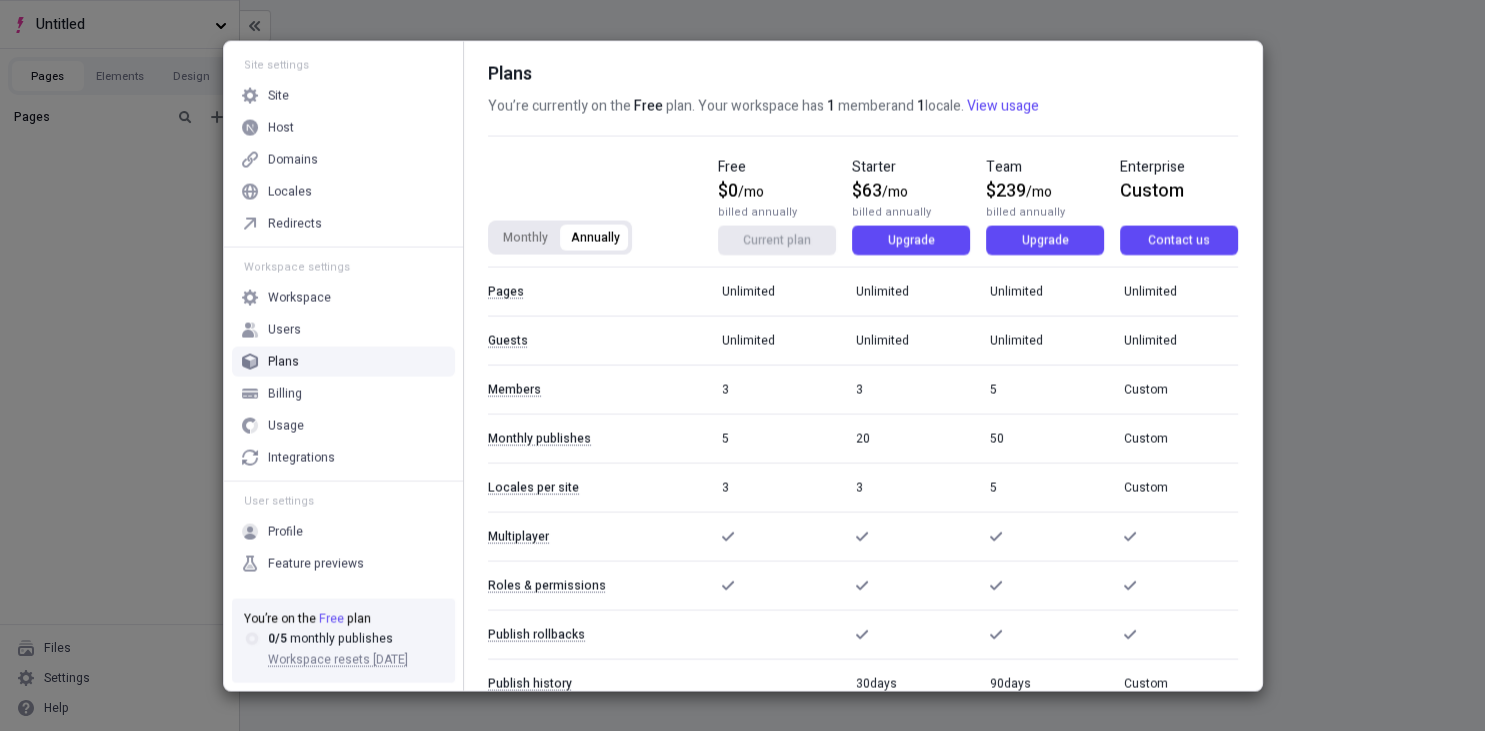 drag, startPoint x: 511, startPoint y: 232, endPoint x: 571, endPoint y: 232, distance: 60 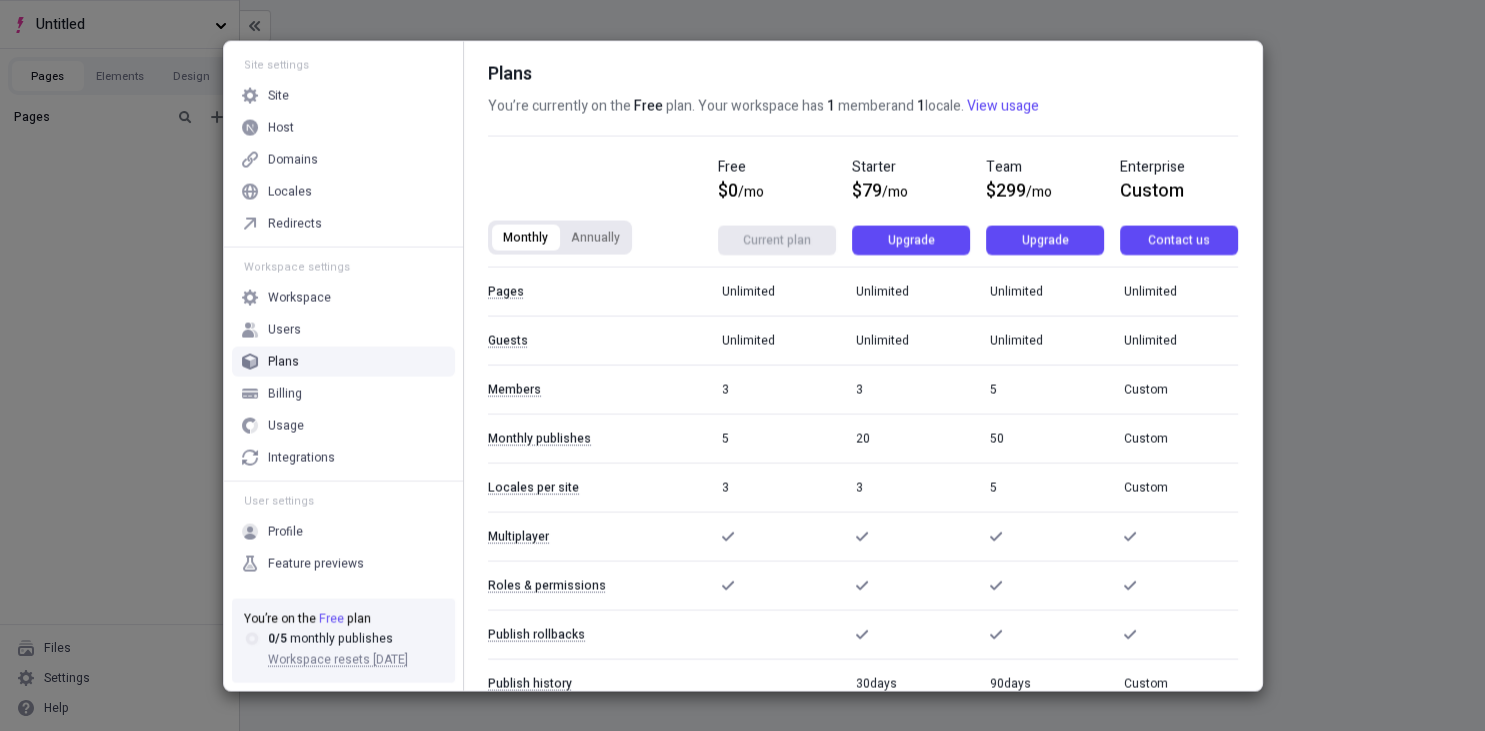 drag, startPoint x: 571, startPoint y: 232, endPoint x: 518, endPoint y: 232, distance: 53 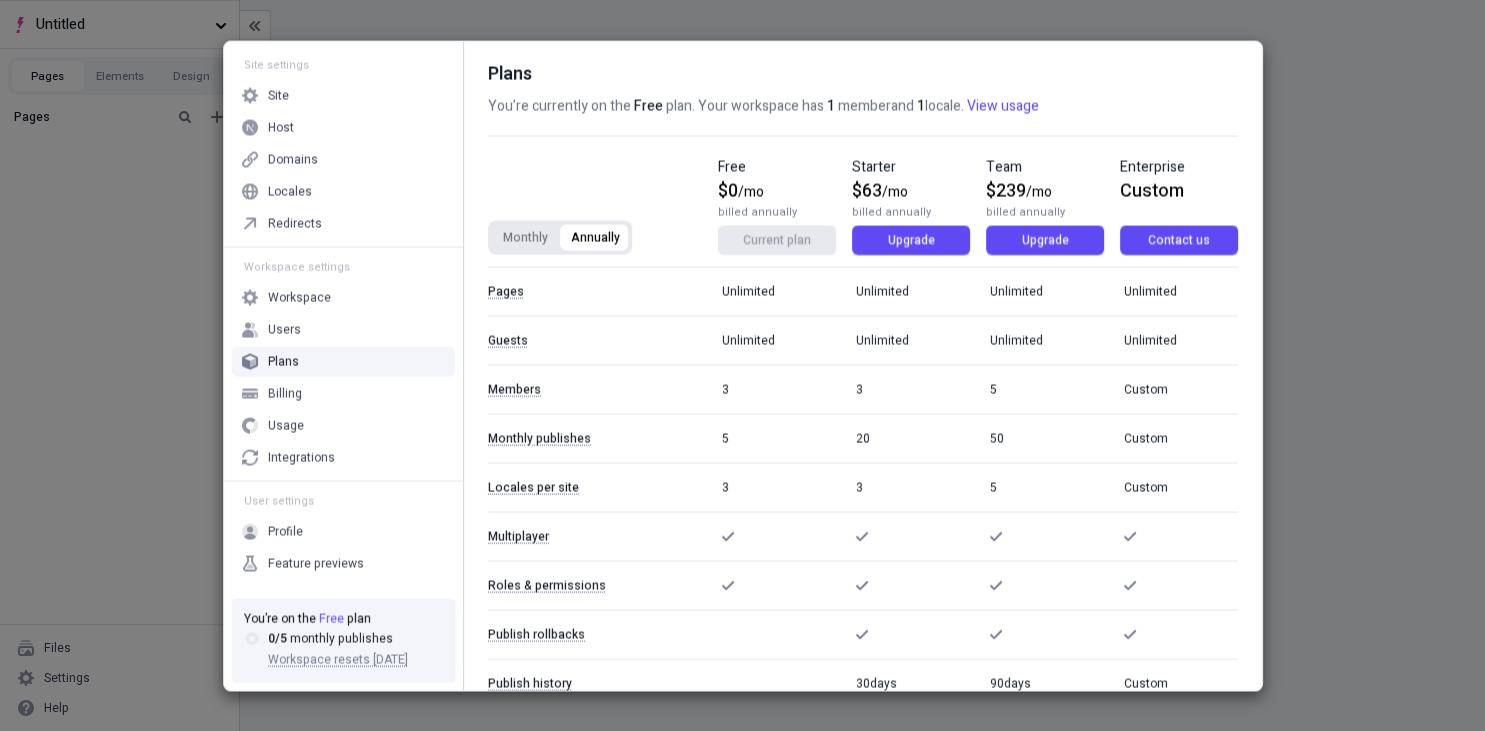 click on "Monthly" at bounding box center (525, 237) 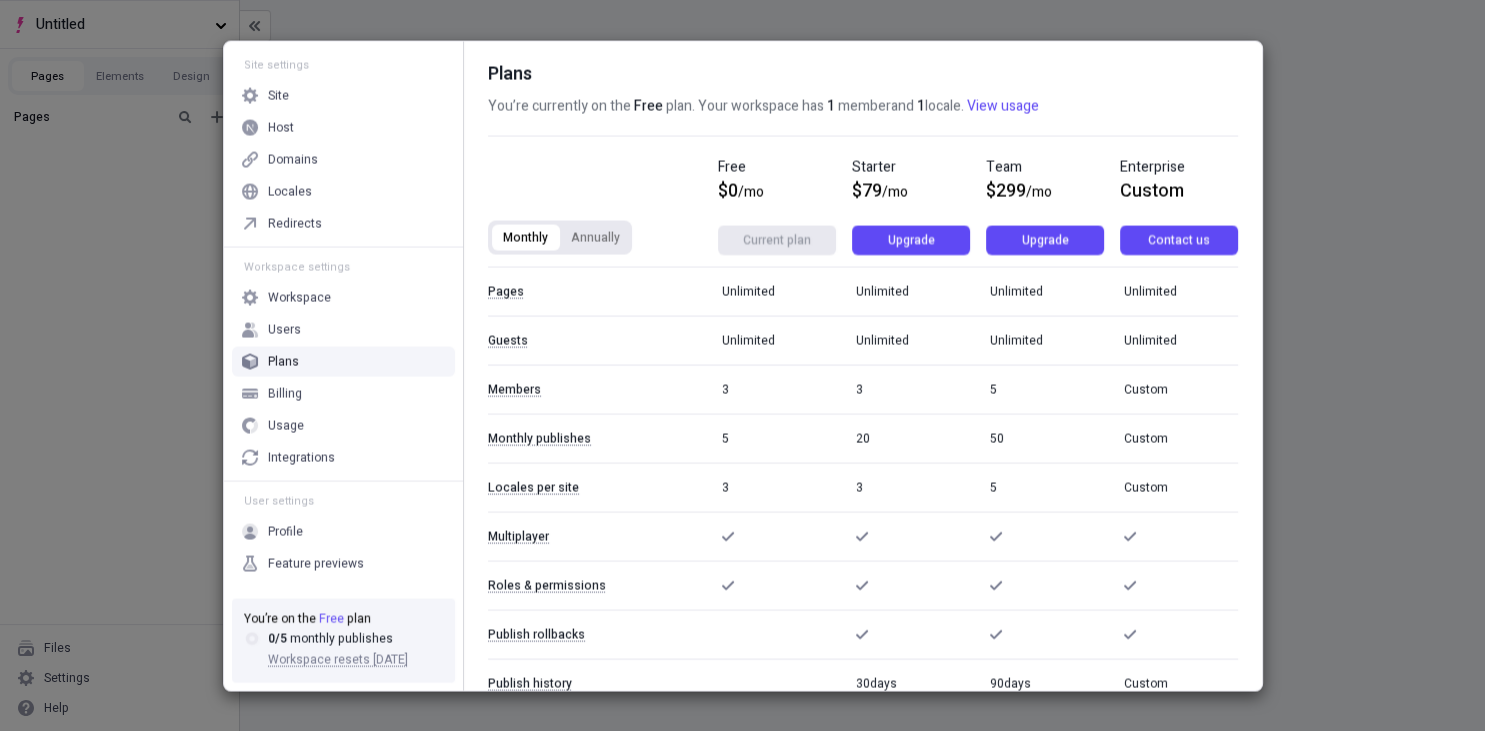 click on "Annually" at bounding box center (595, 237) 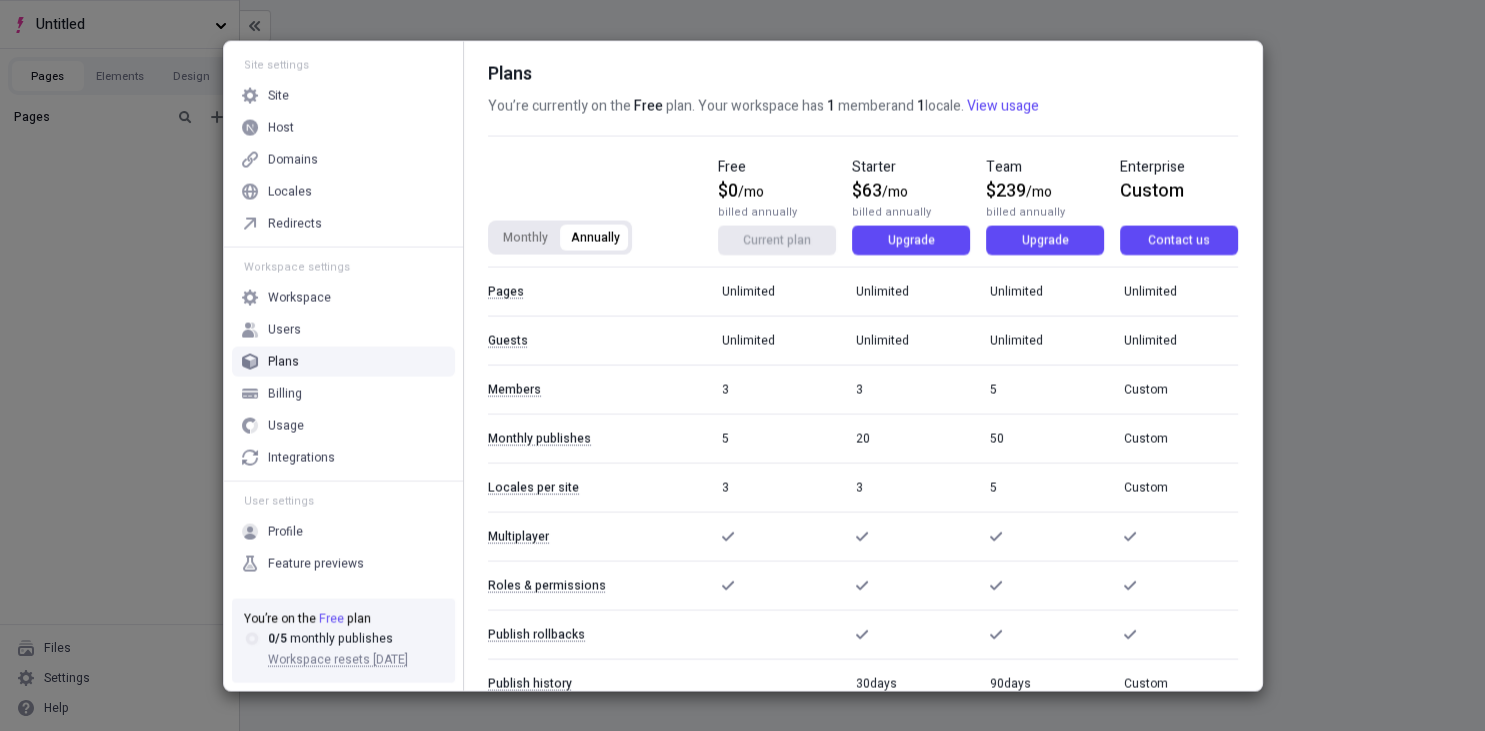 drag, startPoint x: 510, startPoint y: 240, endPoint x: 522, endPoint y: 240, distance: 12 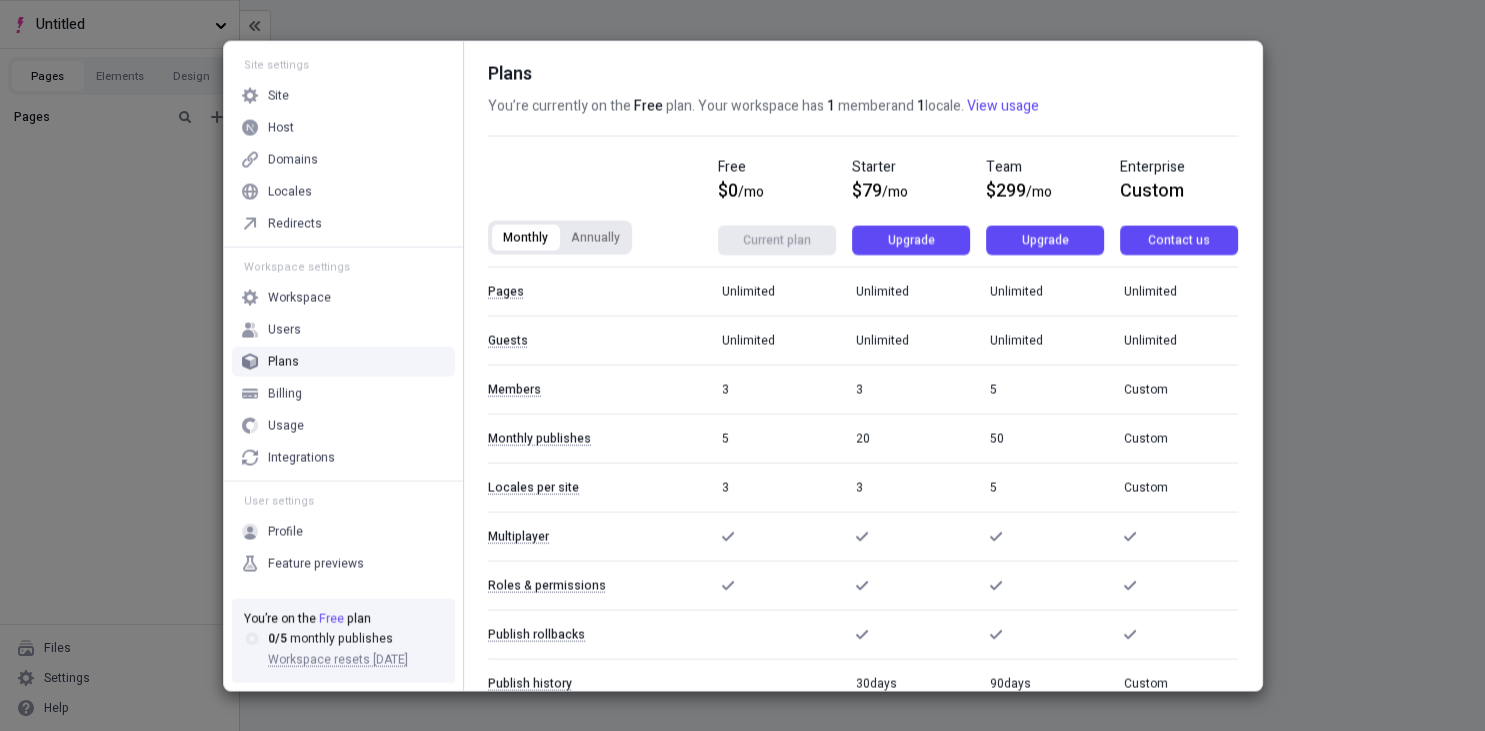 click on "Annually" at bounding box center [595, 237] 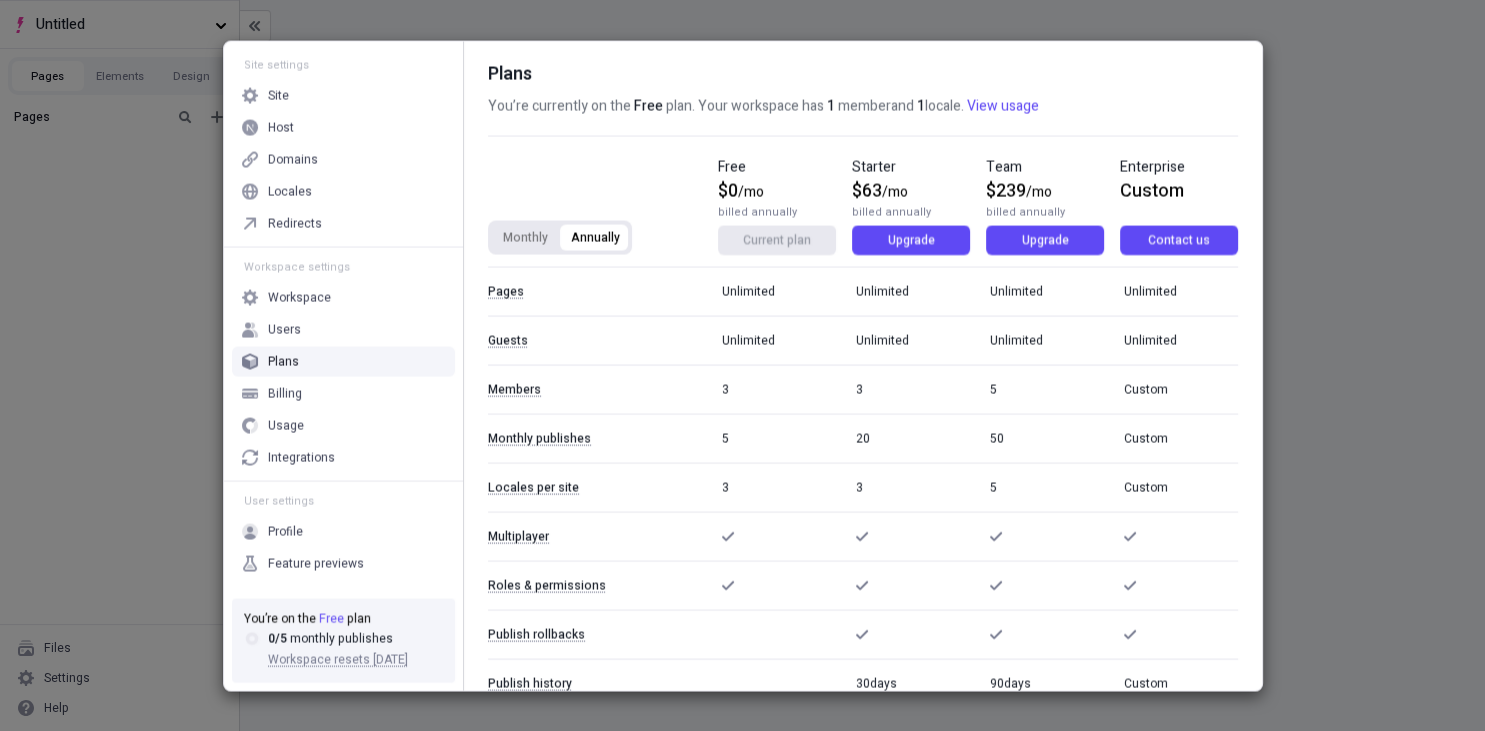 drag, startPoint x: 538, startPoint y: 238, endPoint x: 588, endPoint y: 236, distance: 50.039986 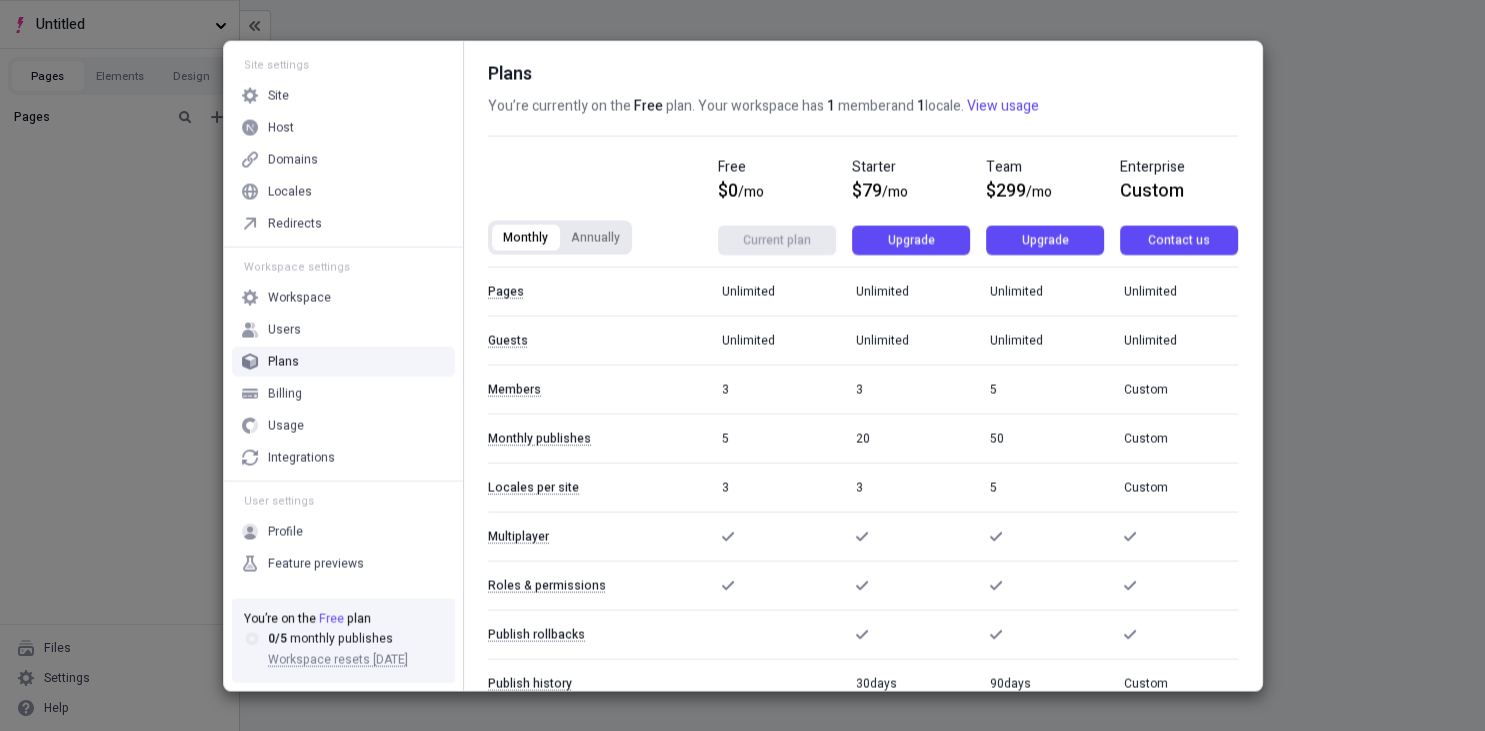 click on "Annually" at bounding box center [595, 237] 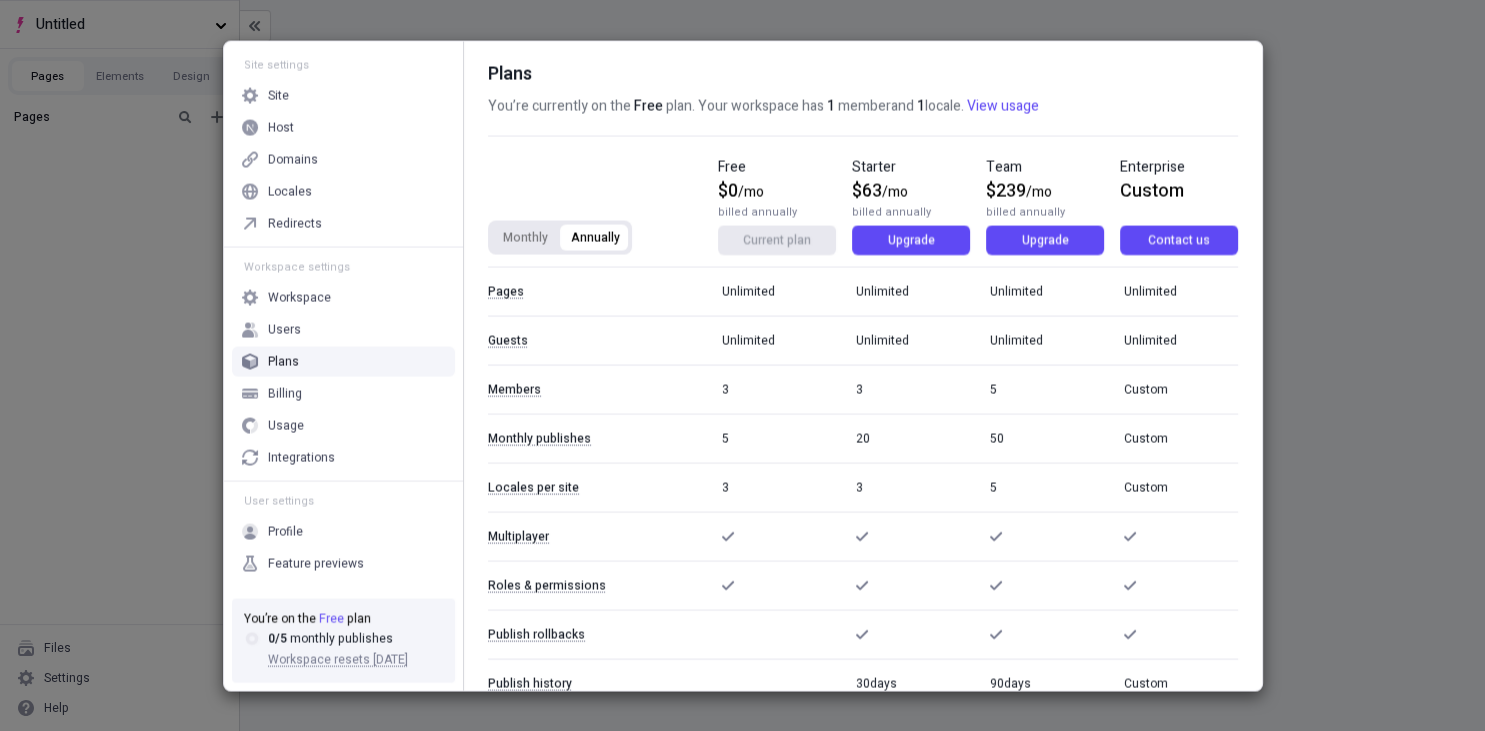 drag, startPoint x: 520, startPoint y: 235, endPoint x: 592, endPoint y: 234, distance: 72.00694 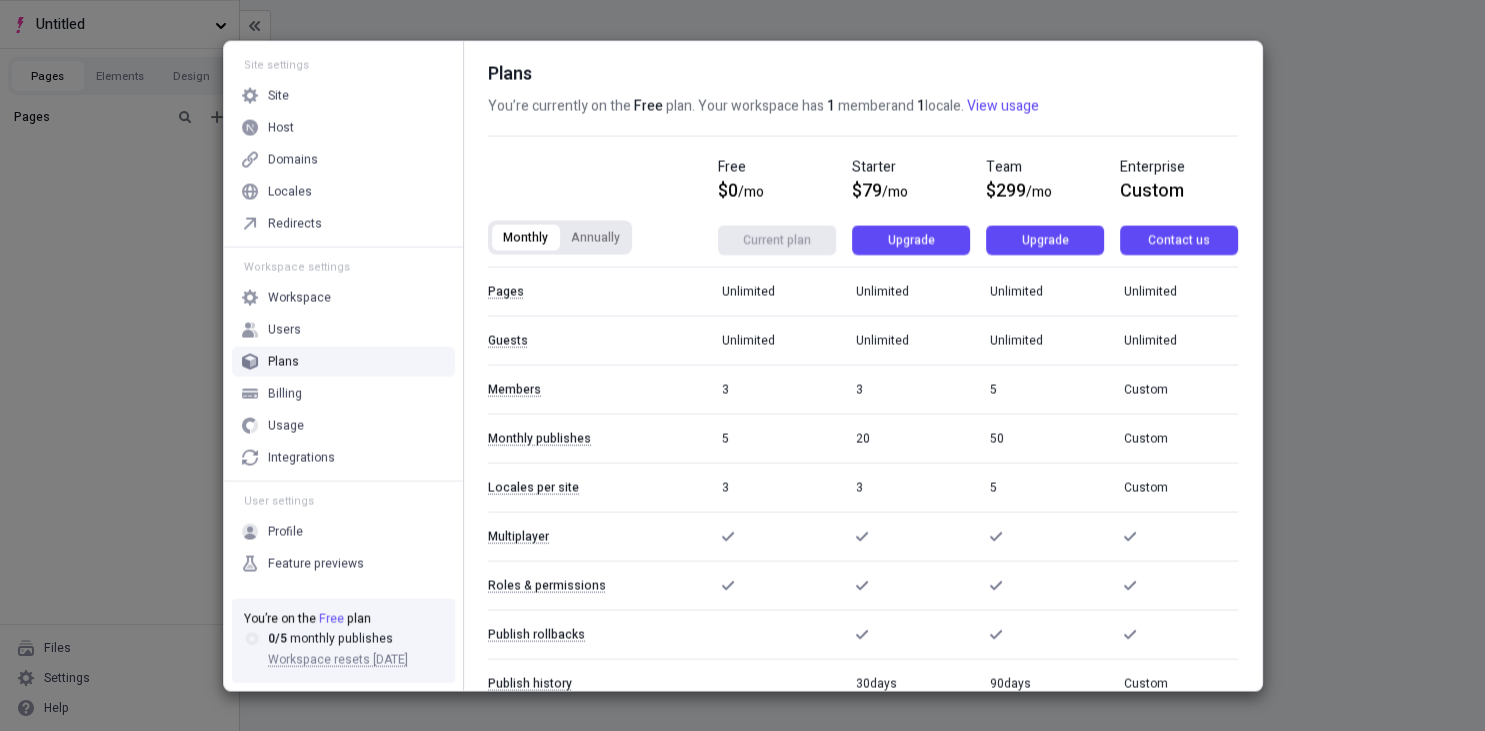 click on "Annually" at bounding box center [595, 237] 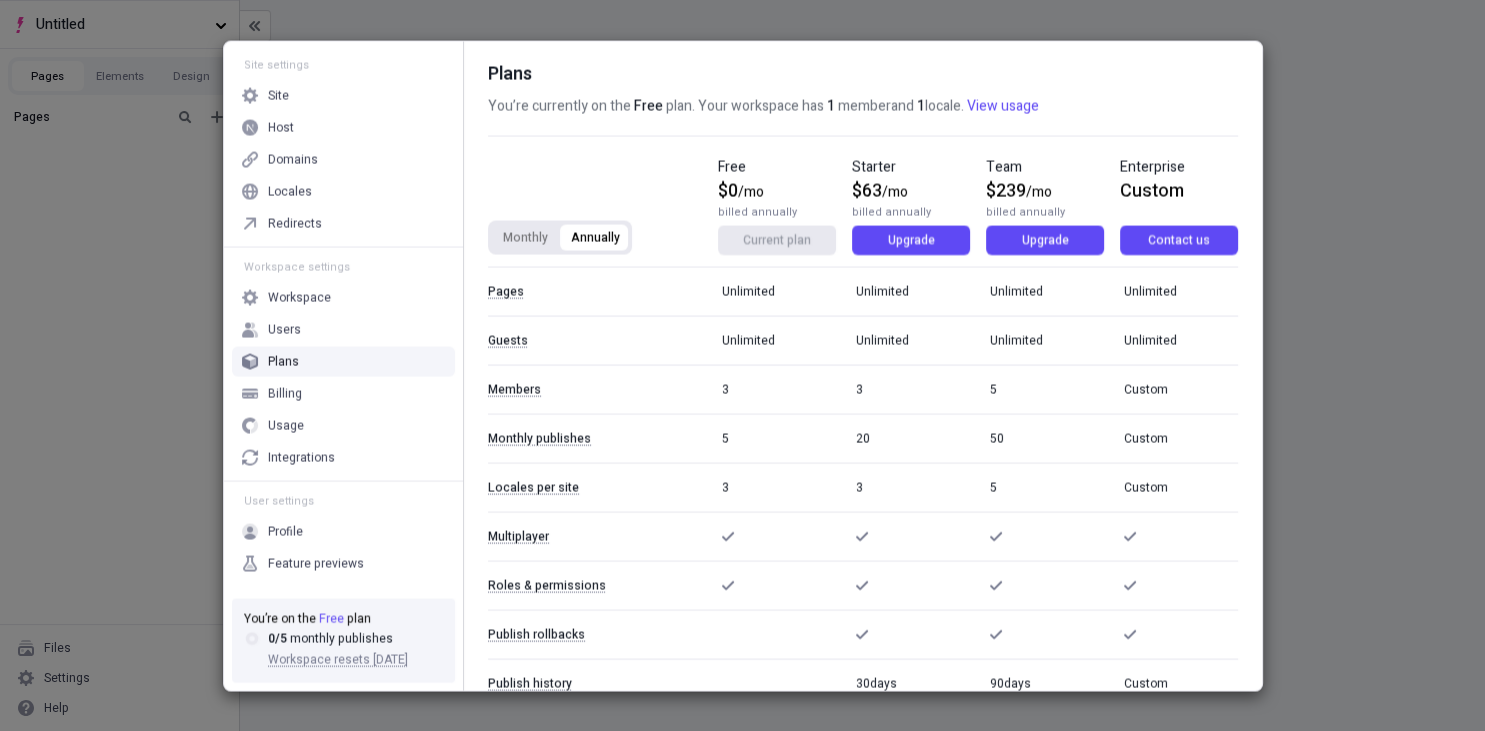 drag, startPoint x: 518, startPoint y: 239, endPoint x: 577, endPoint y: 242, distance: 59.07622 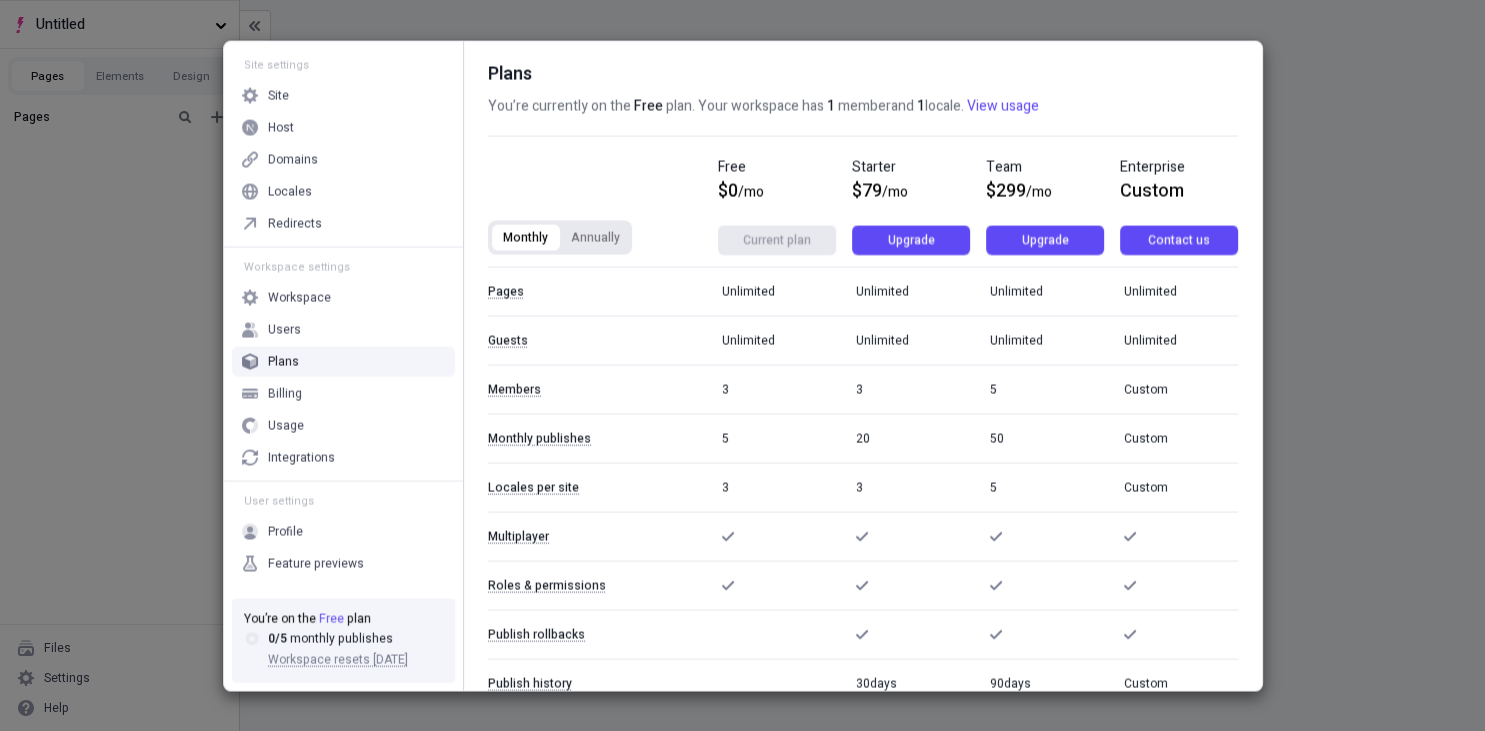 drag, startPoint x: 592, startPoint y: 242, endPoint x: 572, endPoint y: 244, distance: 20.09975 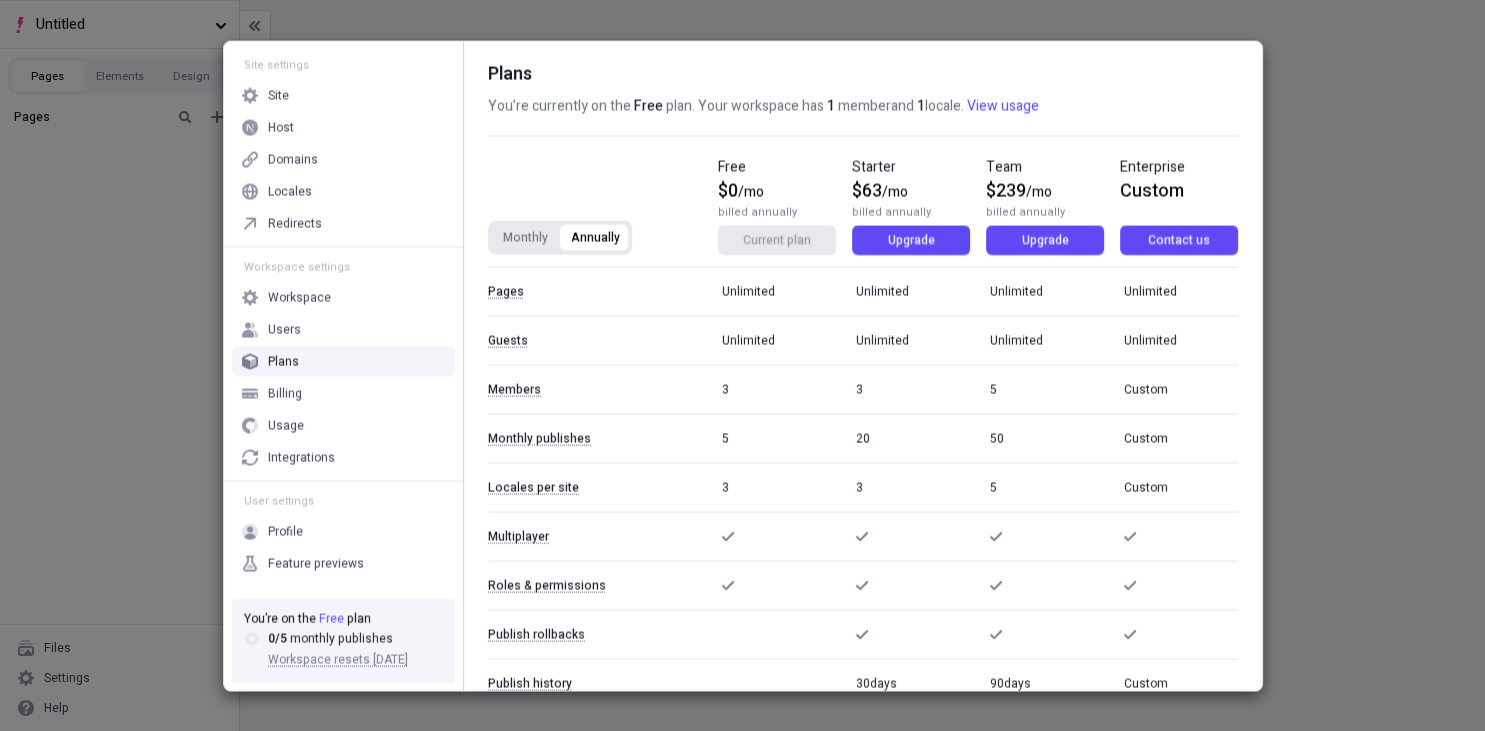 drag, startPoint x: 518, startPoint y: 245, endPoint x: 549, endPoint y: 246, distance: 31.016125 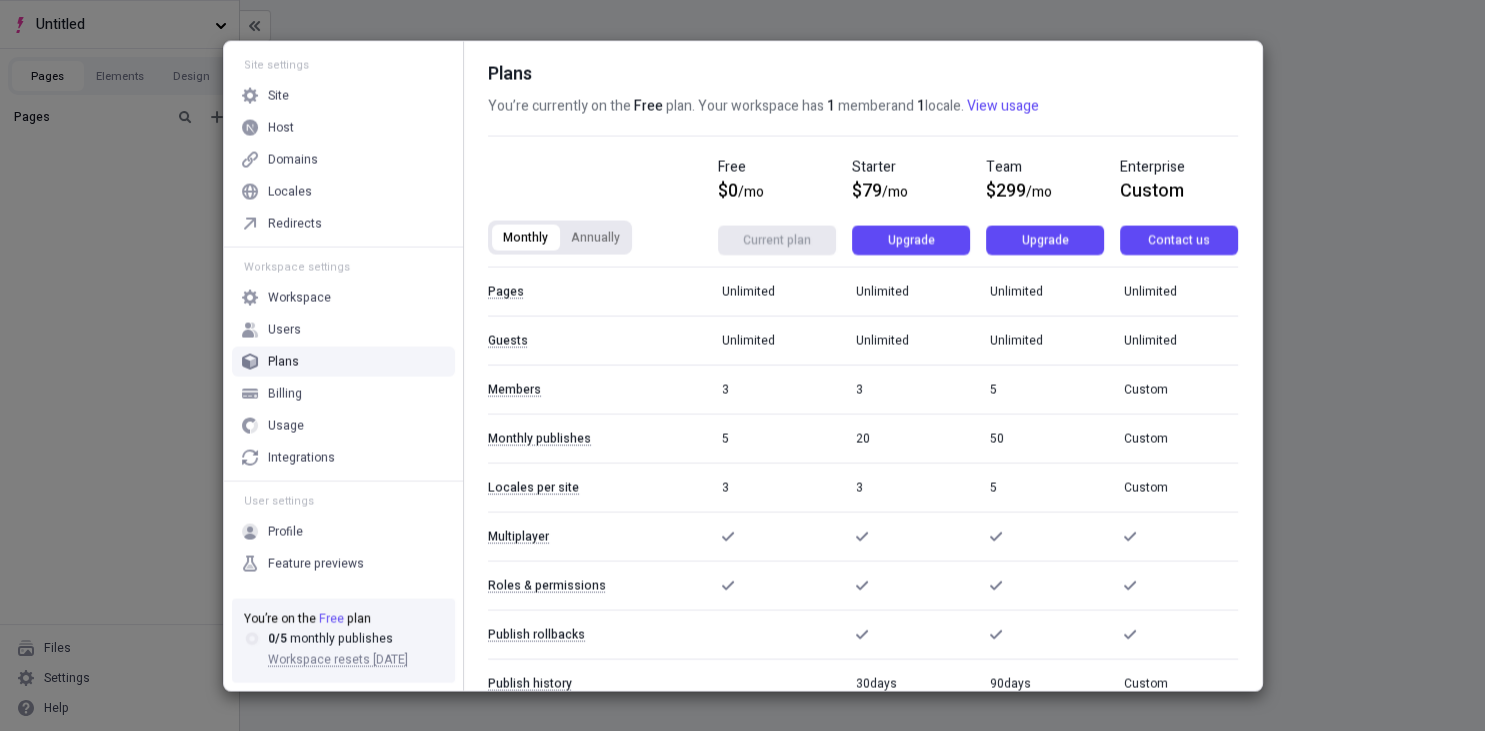 drag, startPoint x: 593, startPoint y: 246, endPoint x: 515, endPoint y: 250, distance: 78.10249 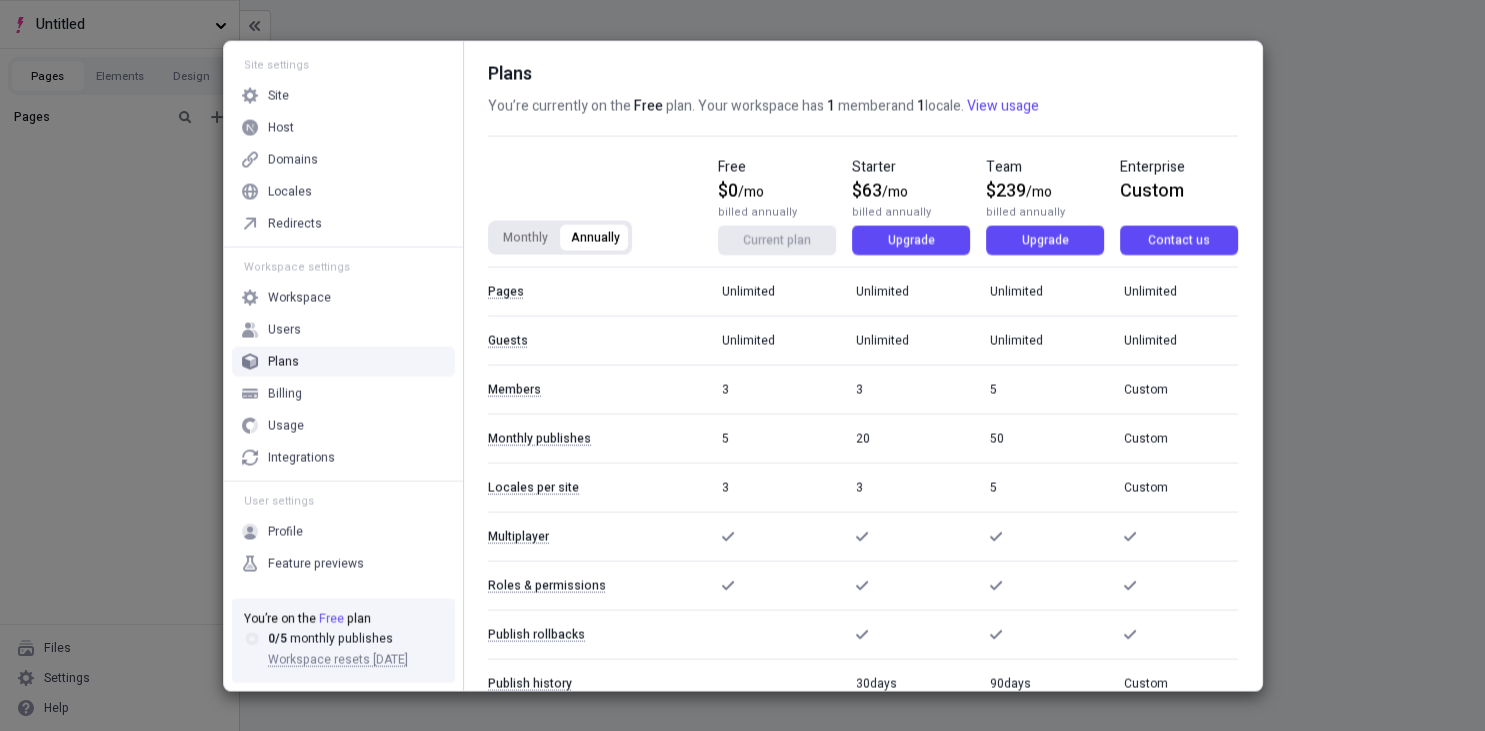 drag, startPoint x: 515, startPoint y: 250, endPoint x: 594, endPoint y: 253, distance: 79.05694 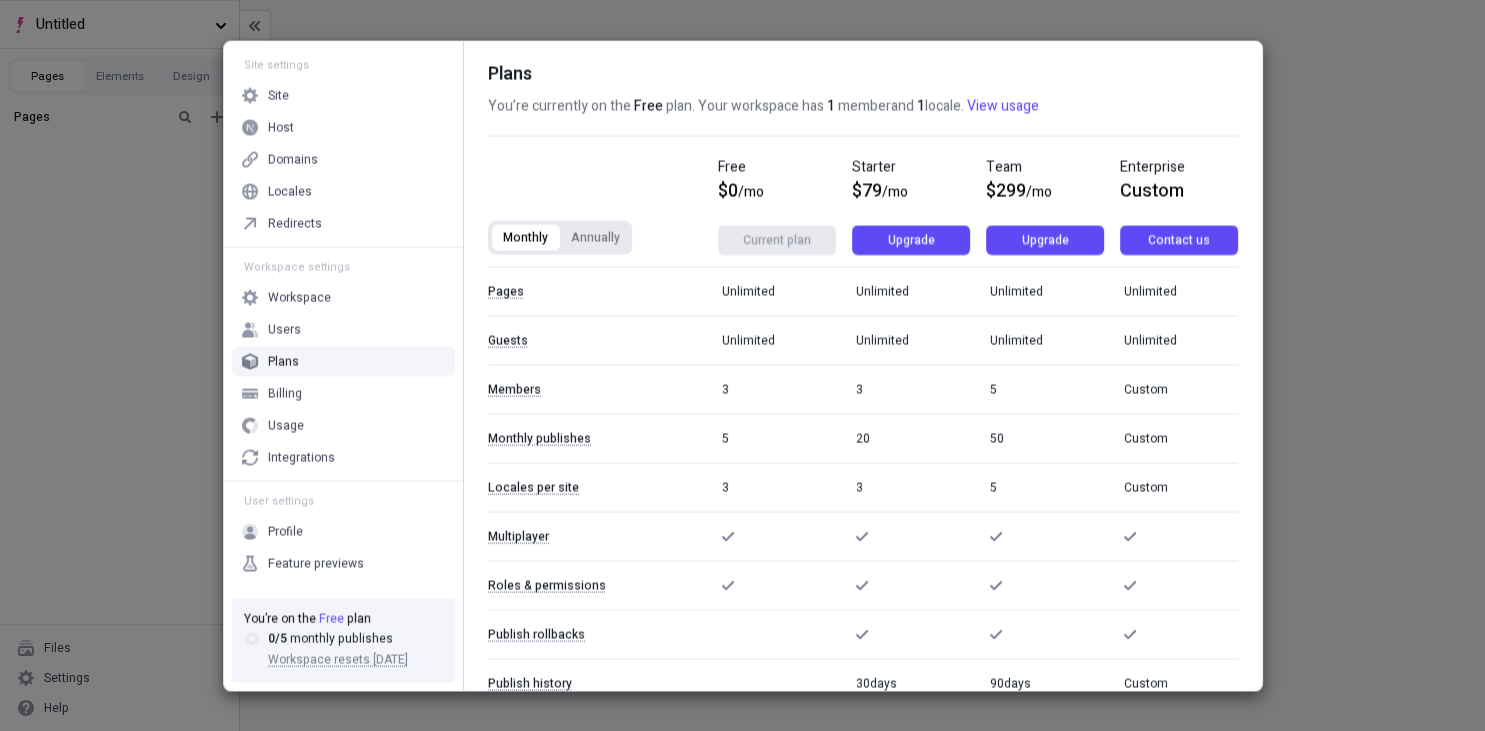 click on "Monthly Annually" at bounding box center [560, 237] 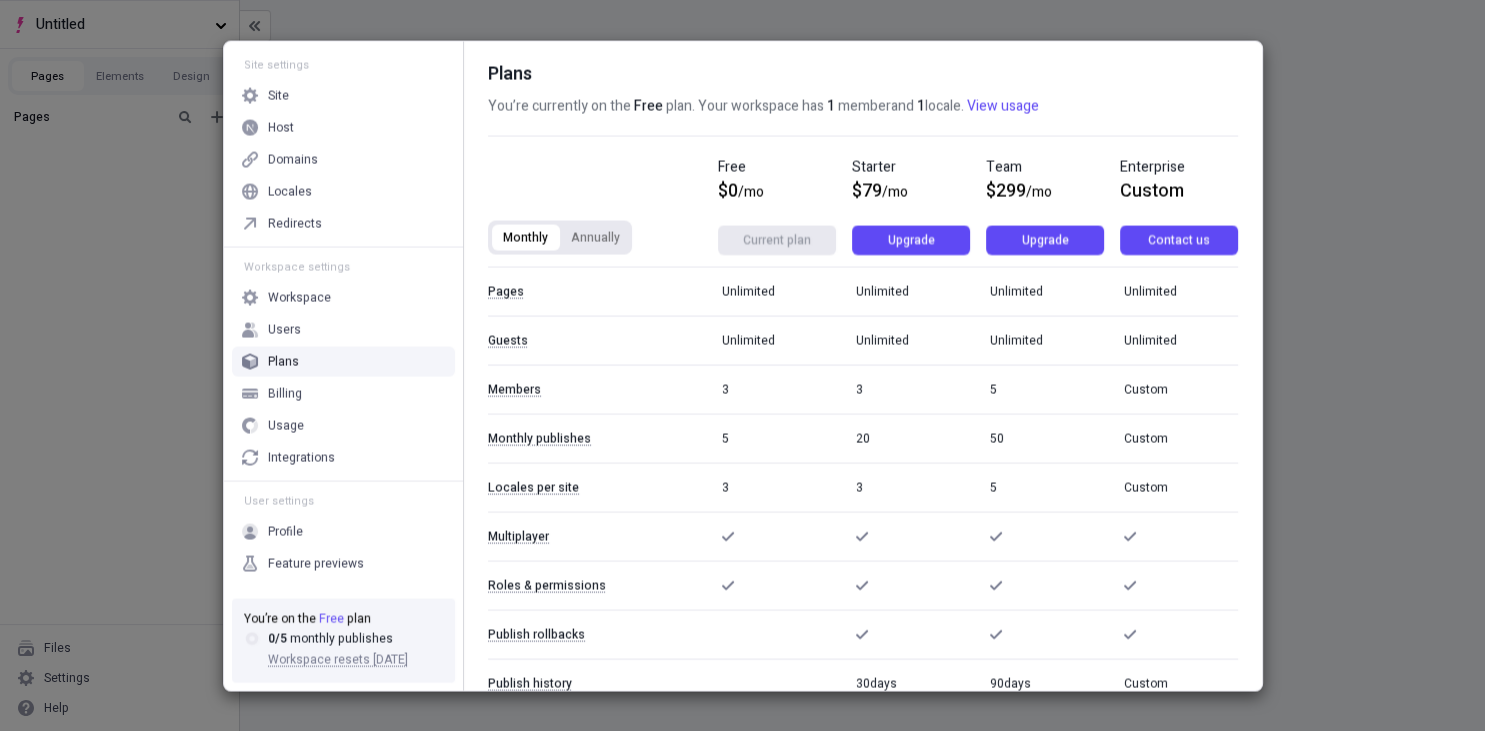 click on "Annually" at bounding box center (595, 237) 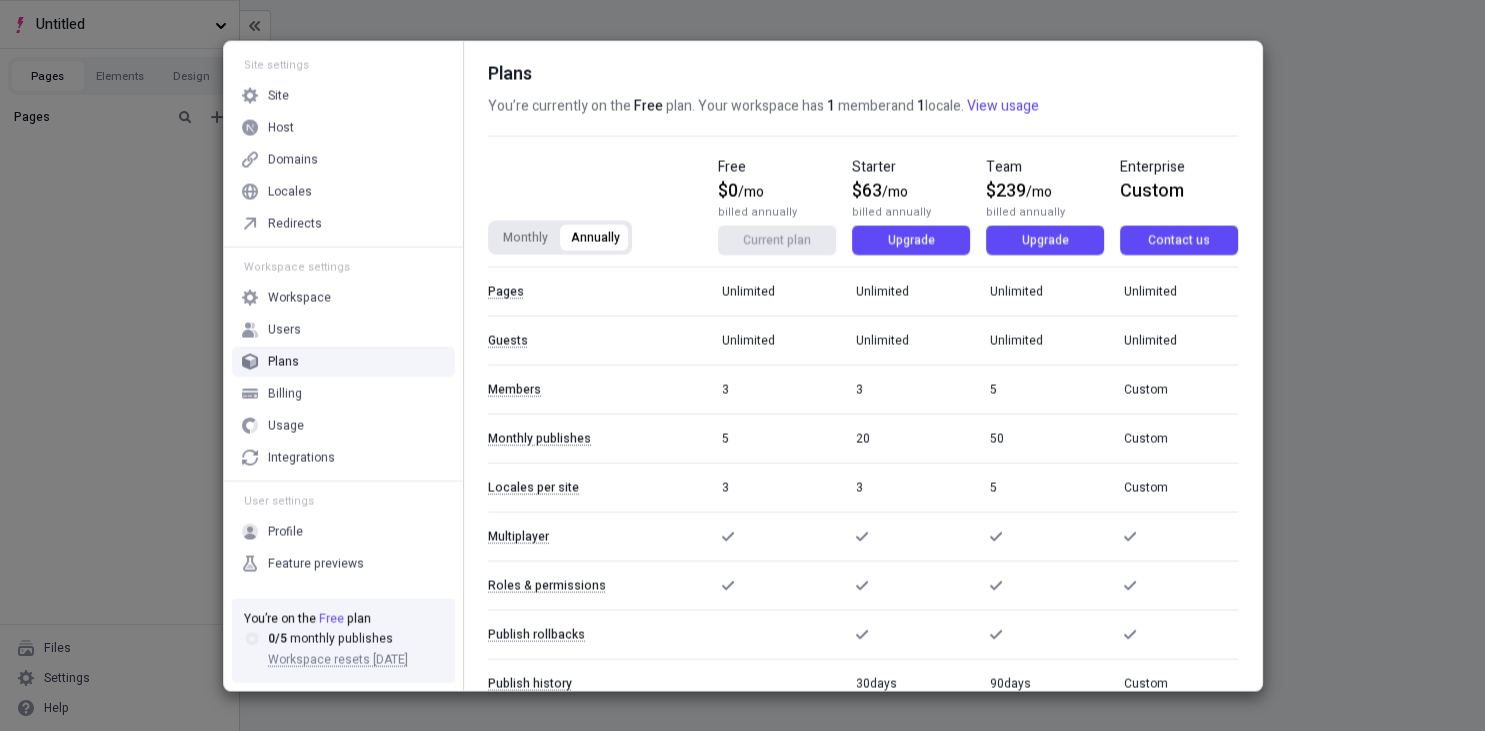 drag, startPoint x: 484, startPoint y: 246, endPoint x: 570, endPoint y: 244, distance: 86.023254 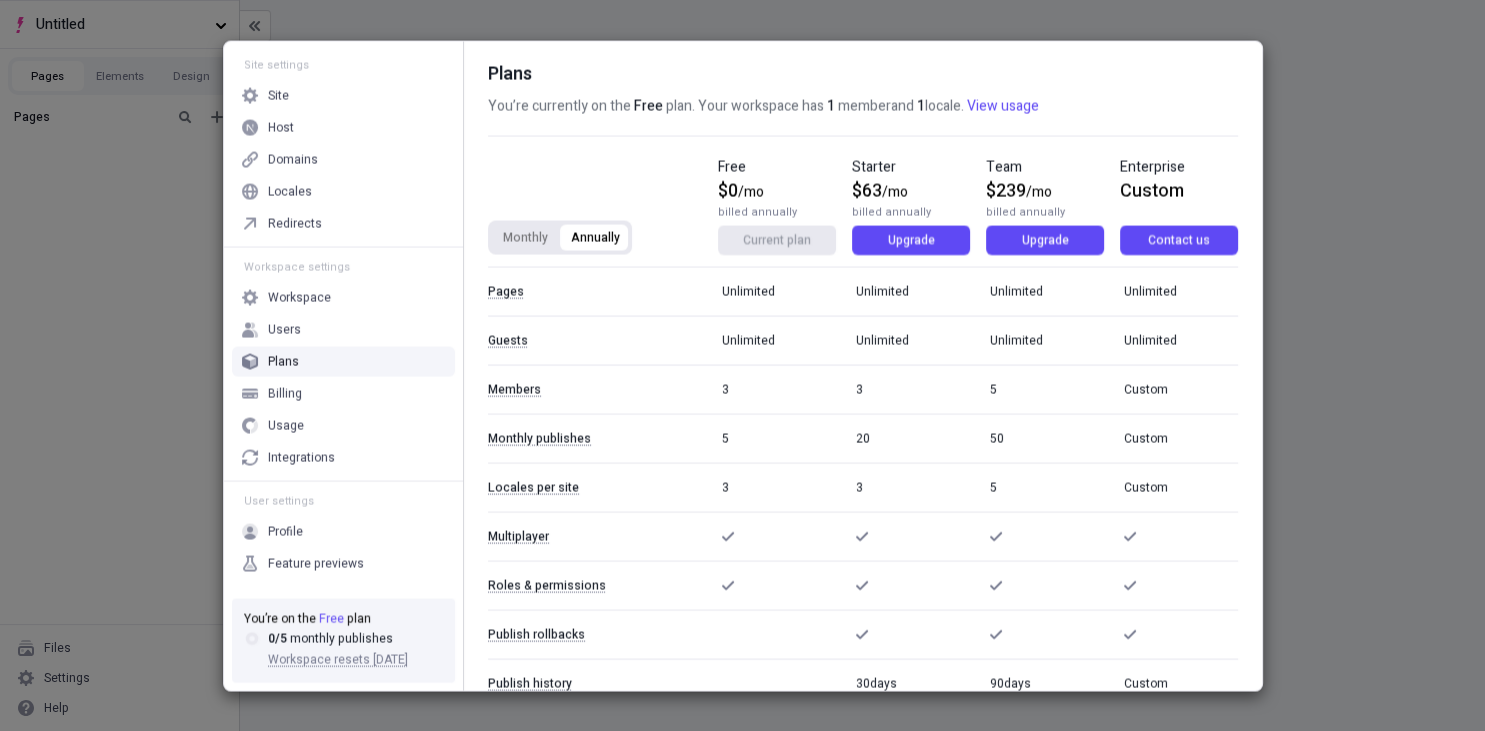 click on "Annually" at bounding box center (595, 237) 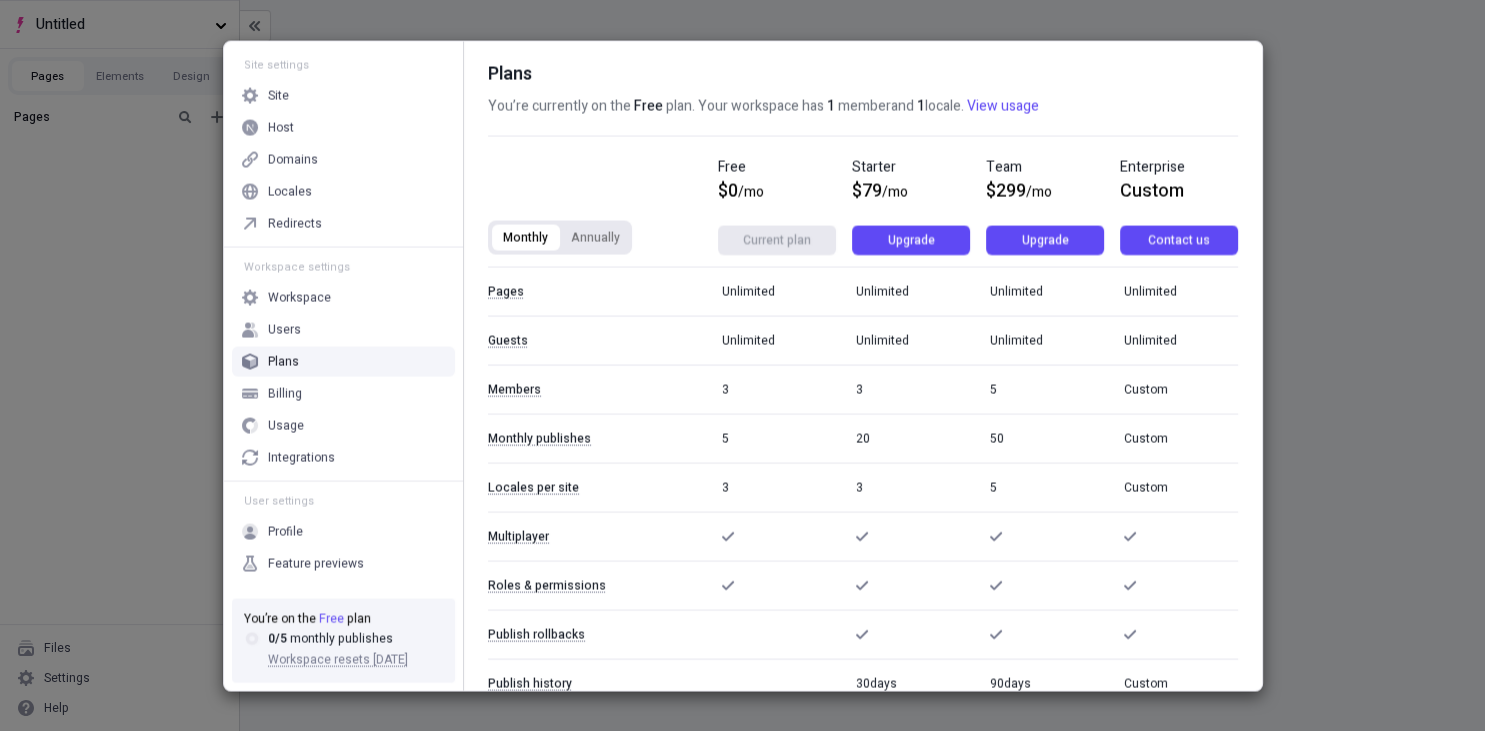 click on "Annually" at bounding box center (595, 237) 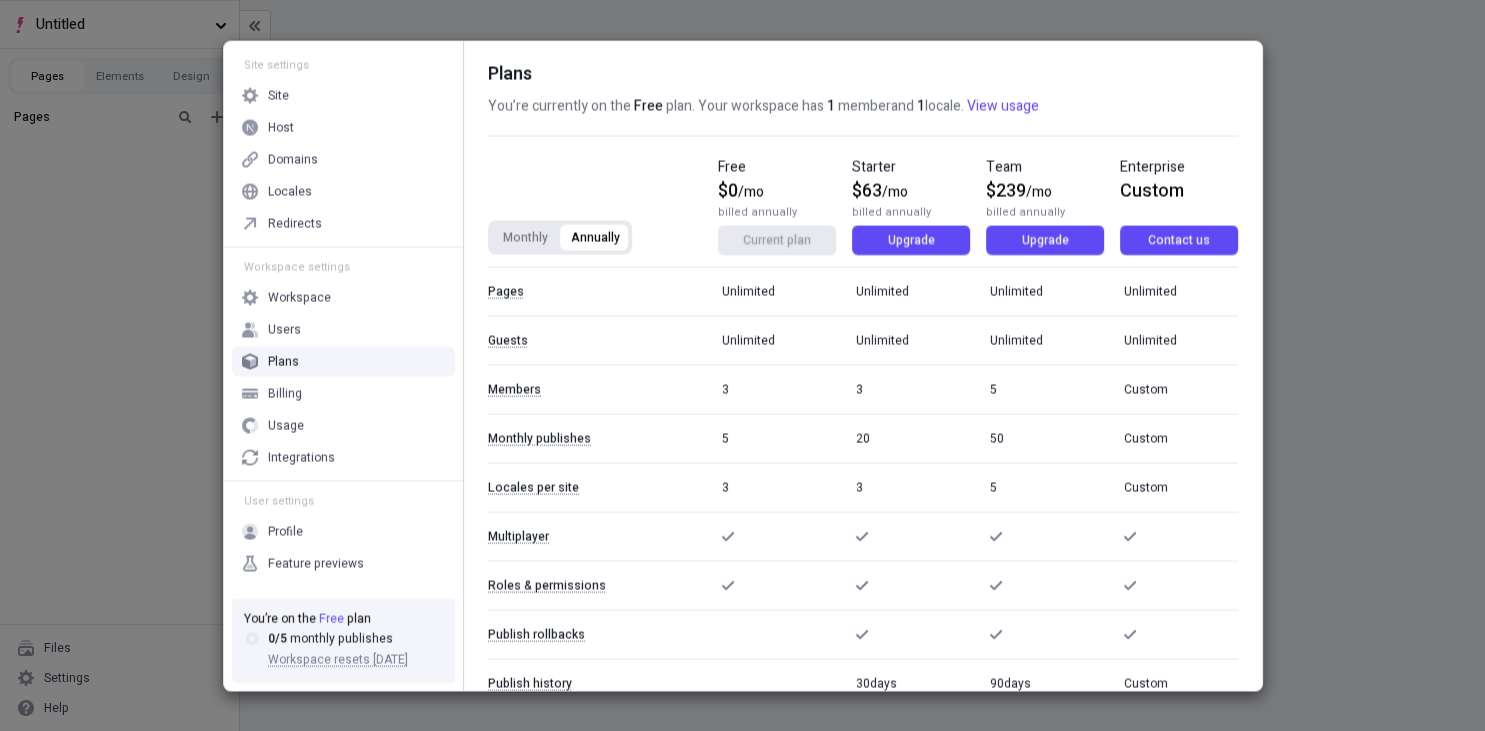click on "Monthly" at bounding box center [525, 237] 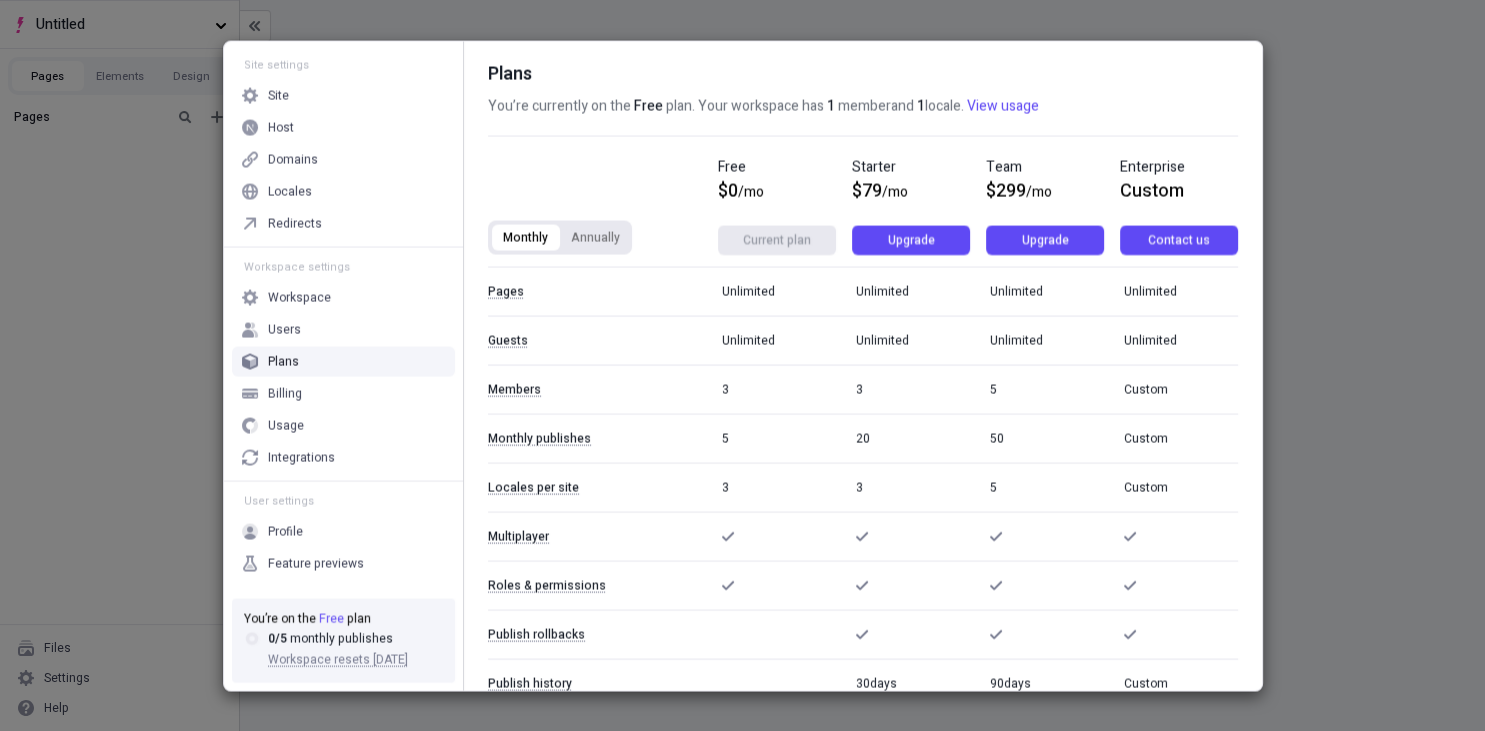 click on "Annually" at bounding box center (595, 237) 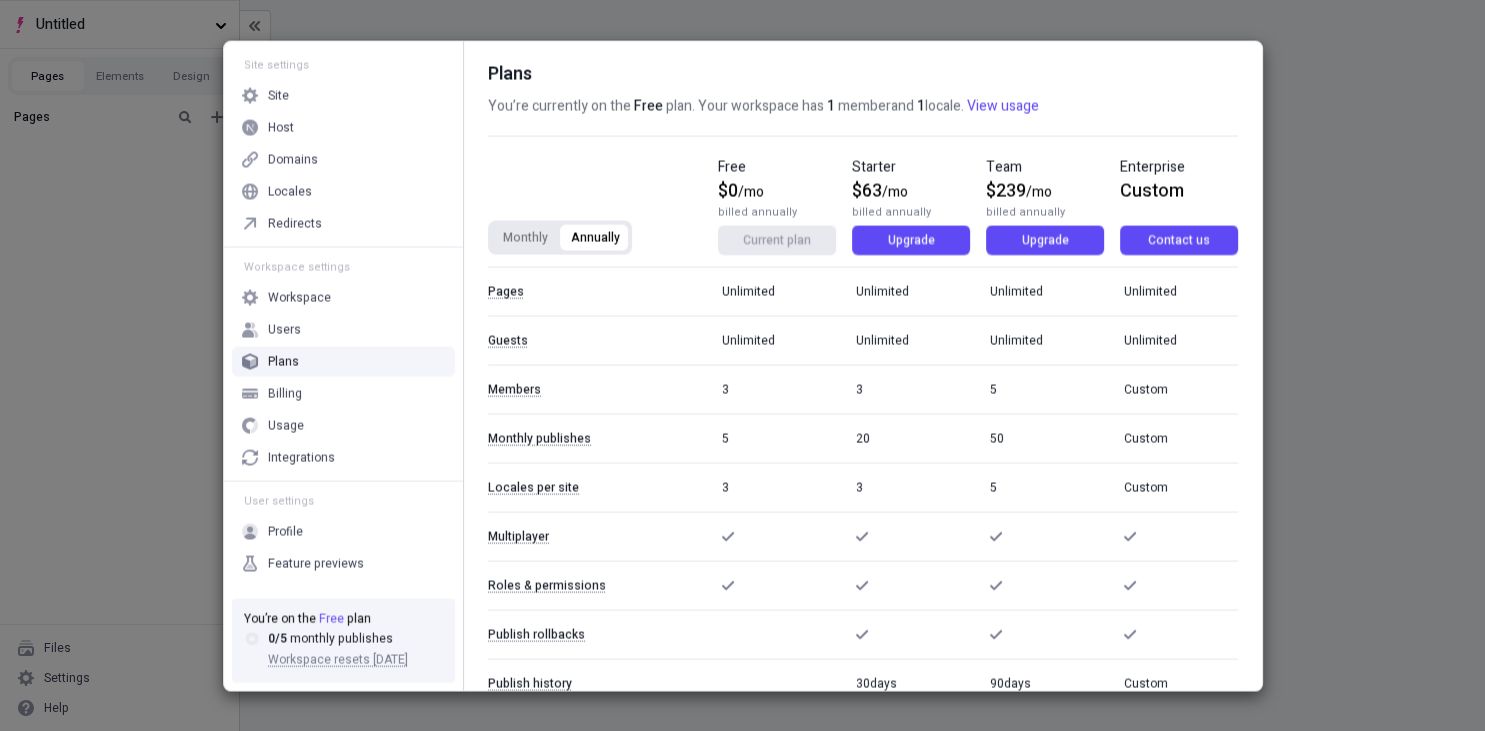 drag, startPoint x: 529, startPoint y: 236, endPoint x: 559, endPoint y: 237, distance: 30.016663 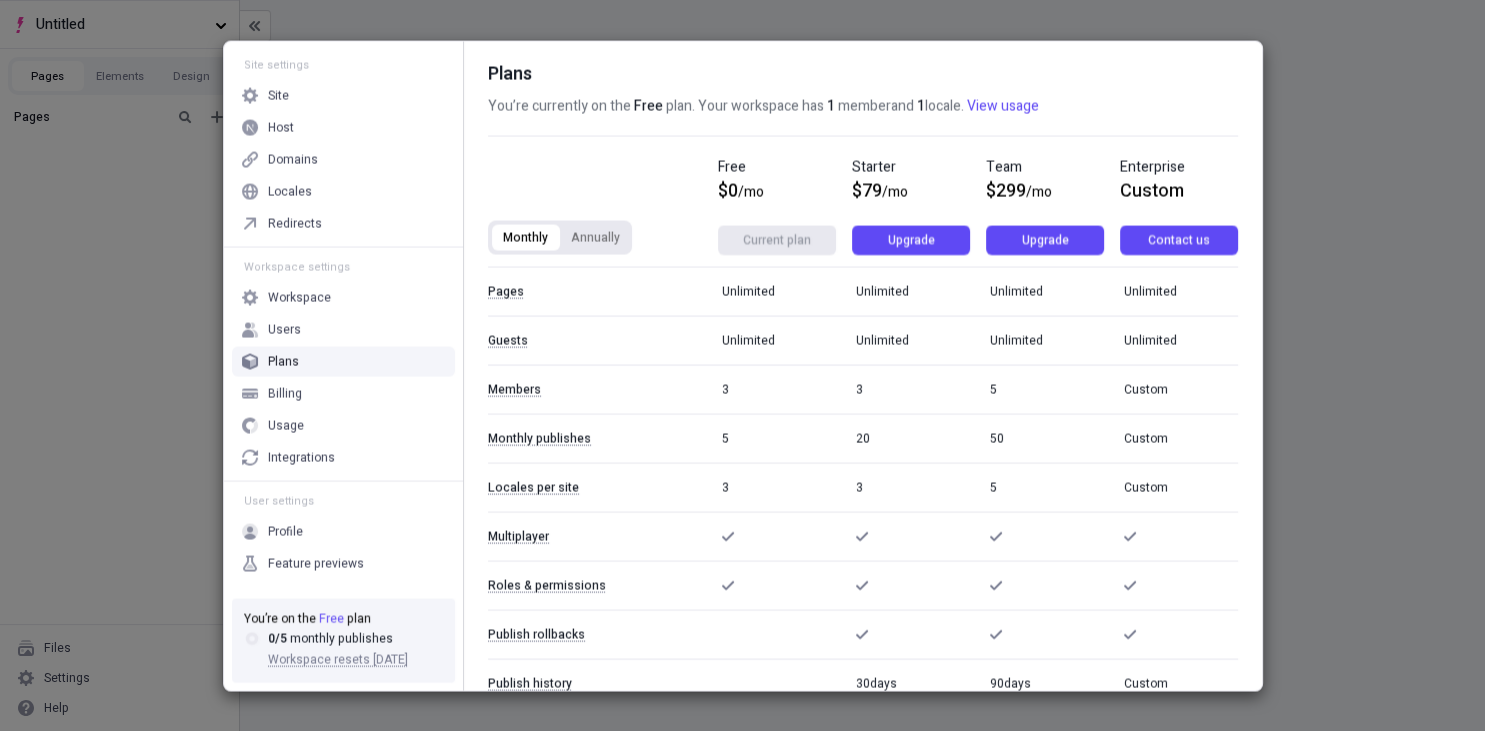 click on "Annually" at bounding box center [595, 237] 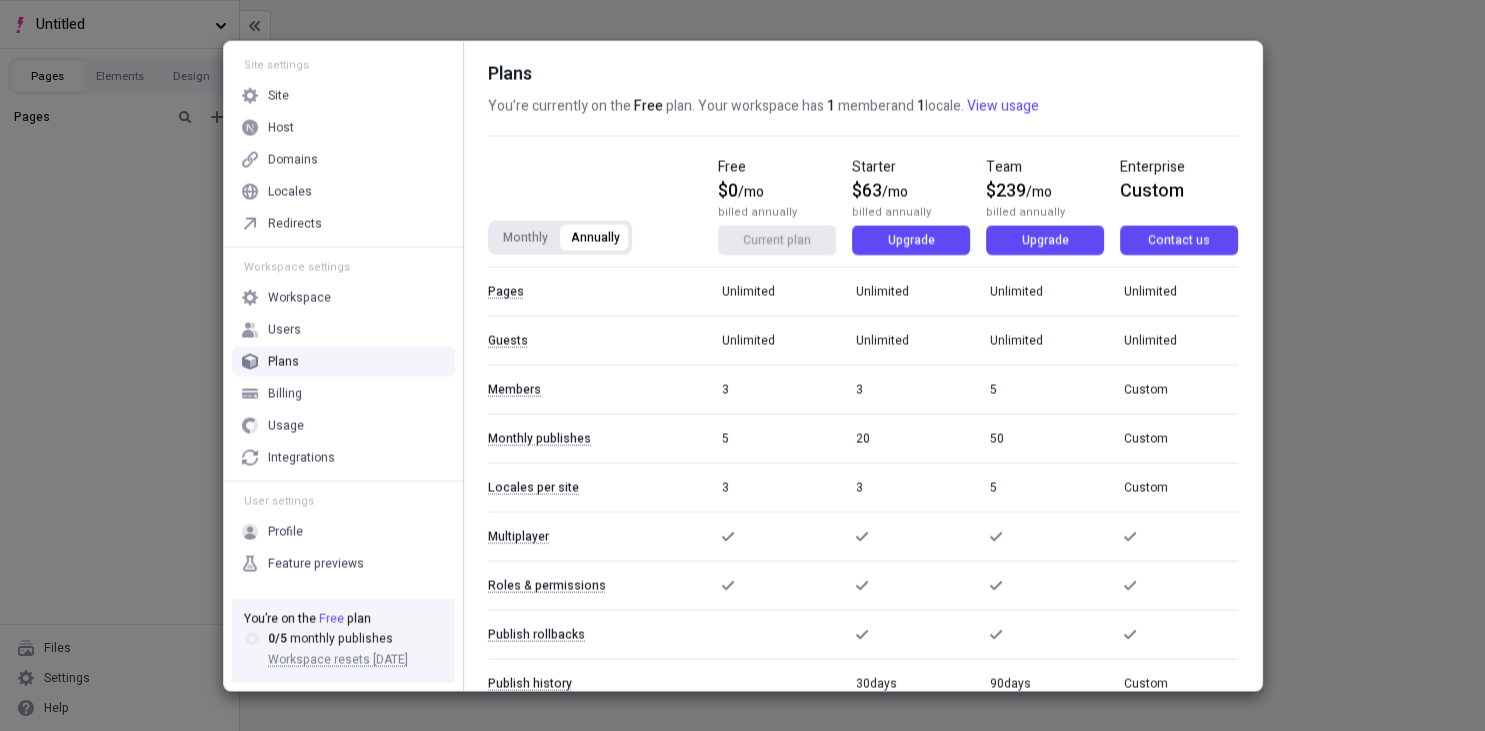 drag, startPoint x: 534, startPoint y: 235, endPoint x: 582, endPoint y: 230, distance: 48.259712 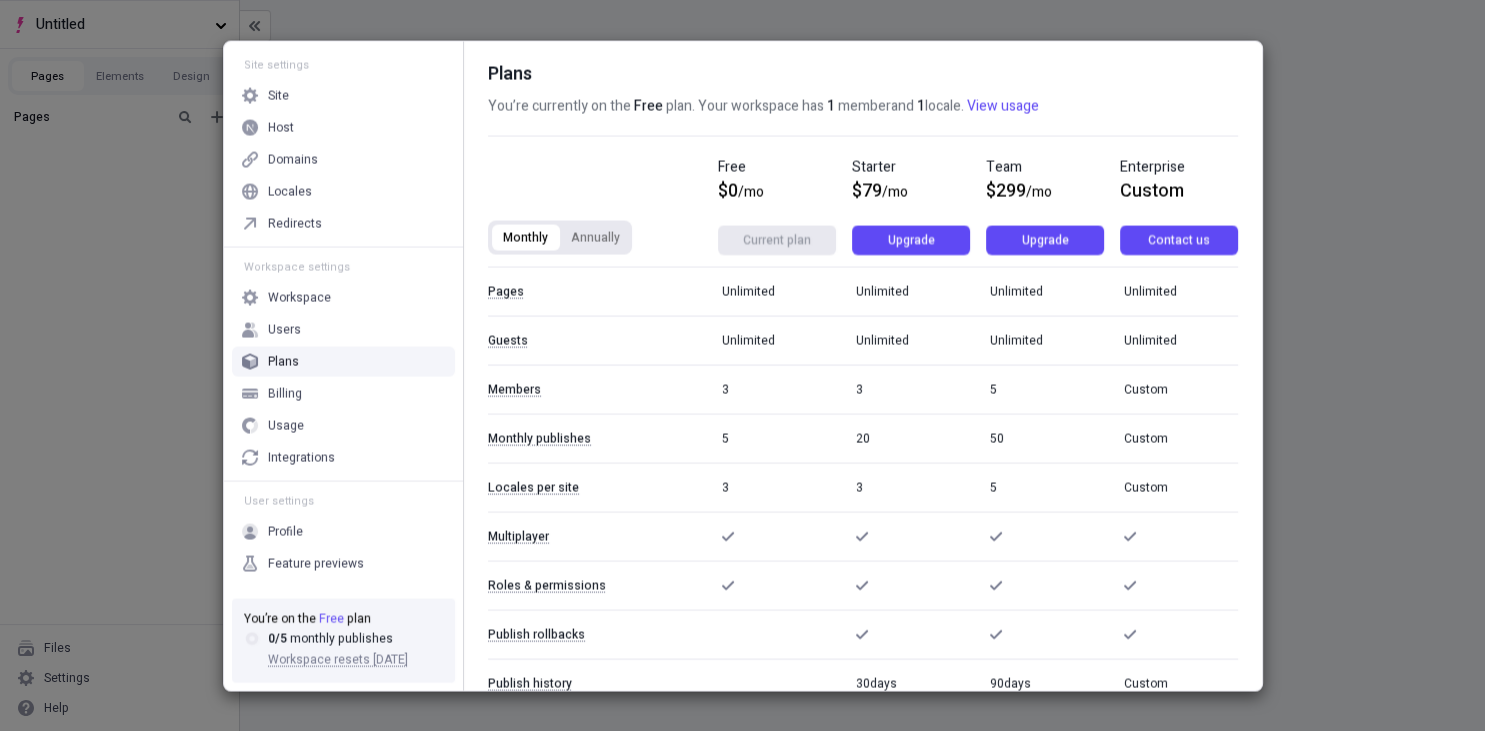 drag, startPoint x: 582, startPoint y: 230, endPoint x: 535, endPoint y: 230, distance: 47 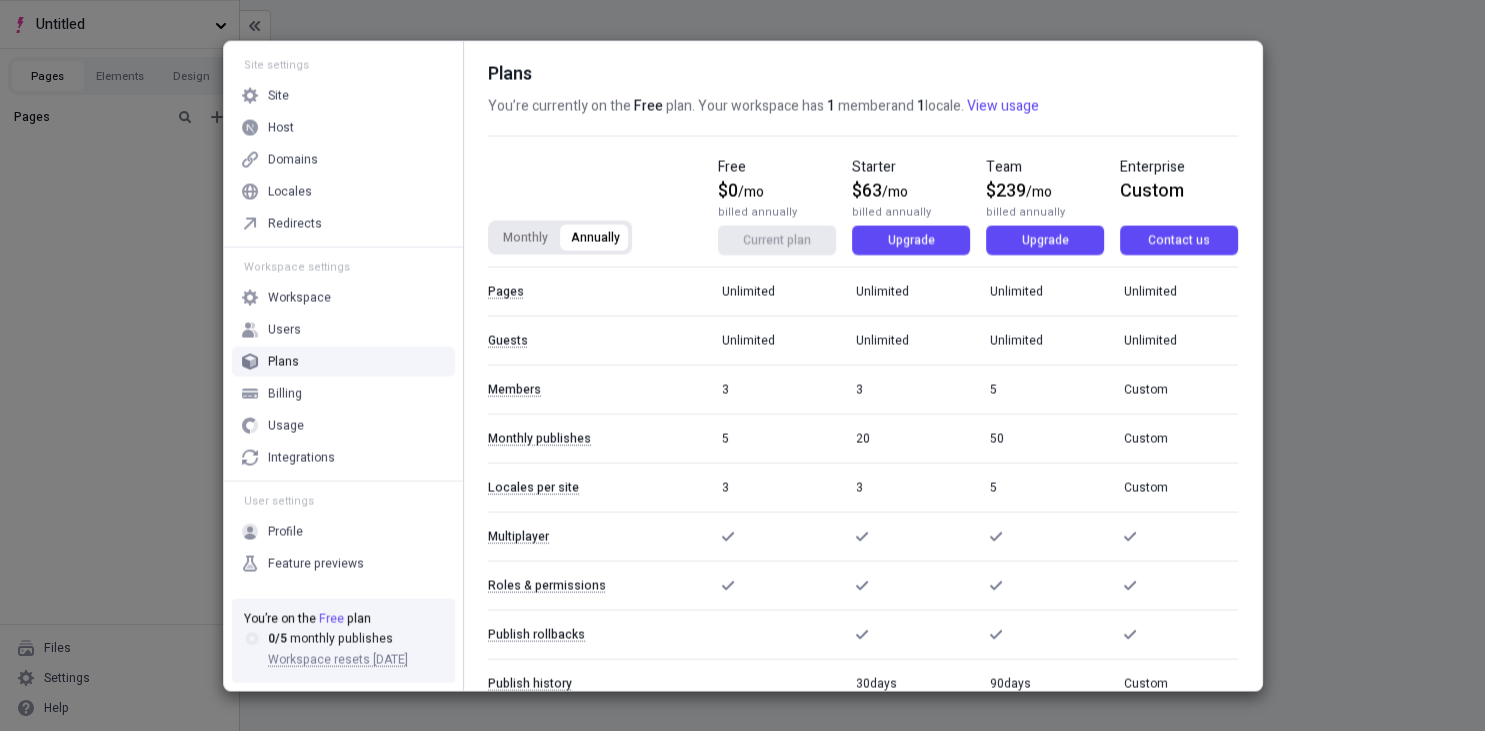 drag, startPoint x: 535, startPoint y: 230, endPoint x: 578, endPoint y: 230, distance: 43 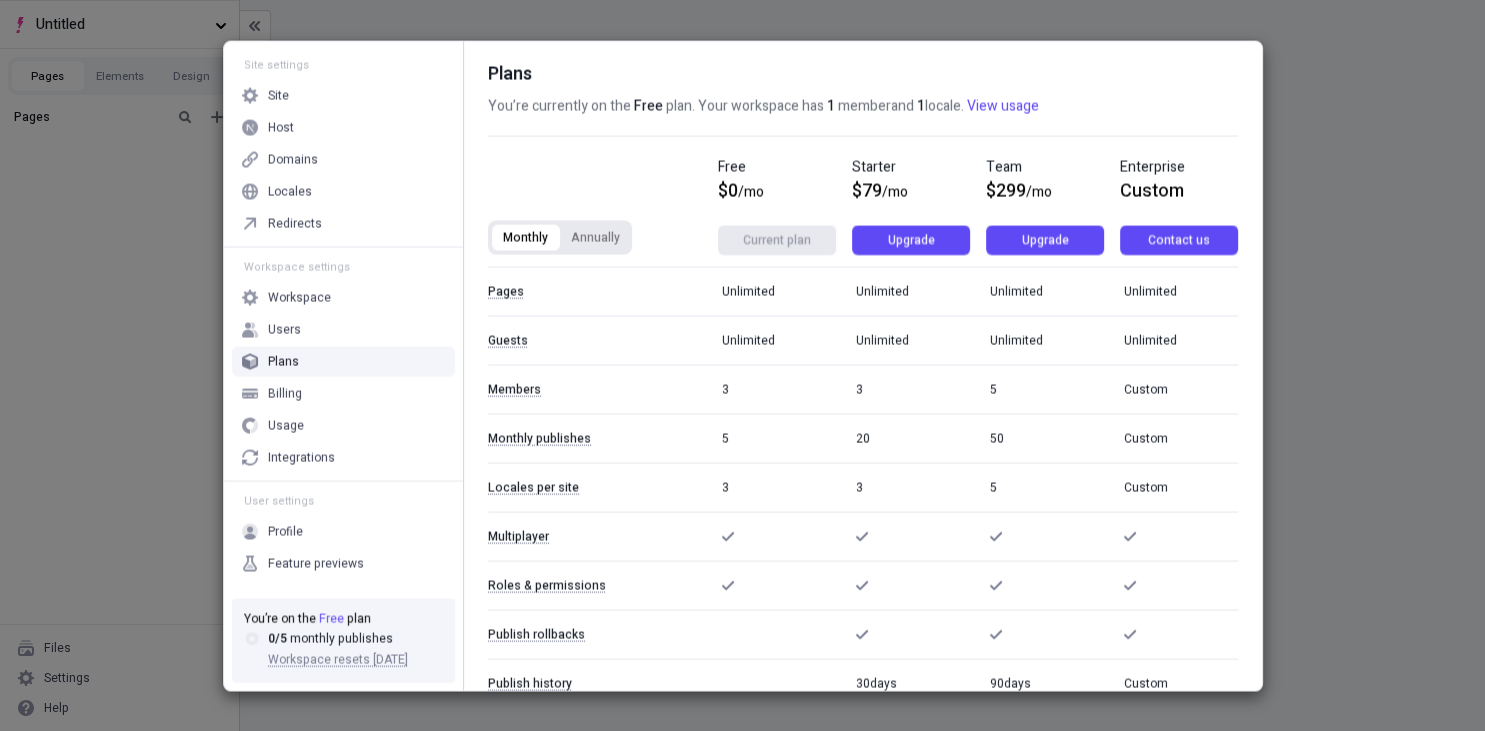 drag, startPoint x: 578, startPoint y: 230, endPoint x: 496, endPoint y: 230, distance: 82 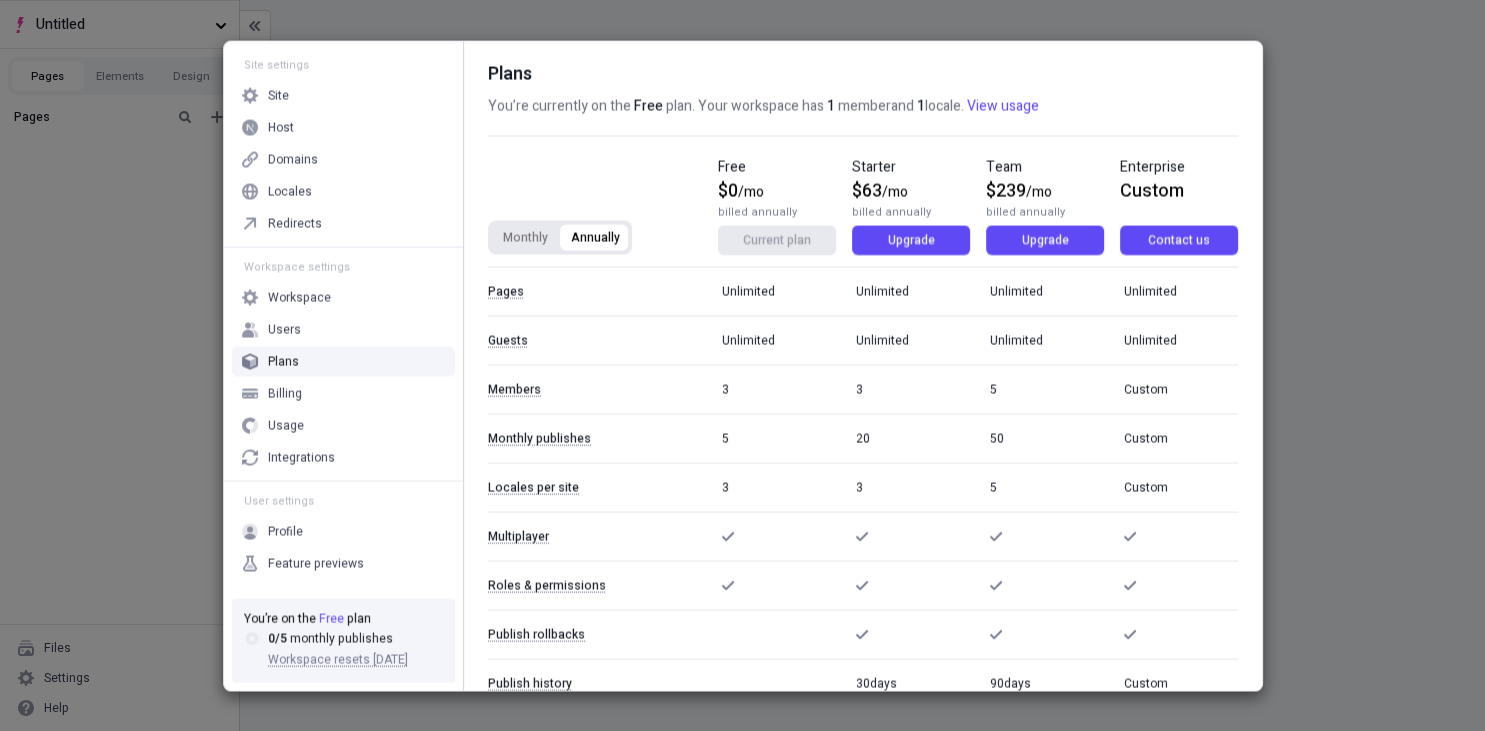 drag, startPoint x: 496, startPoint y: 230, endPoint x: 551, endPoint y: 230, distance: 55 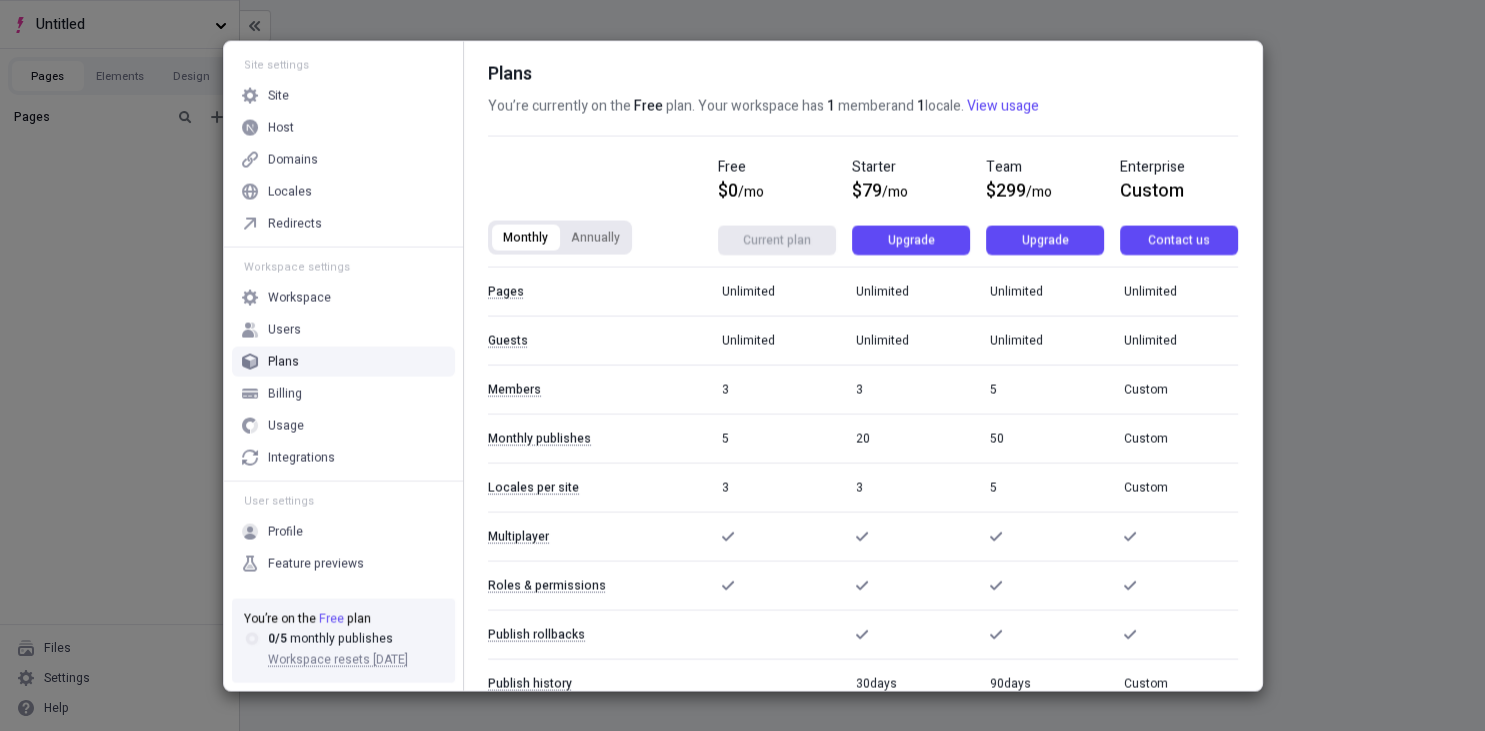 click on "Monthly" at bounding box center (525, 237) 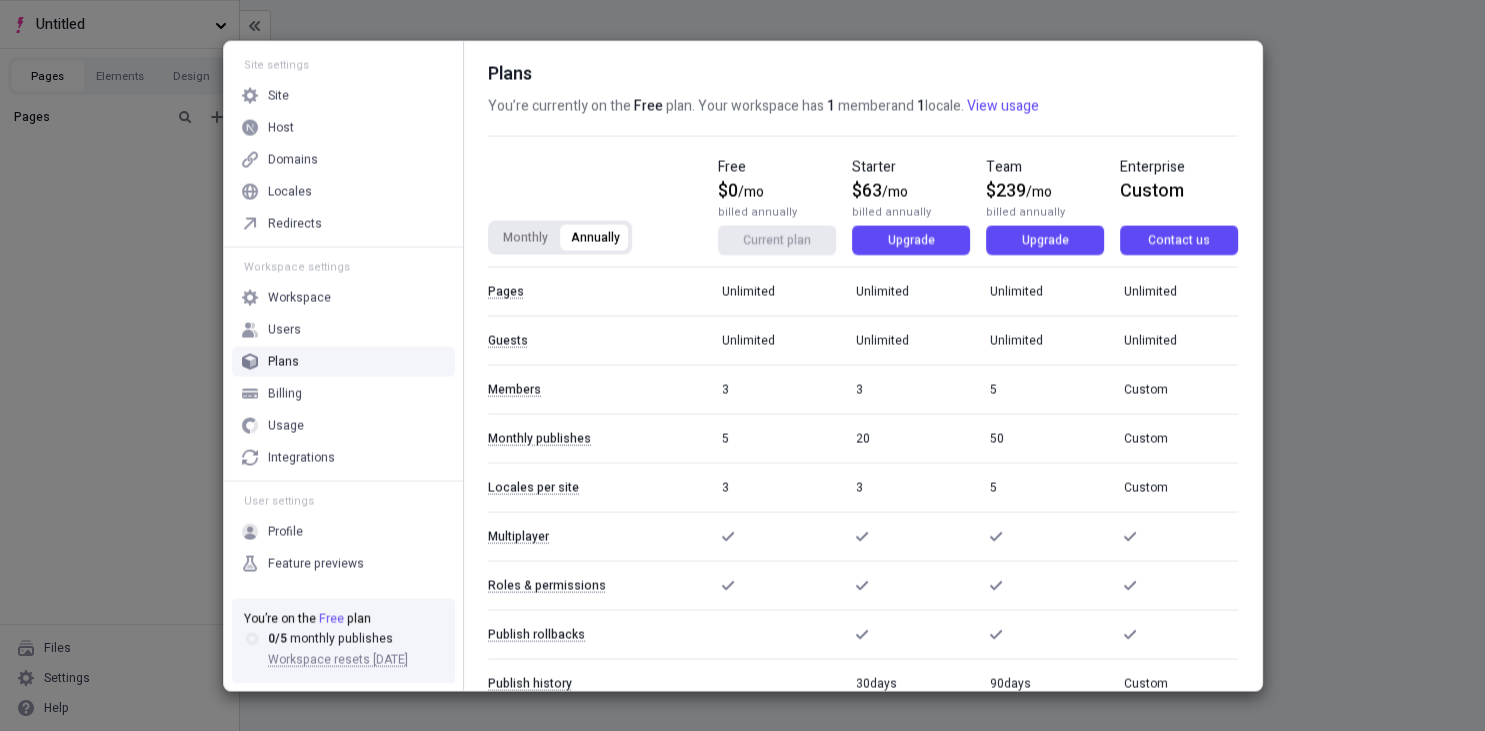 click on "Monthly" at bounding box center [525, 237] 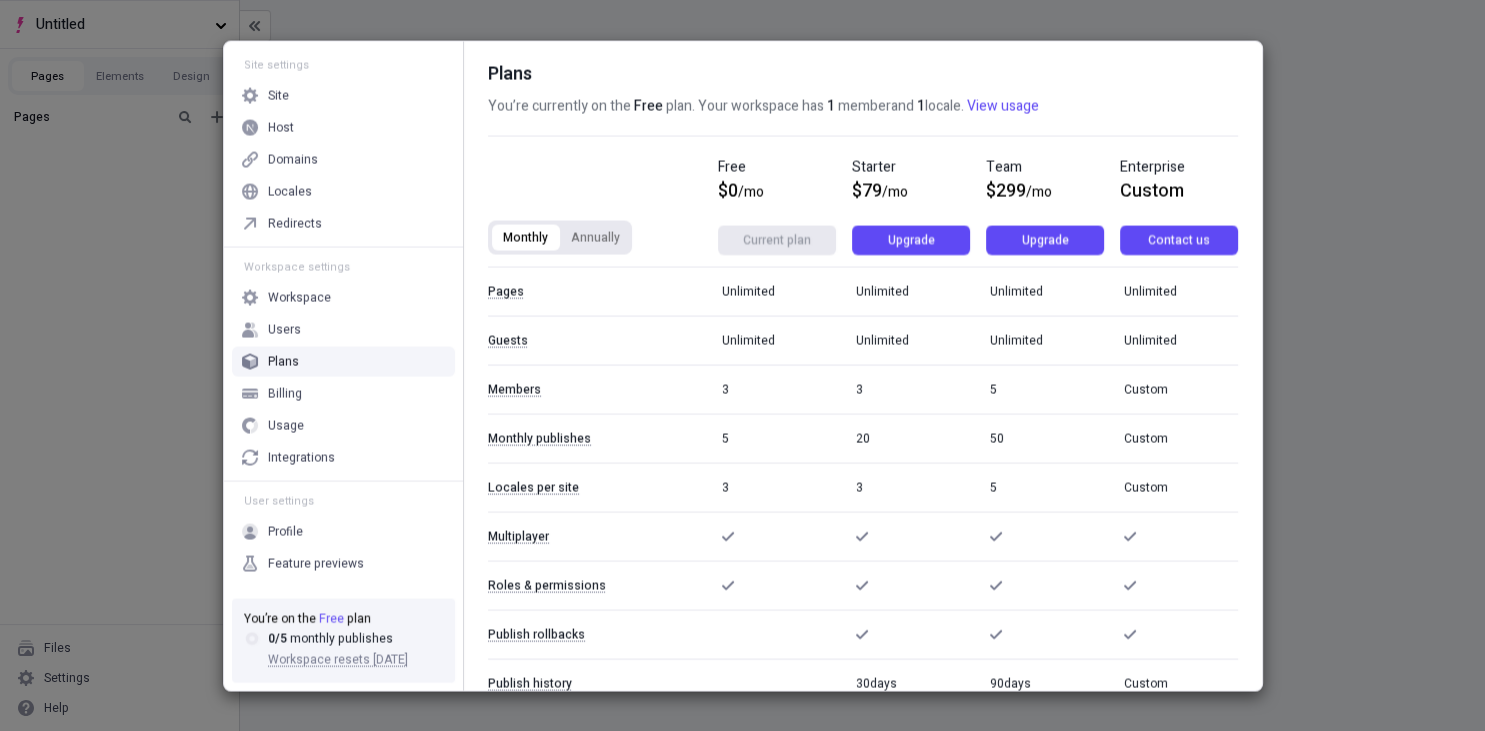 click on "Annually" at bounding box center [595, 237] 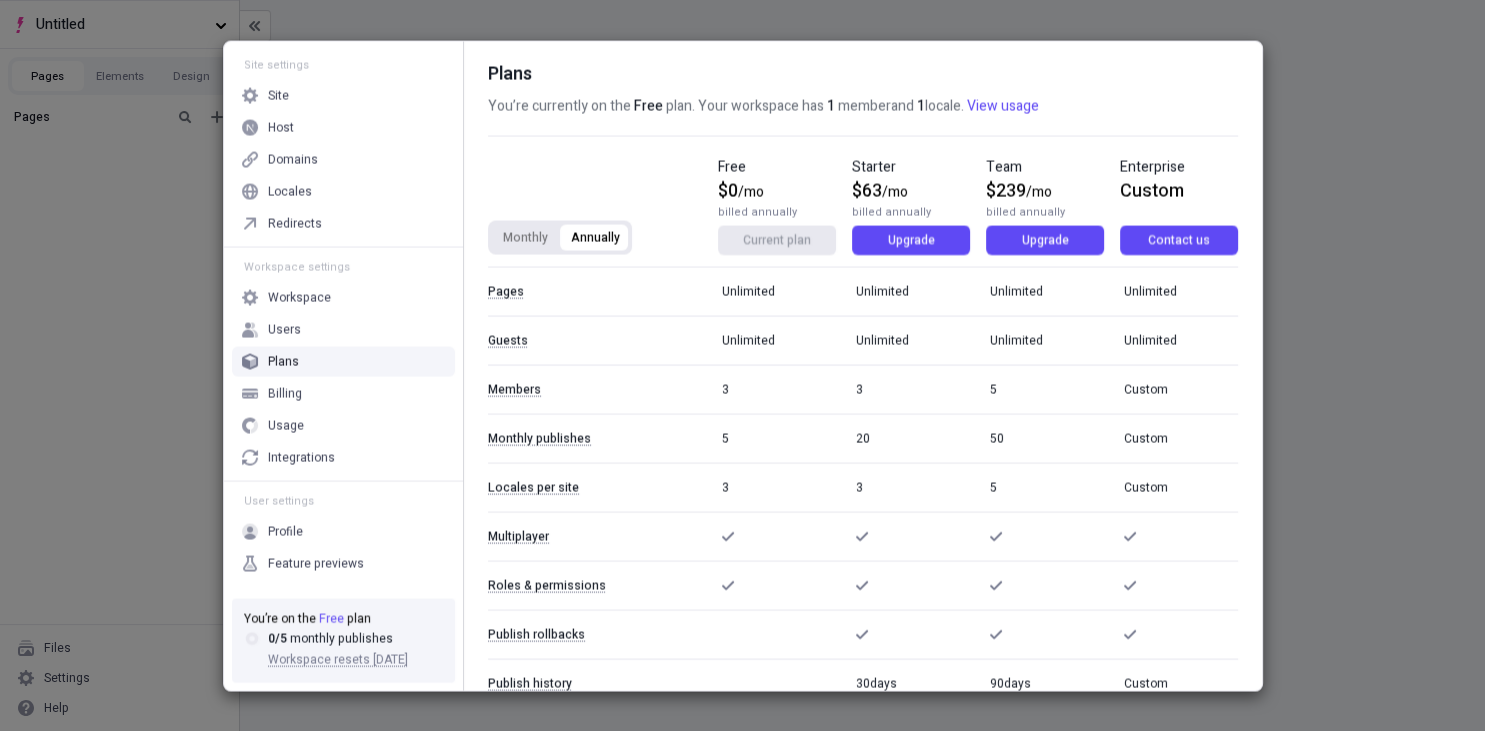 click on "Monthly" at bounding box center [525, 237] 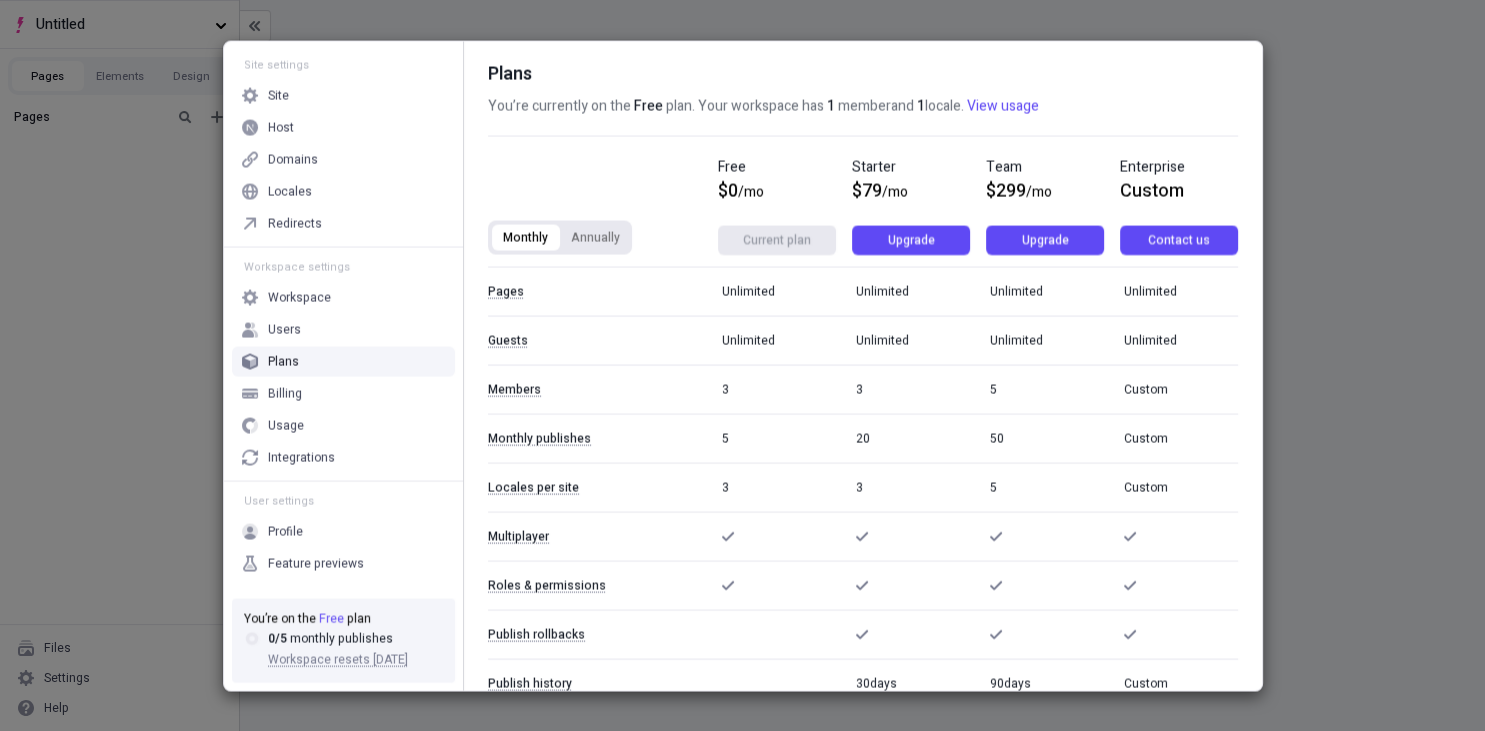 click on "Annually" at bounding box center (595, 237) 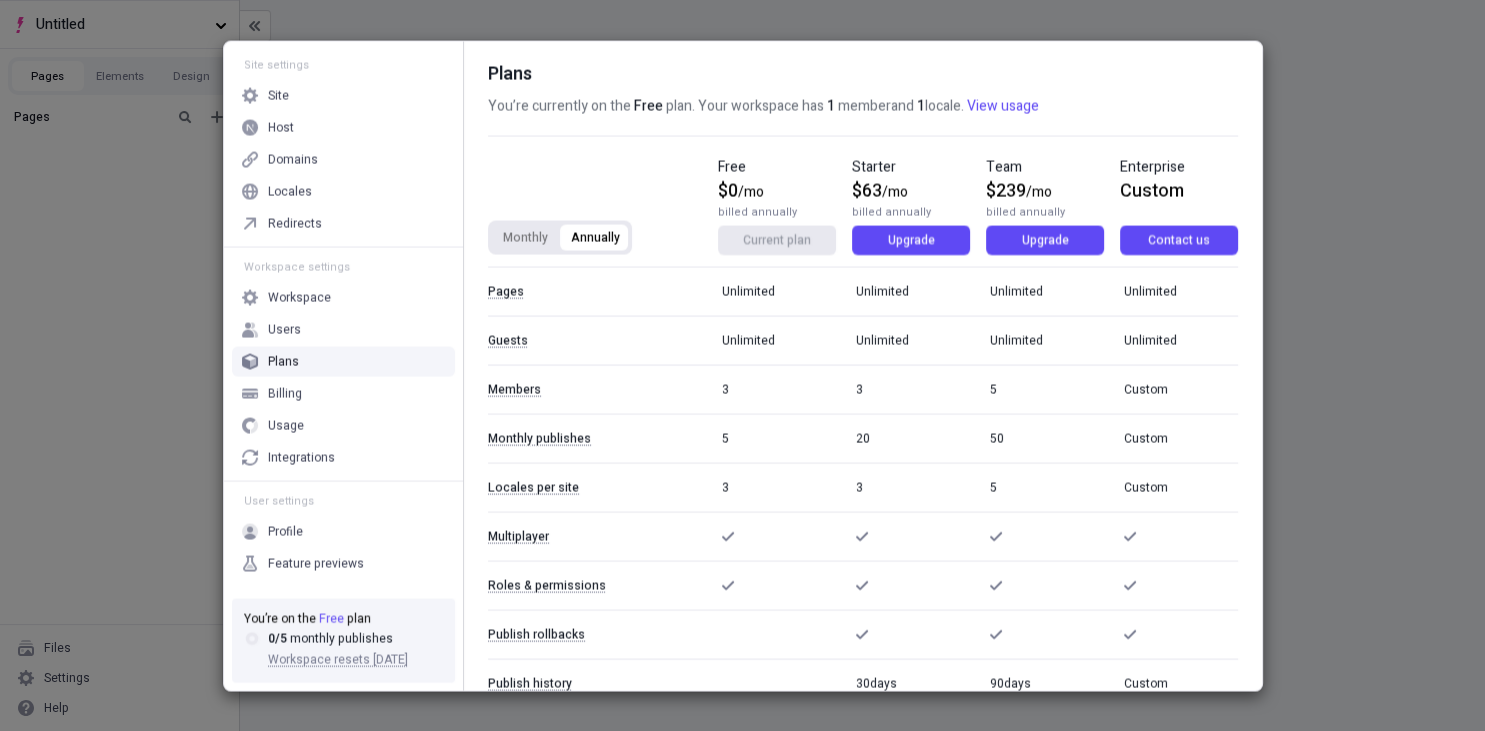 click on "Monthly" at bounding box center (525, 237) 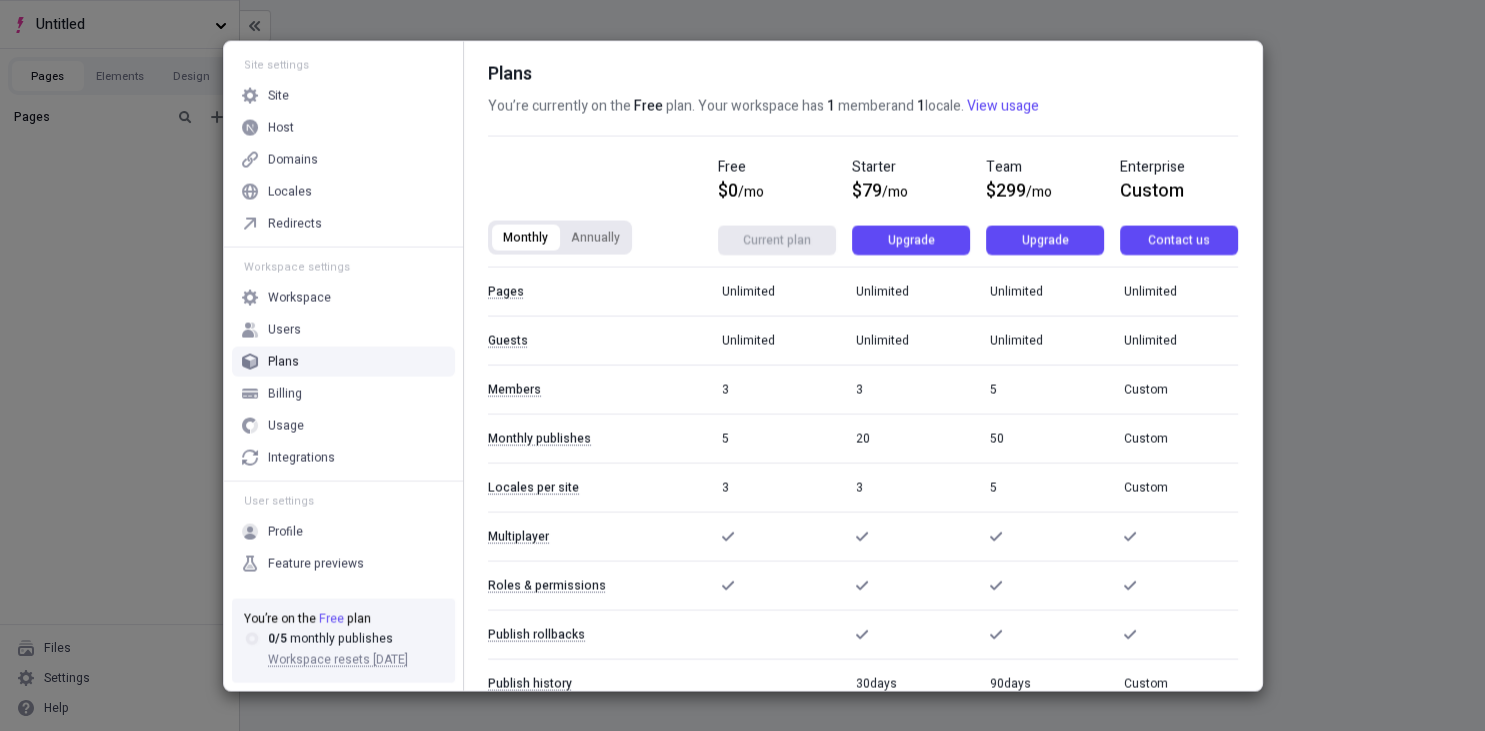 click on "Annually" at bounding box center (595, 237) 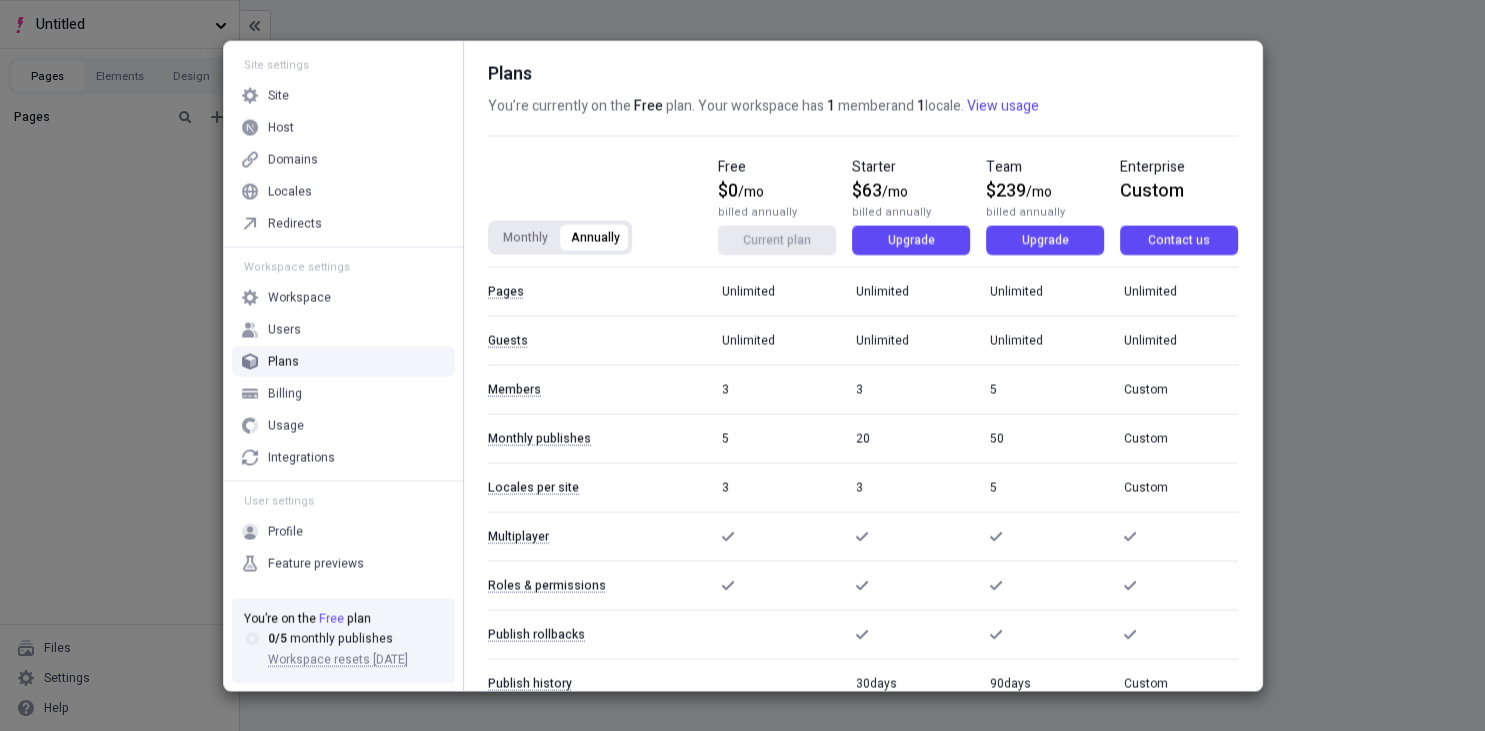 drag, startPoint x: 538, startPoint y: 235, endPoint x: 562, endPoint y: 234, distance: 24.020824 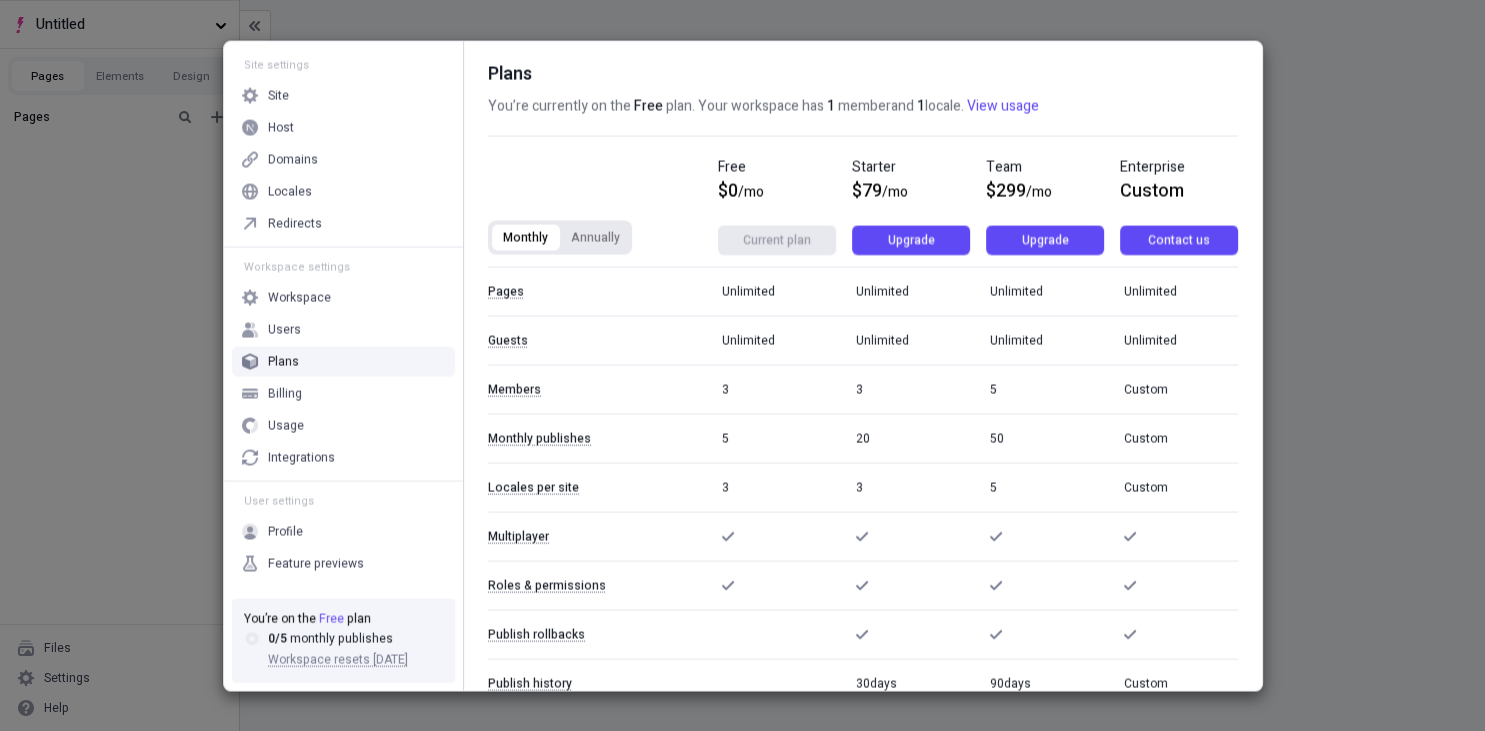 click on "Annually" at bounding box center (595, 237) 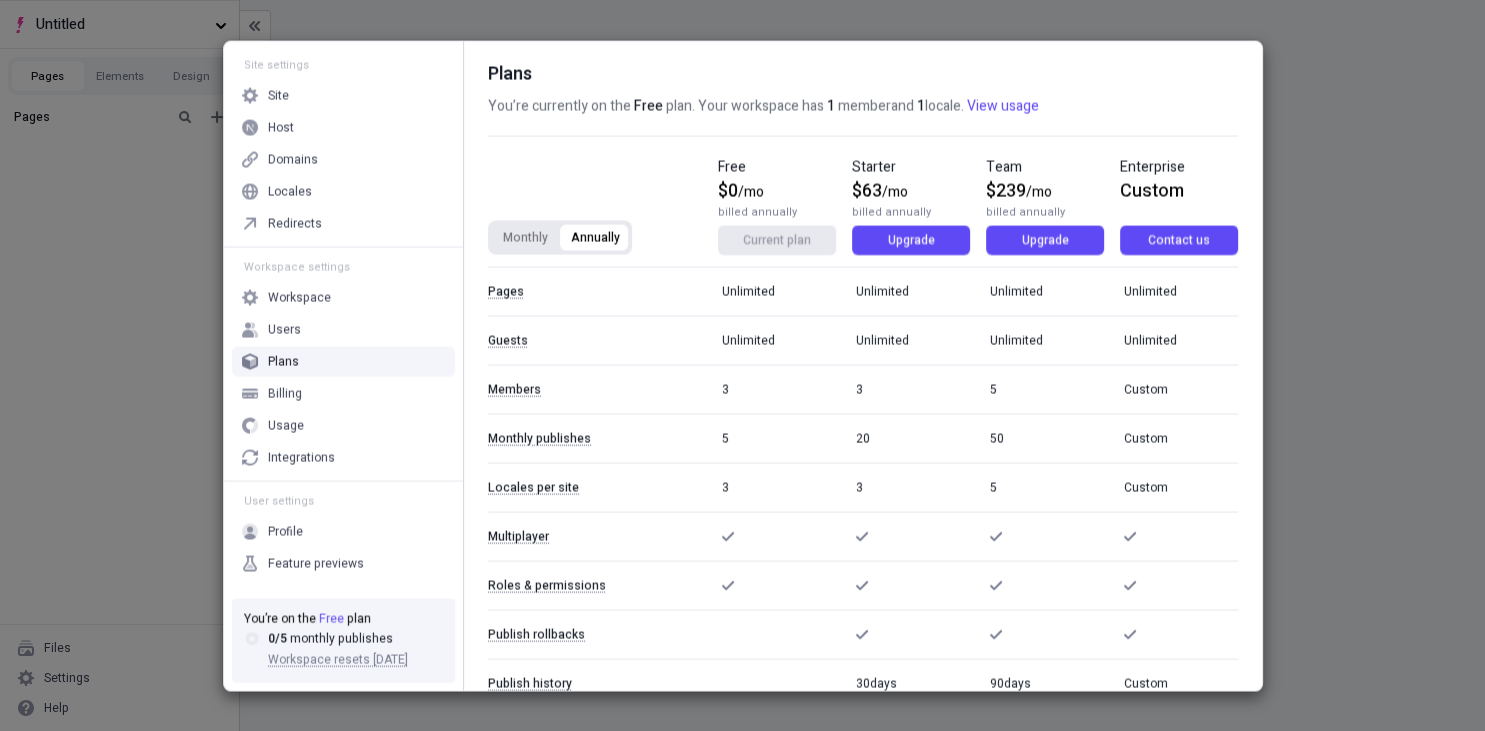 drag, startPoint x: 526, startPoint y: 233, endPoint x: 602, endPoint y: 226, distance: 76.321686 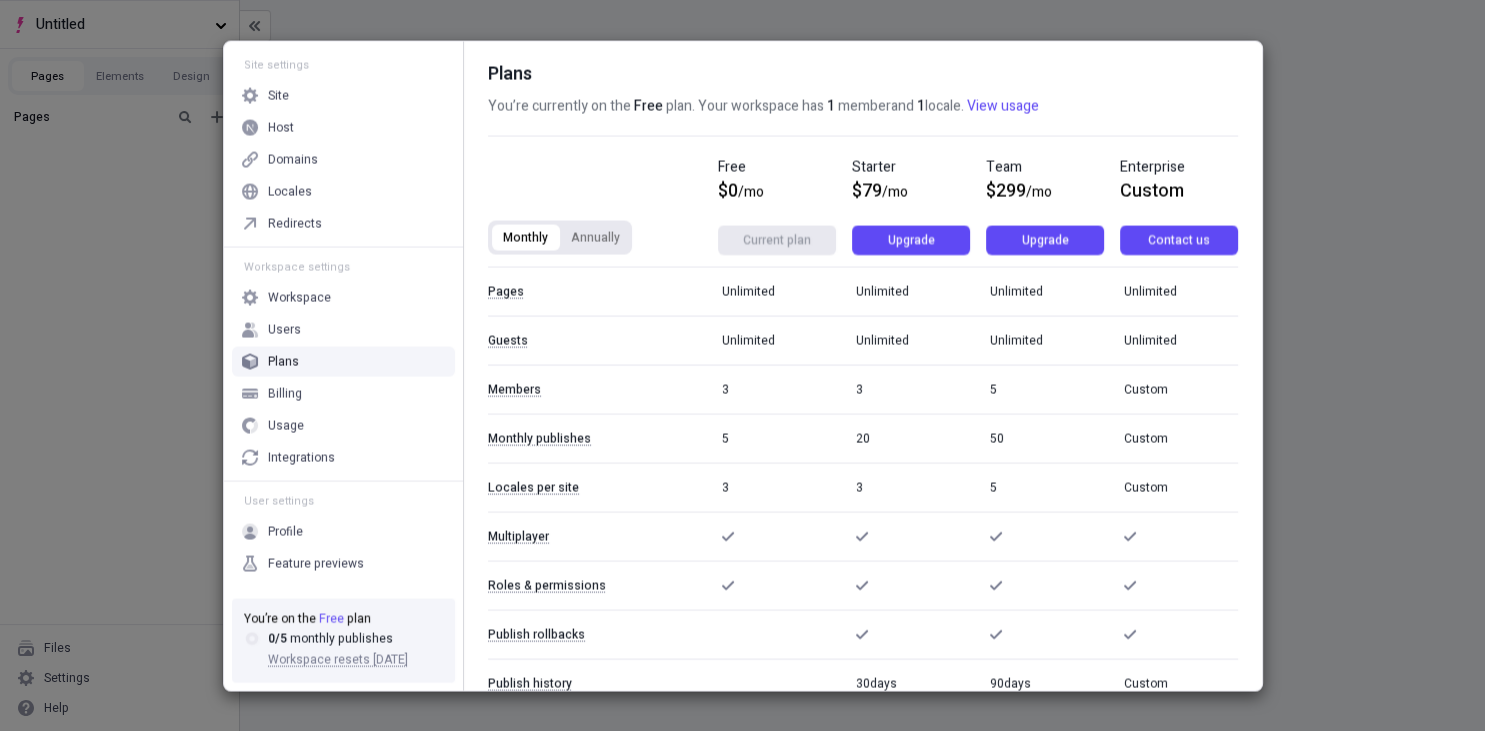 click on "Annually" at bounding box center (595, 237) 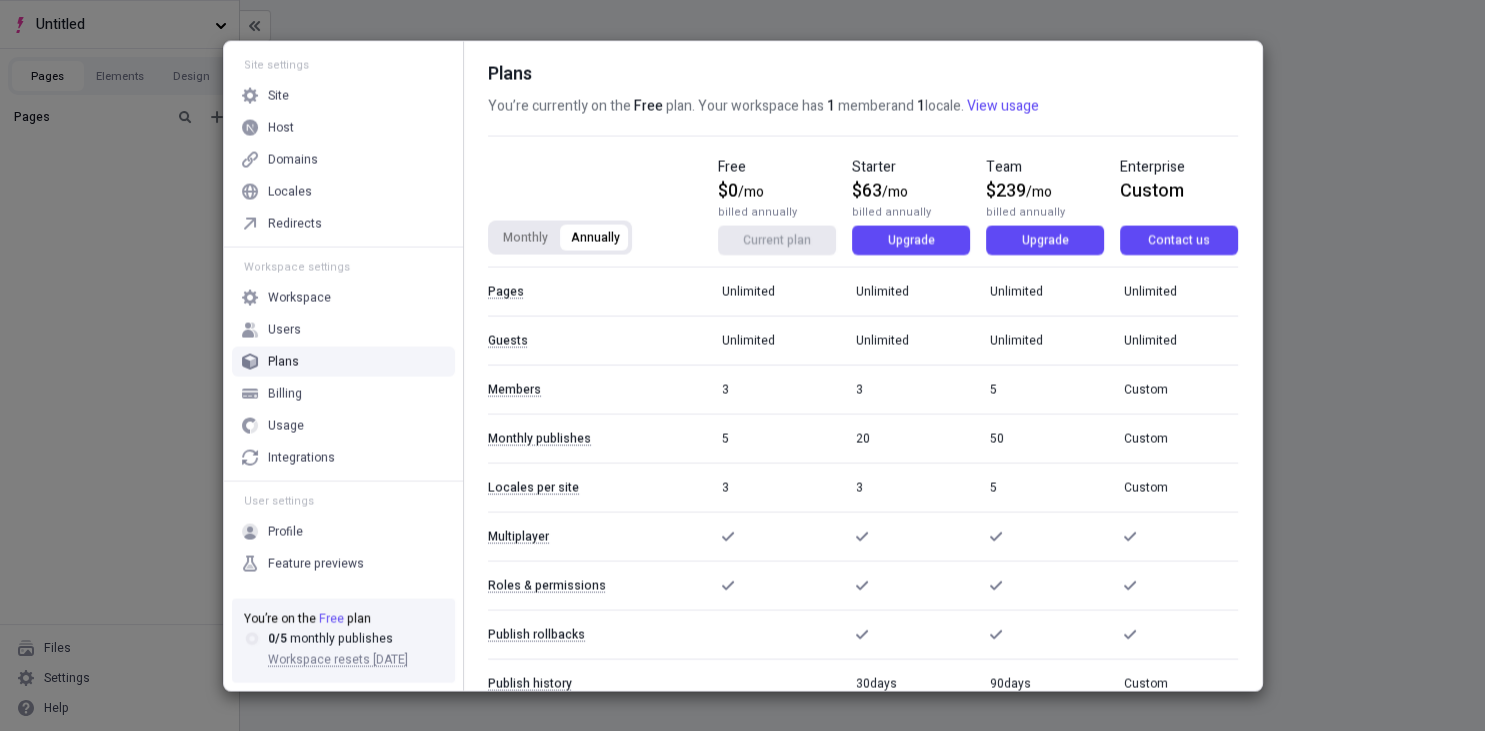 click on "Monthly" at bounding box center [525, 237] 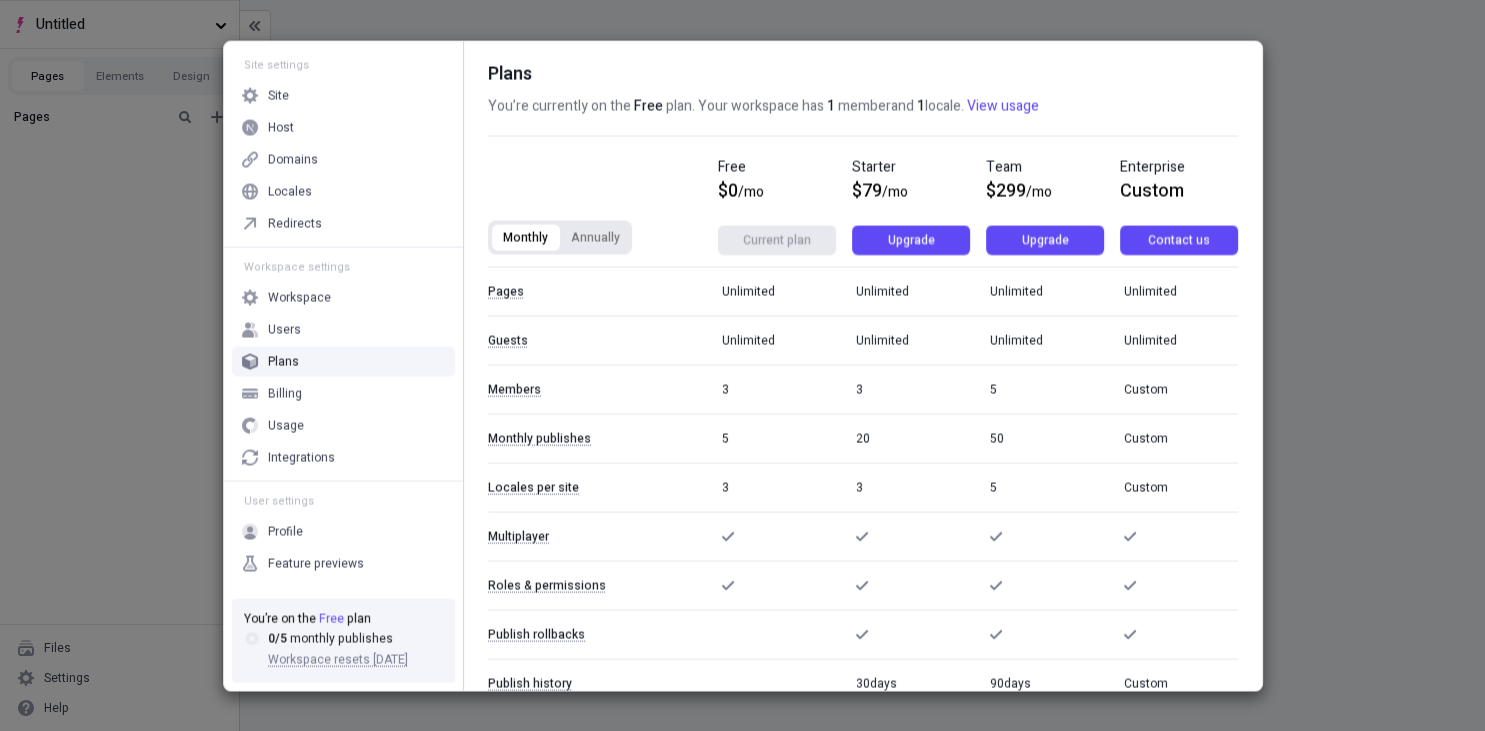 click on "Annually" at bounding box center [595, 237] 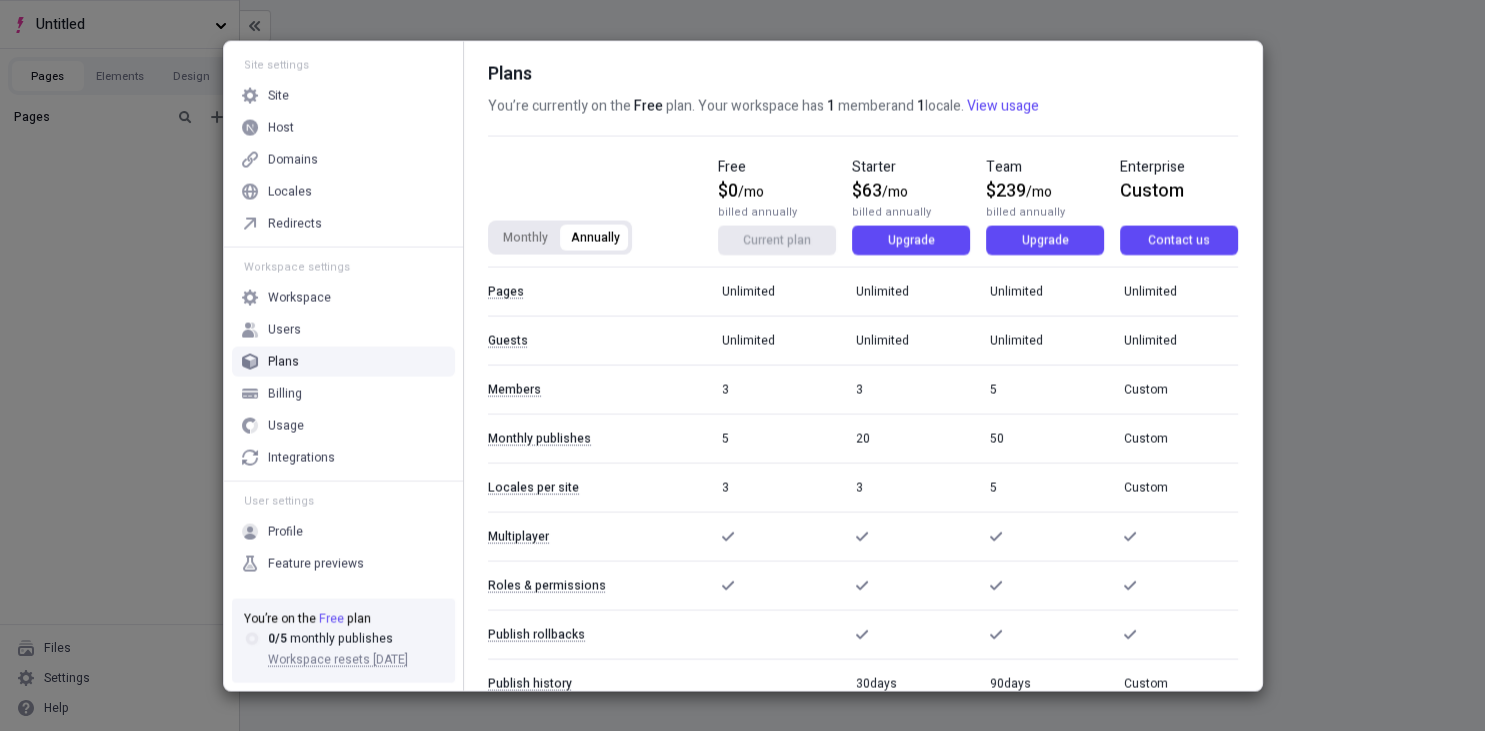 click on "Monthly" at bounding box center [525, 237] 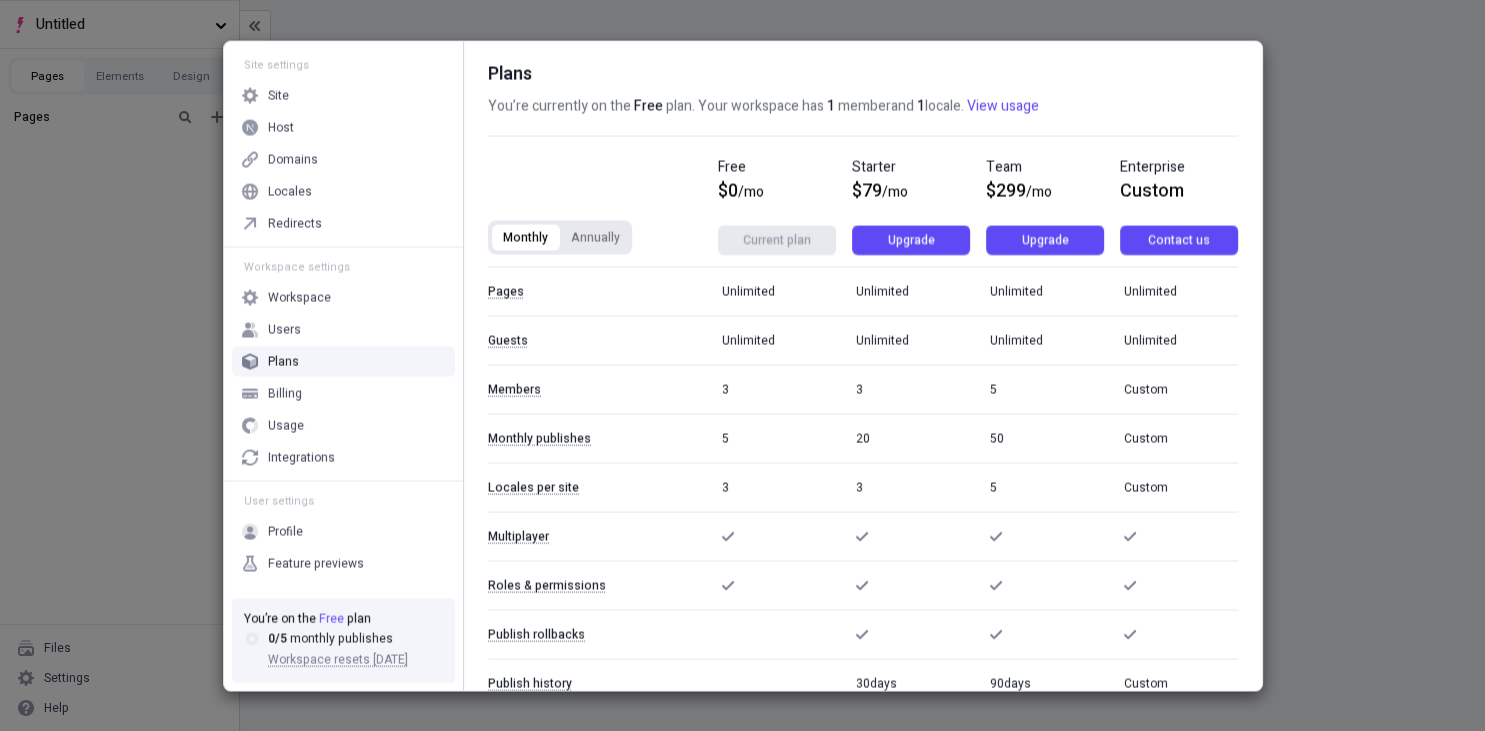 drag, startPoint x: 605, startPoint y: 233, endPoint x: 525, endPoint y: 230, distance: 80.05623 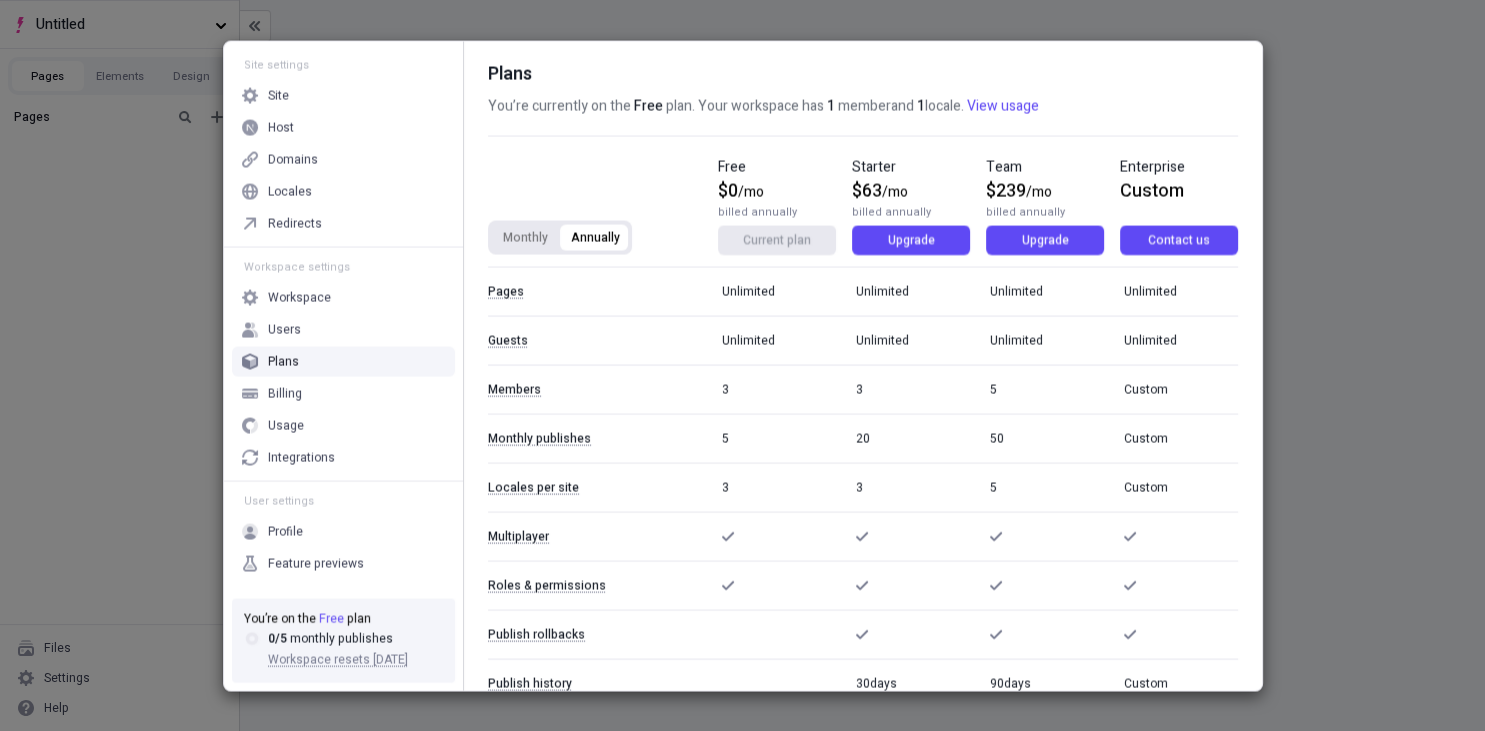 drag, startPoint x: 523, startPoint y: 230, endPoint x: 592, endPoint y: 231, distance: 69.00725 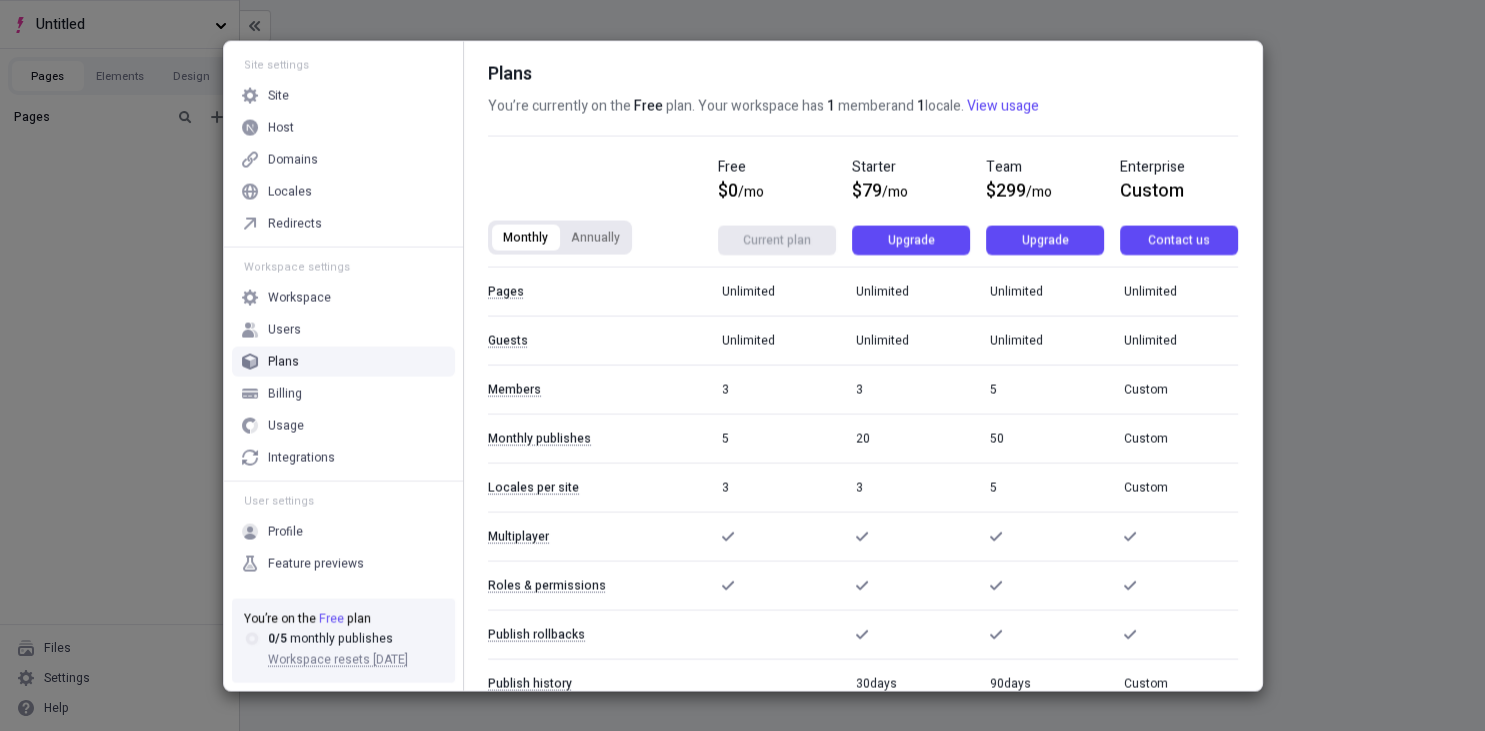 drag, startPoint x: 608, startPoint y: 231, endPoint x: 548, endPoint y: 233, distance: 60.033325 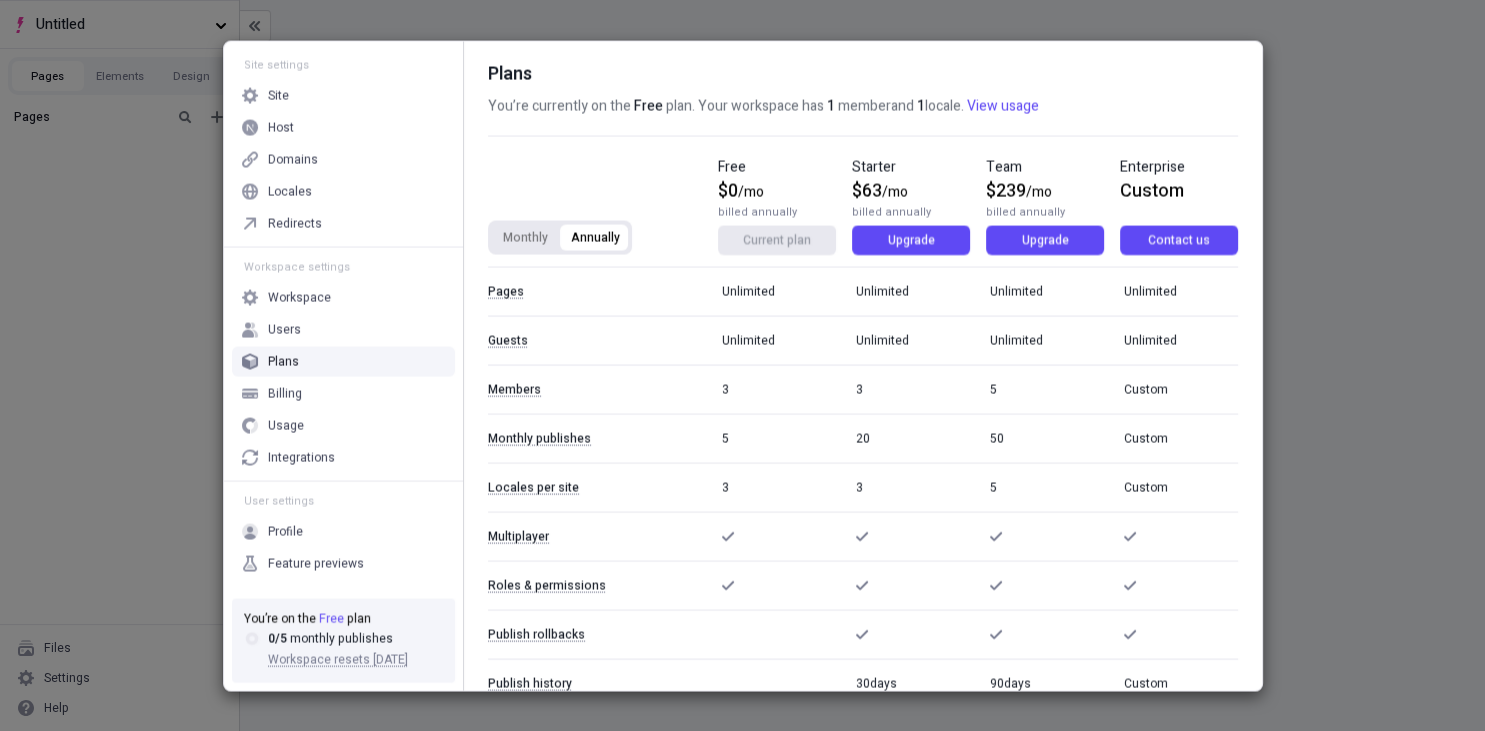 drag, startPoint x: 518, startPoint y: 233, endPoint x: 550, endPoint y: 233, distance: 32 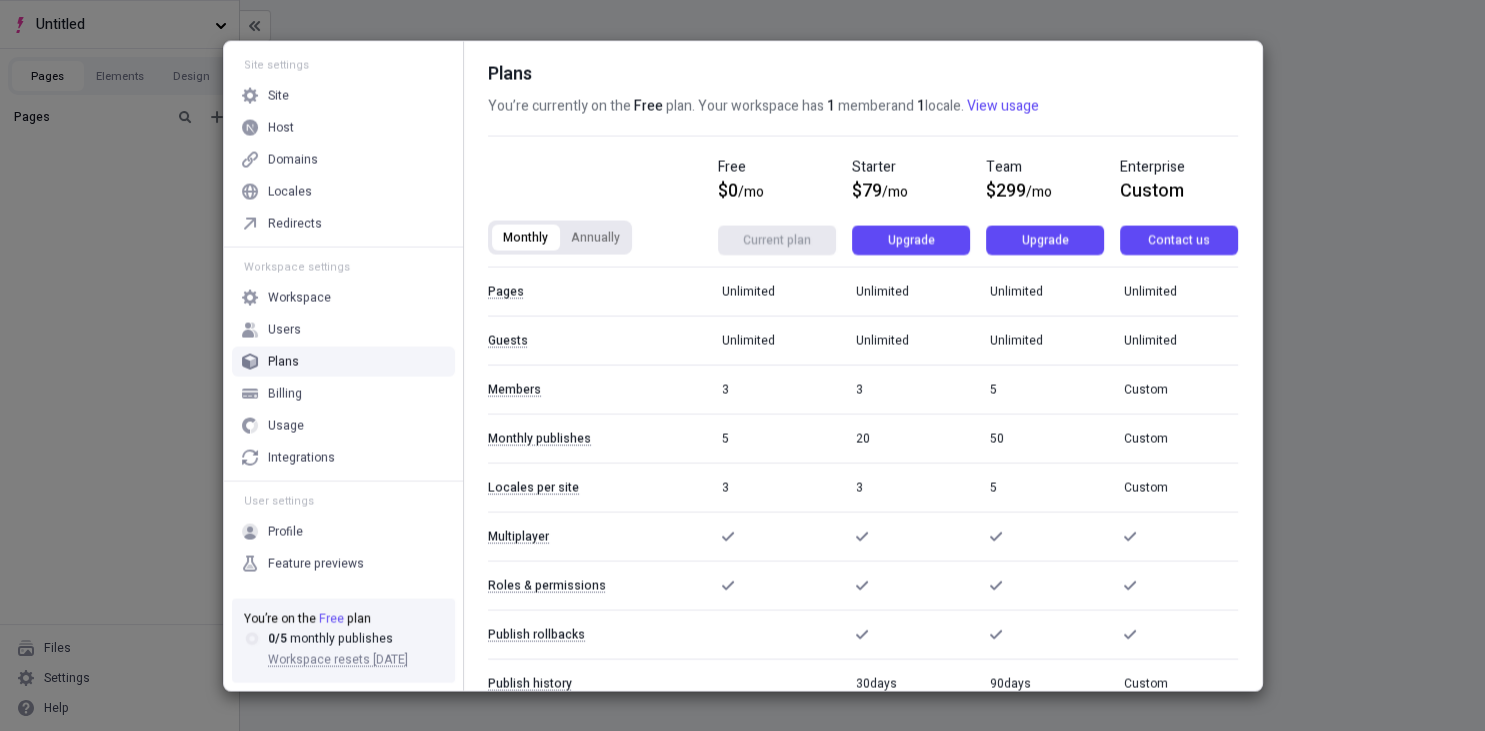 click on "Annually" at bounding box center (595, 237) 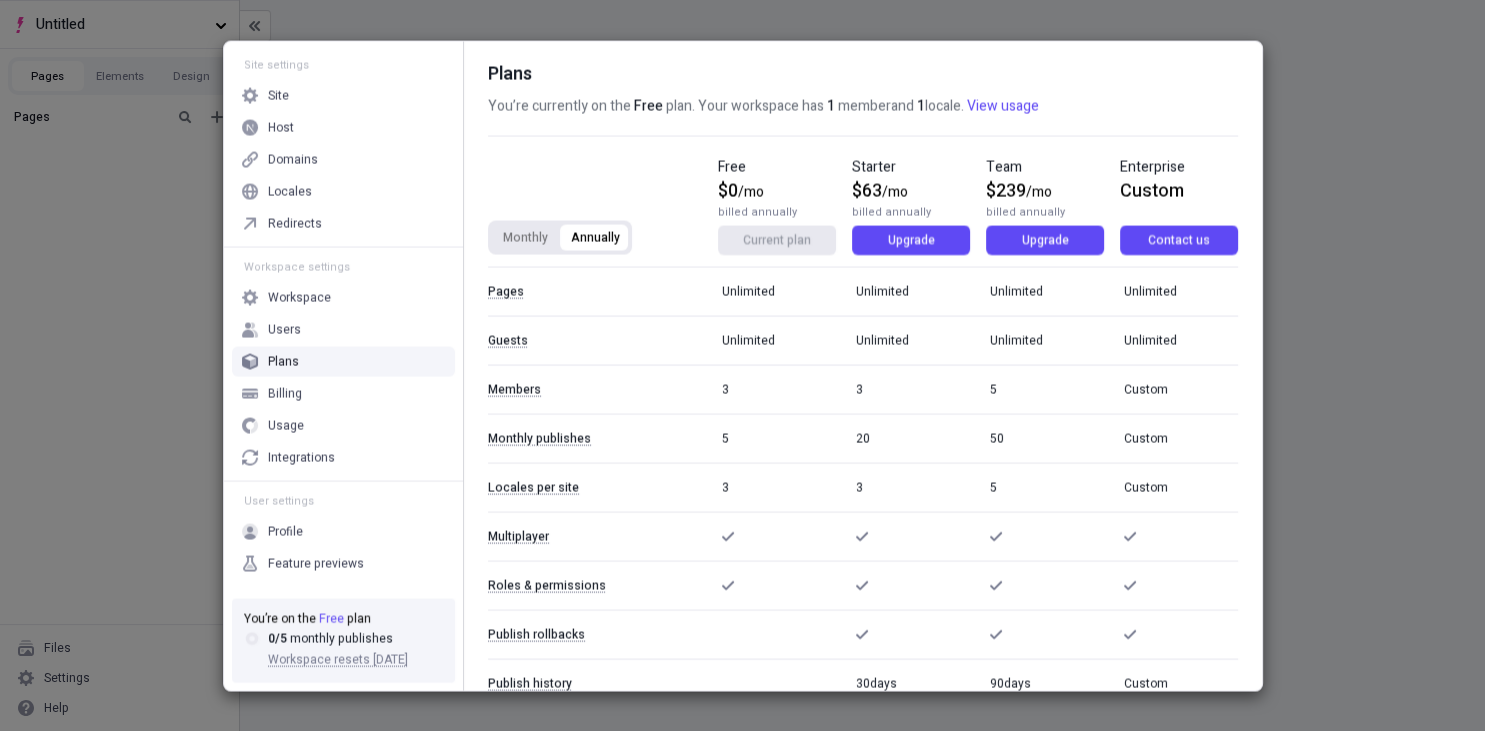 drag, startPoint x: 541, startPoint y: 232, endPoint x: 592, endPoint y: 232, distance: 51 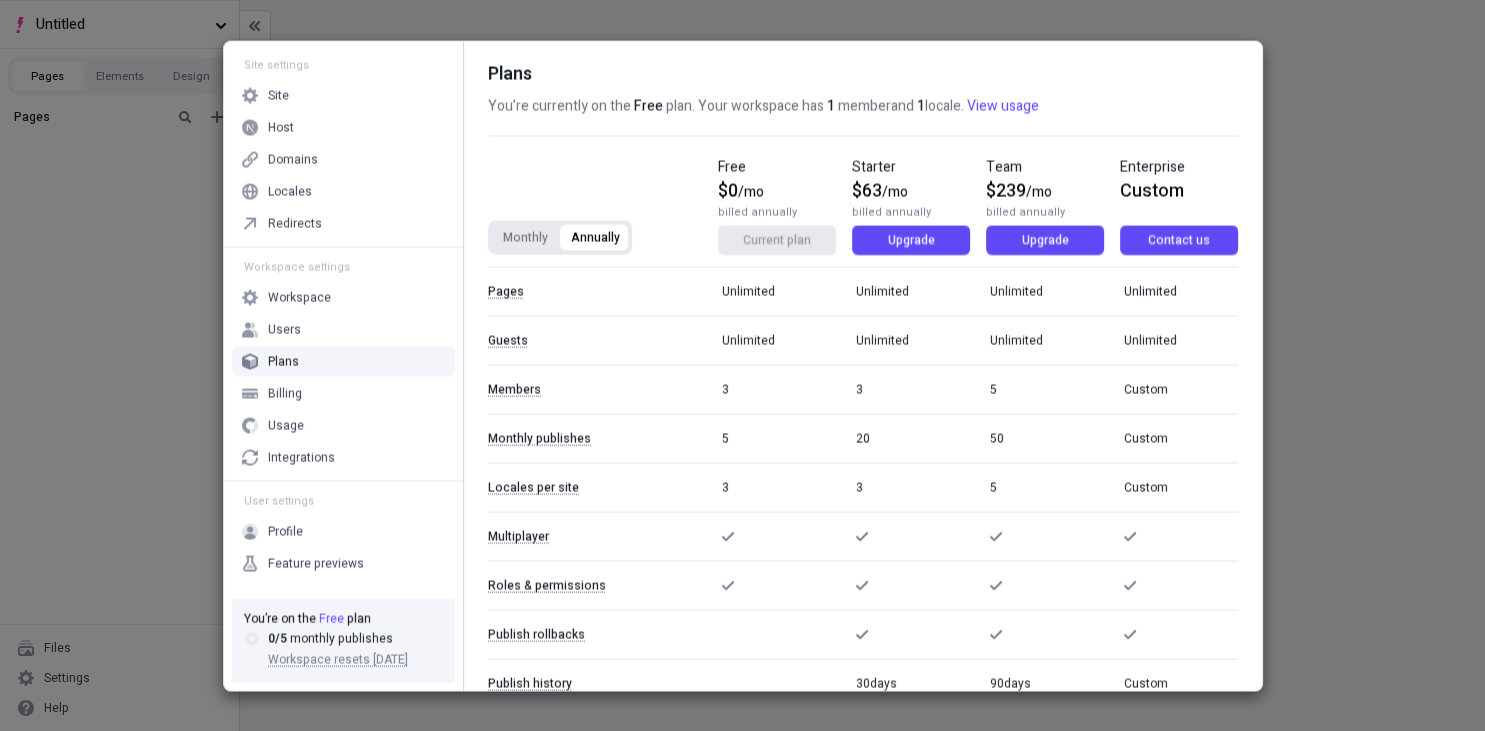 click on "Monthly" at bounding box center [525, 237] 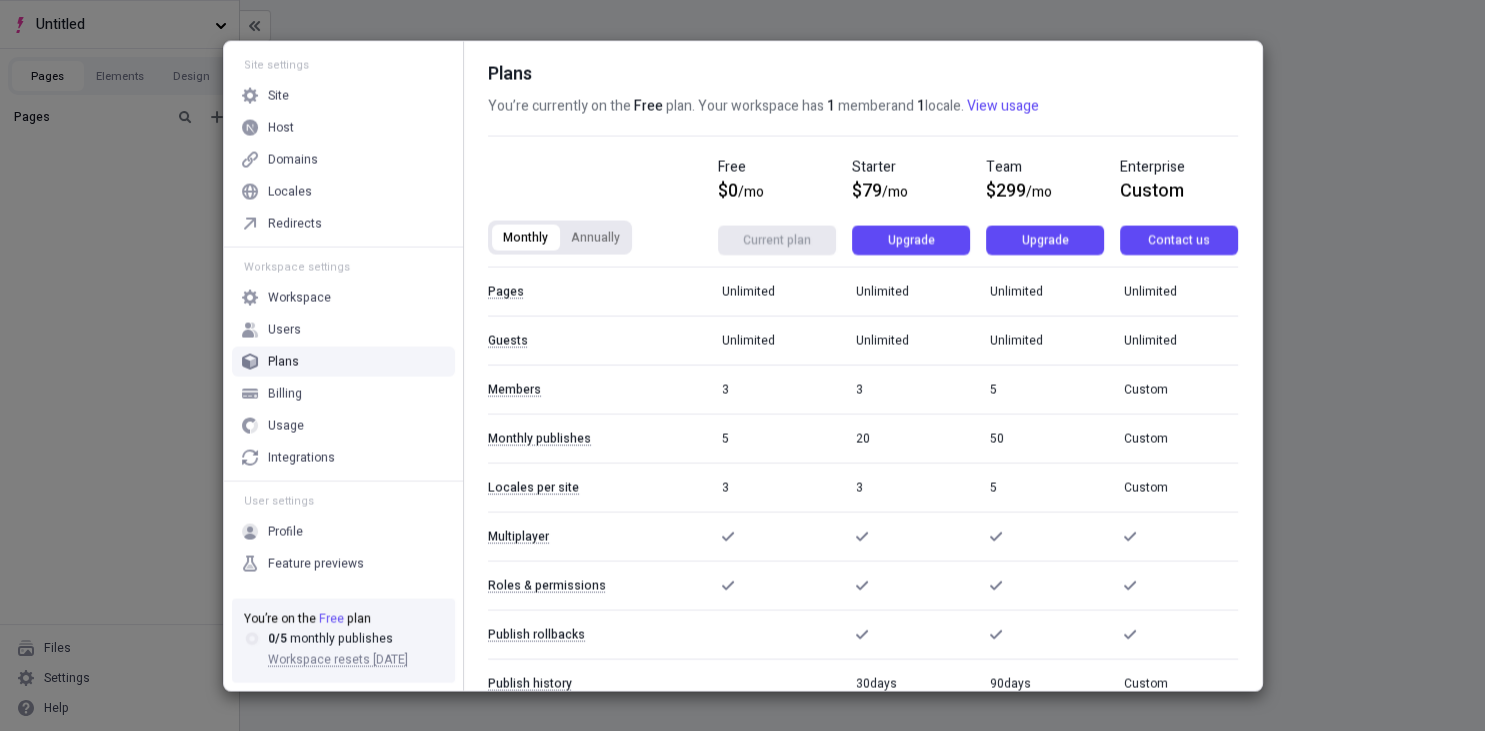 click on "Annually" at bounding box center (595, 237) 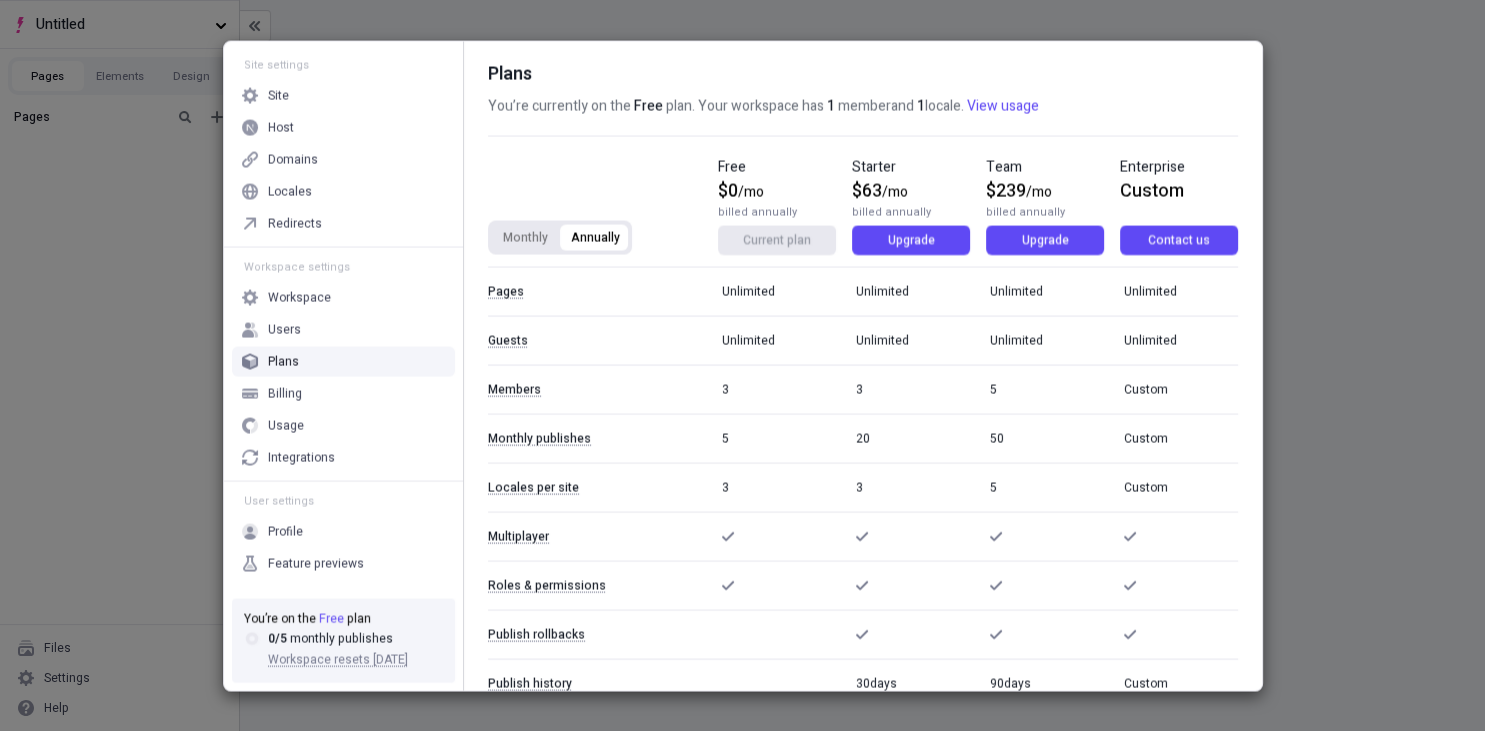 click on "Monthly Annually" at bounding box center (603, 237) 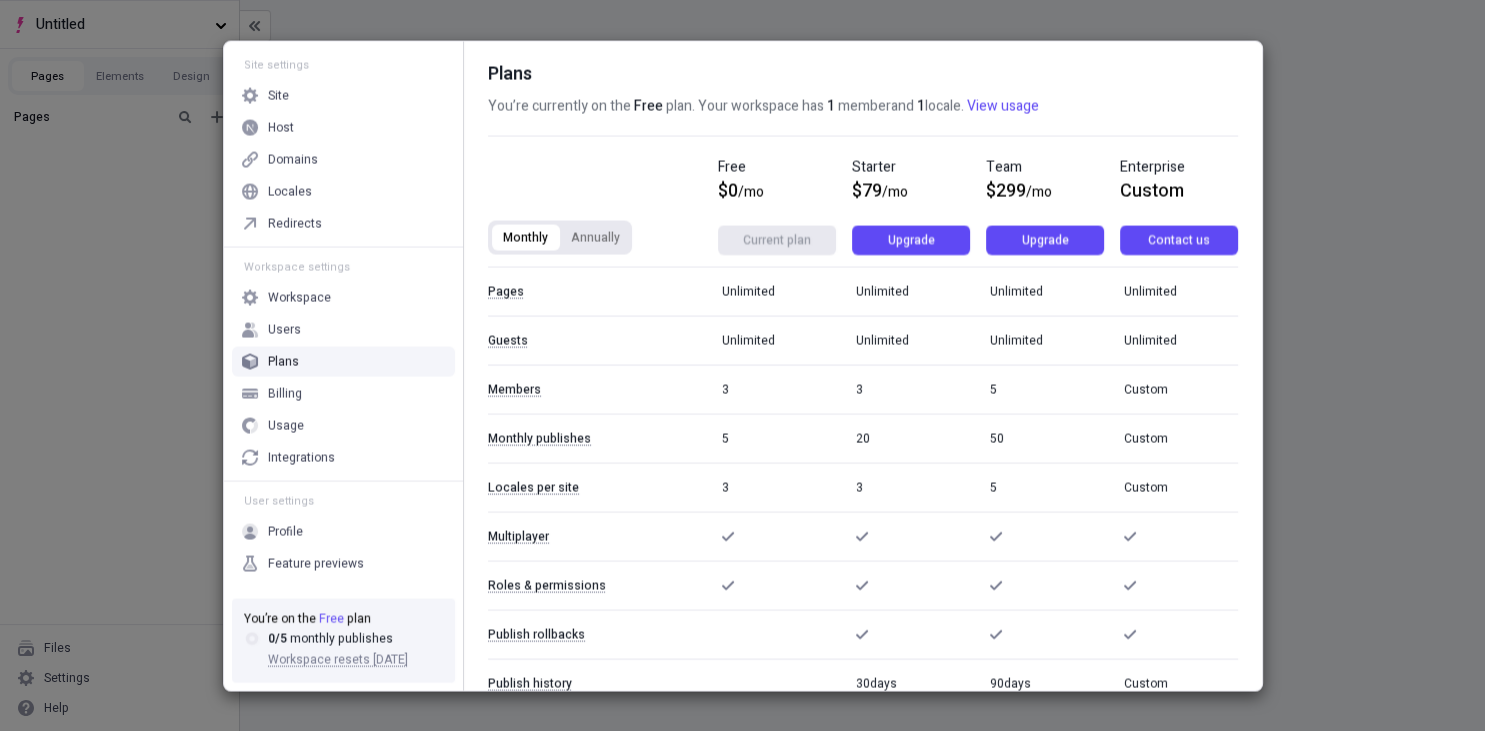 click on "Annually" at bounding box center [595, 237] 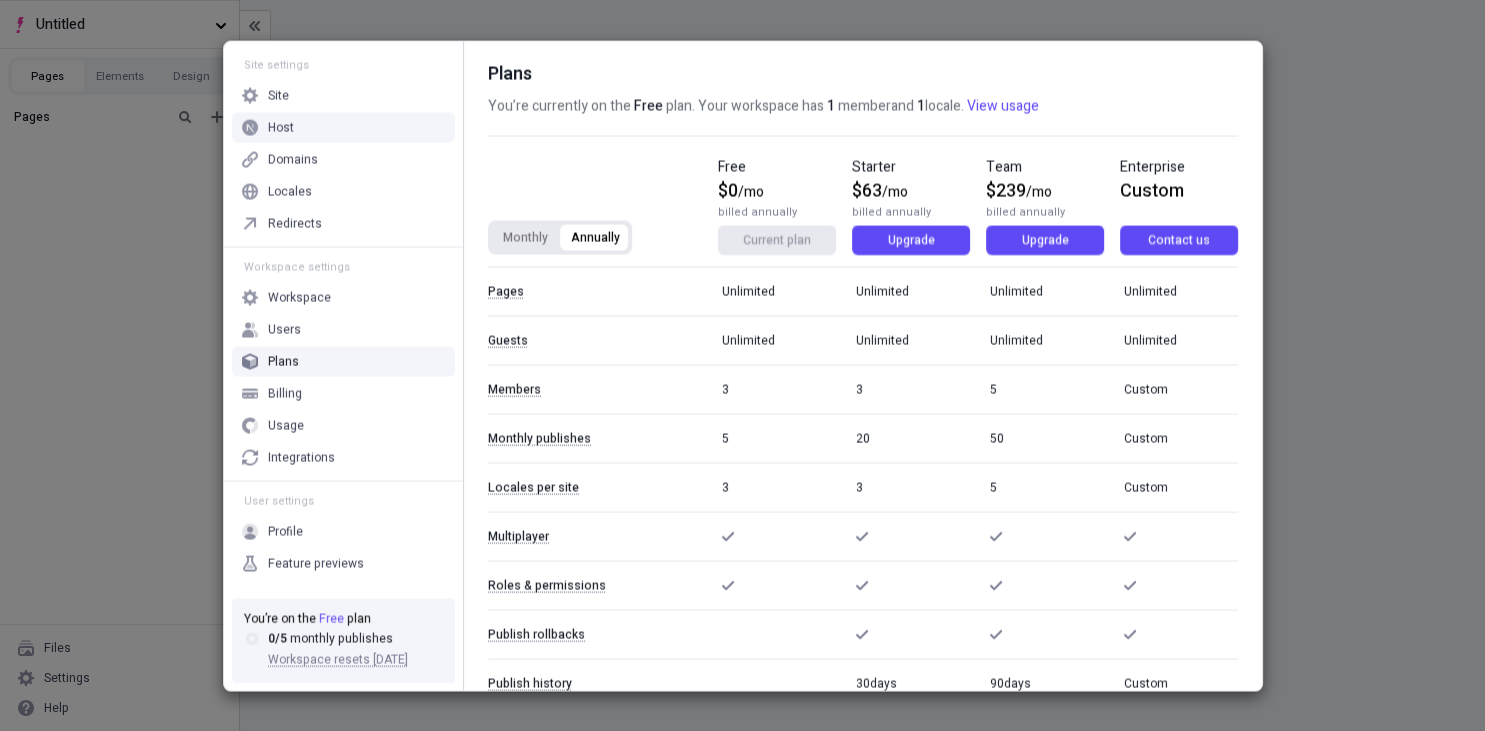 click on "Host" at bounding box center (343, 127) 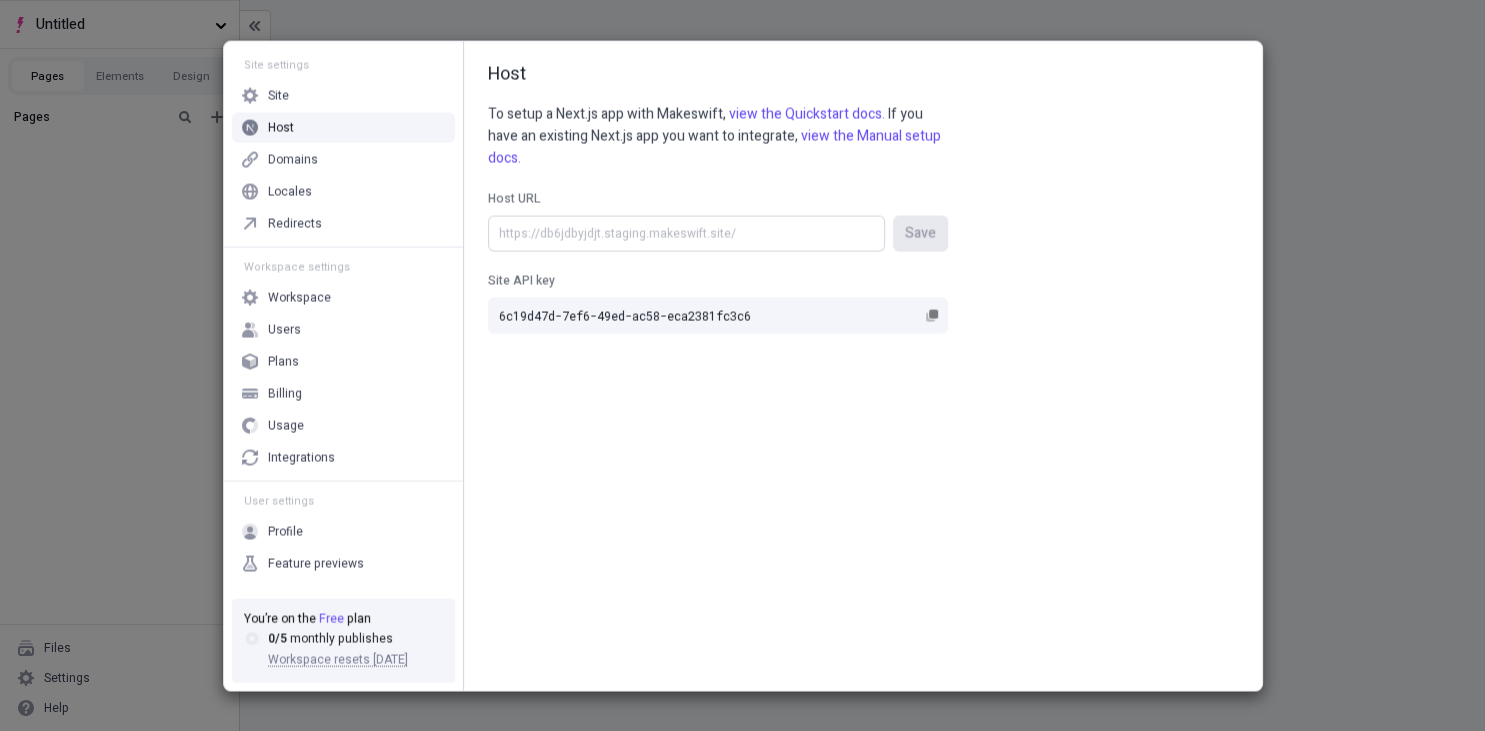 click on "Host URL Save" at bounding box center (686, 233) 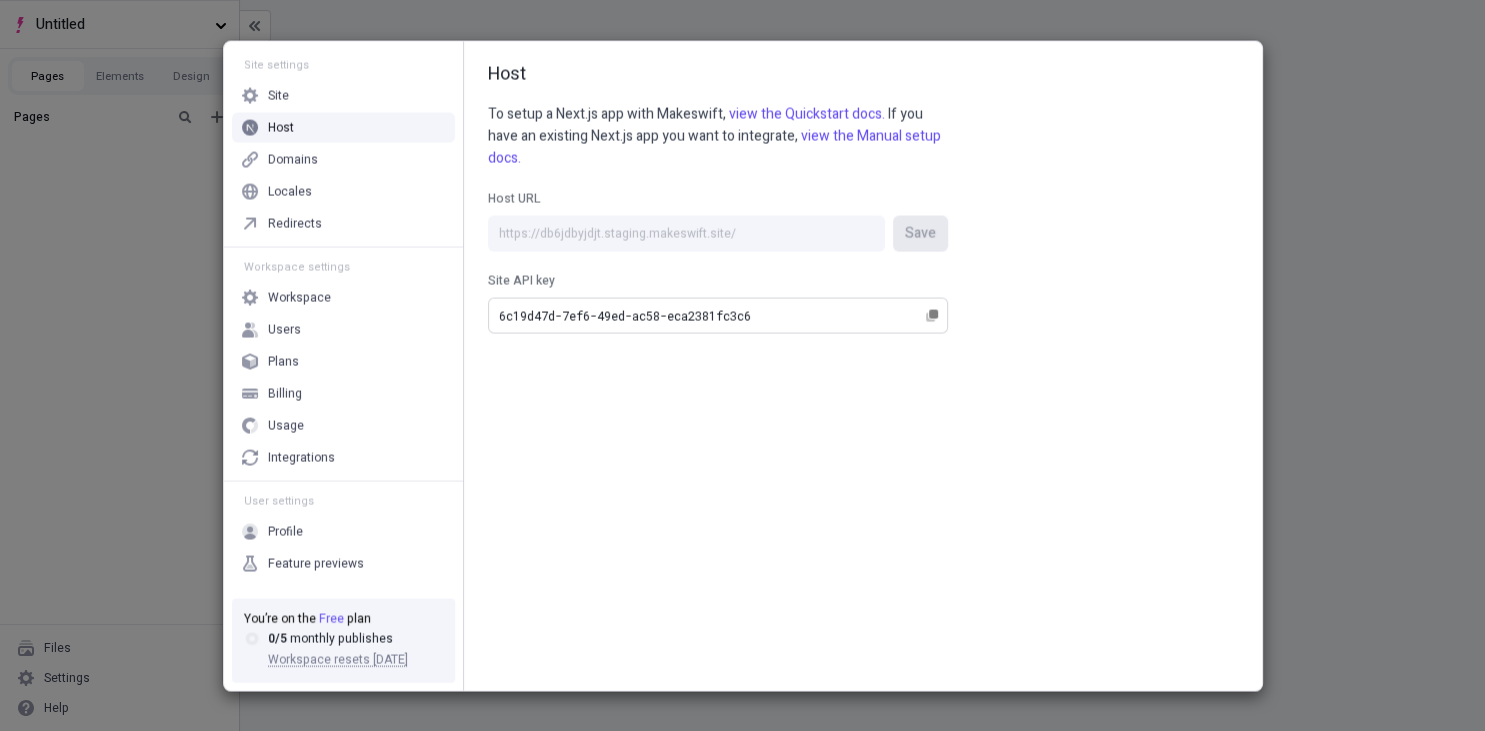 click on "6c19d47d-7ef6-49ed-ac58-eca2381fc3c6" at bounding box center (718, 315) 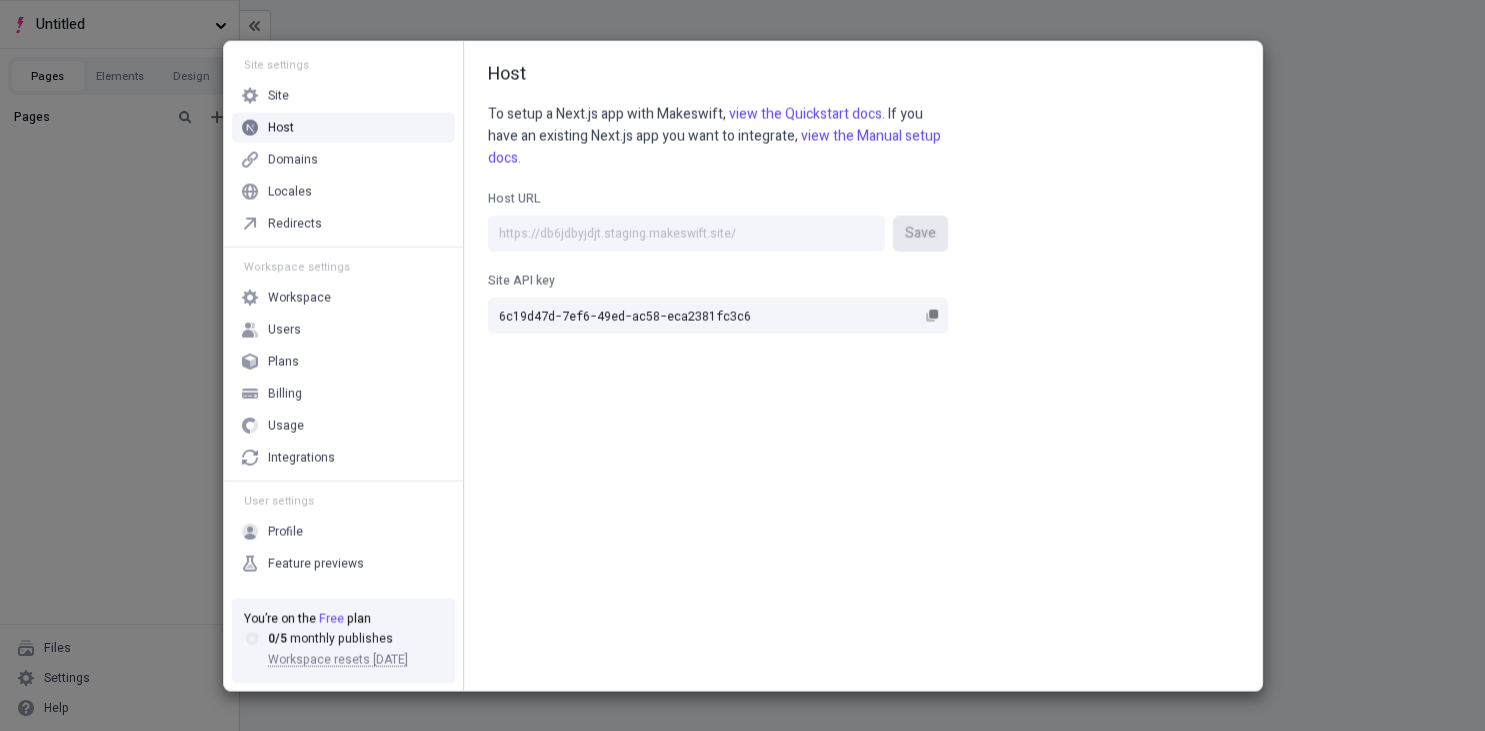 click on "Host To setup a Next.js app with Makeswift,   view the Quickstart docs.   If you have an existing Next.js app you want to integrate,   view the Manual setup docs. Host URL Save Site API key 6c19d47d-7ef6-49ed-ac58-eca2381fc3c6" at bounding box center [863, 365] 